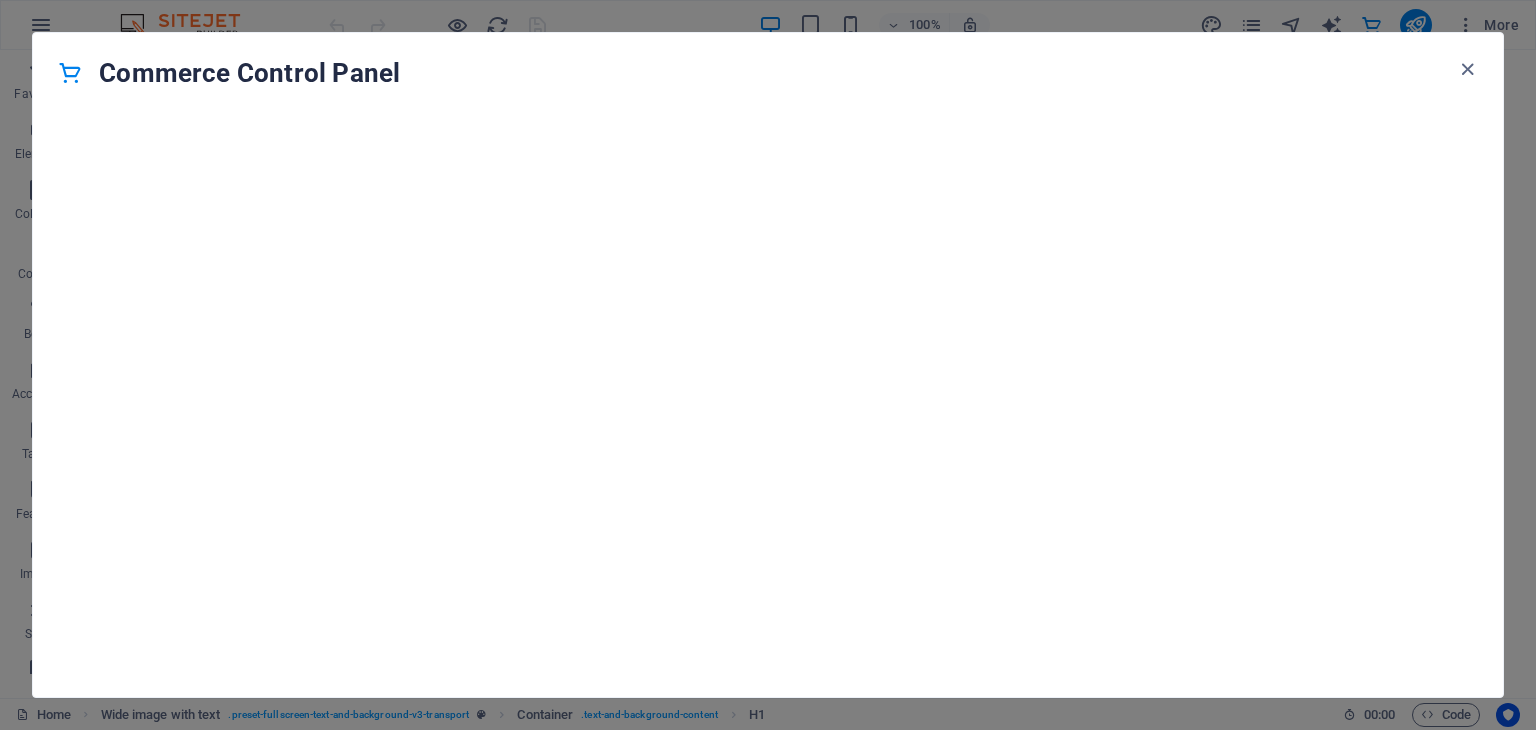 scroll, scrollTop: 0, scrollLeft: 0, axis: both 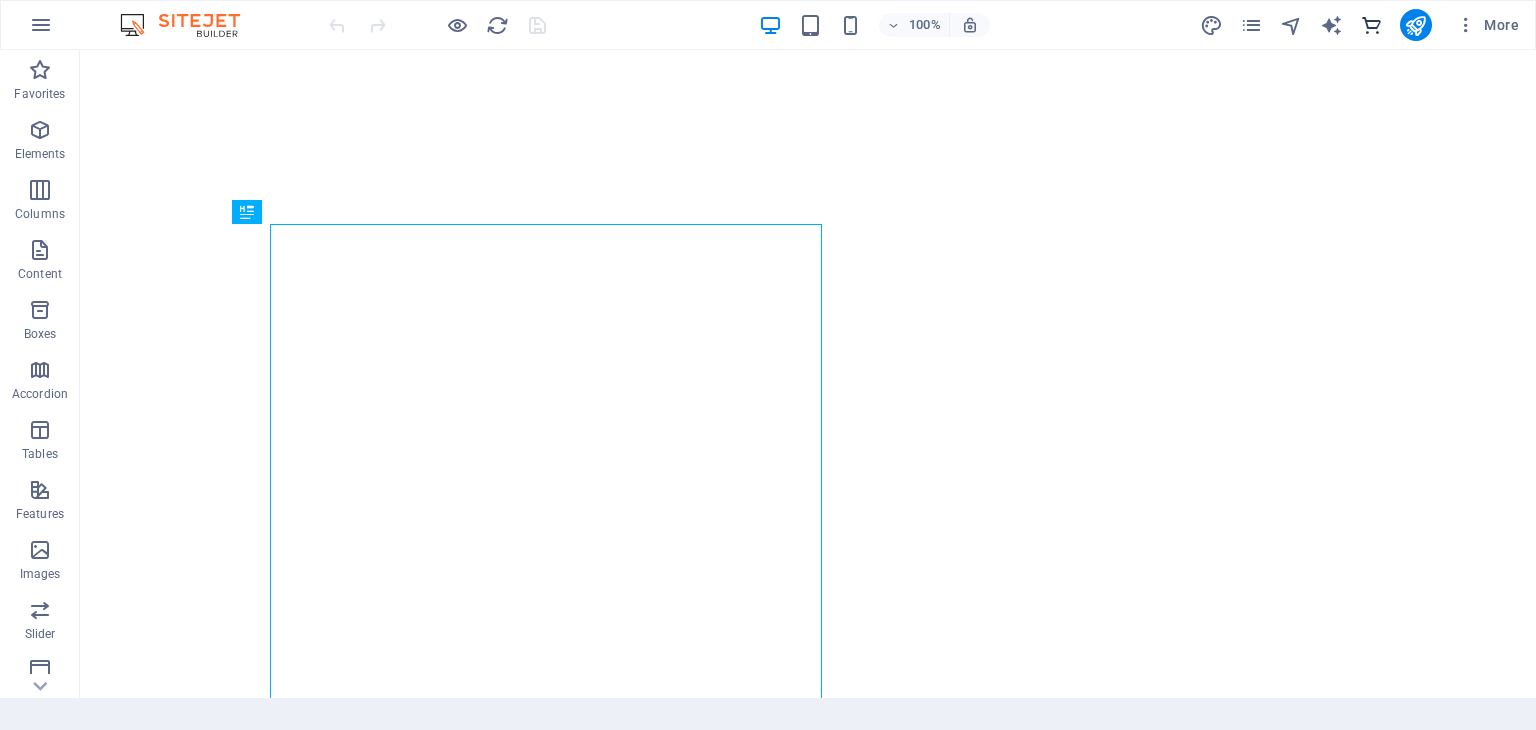click at bounding box center [1371, 25] 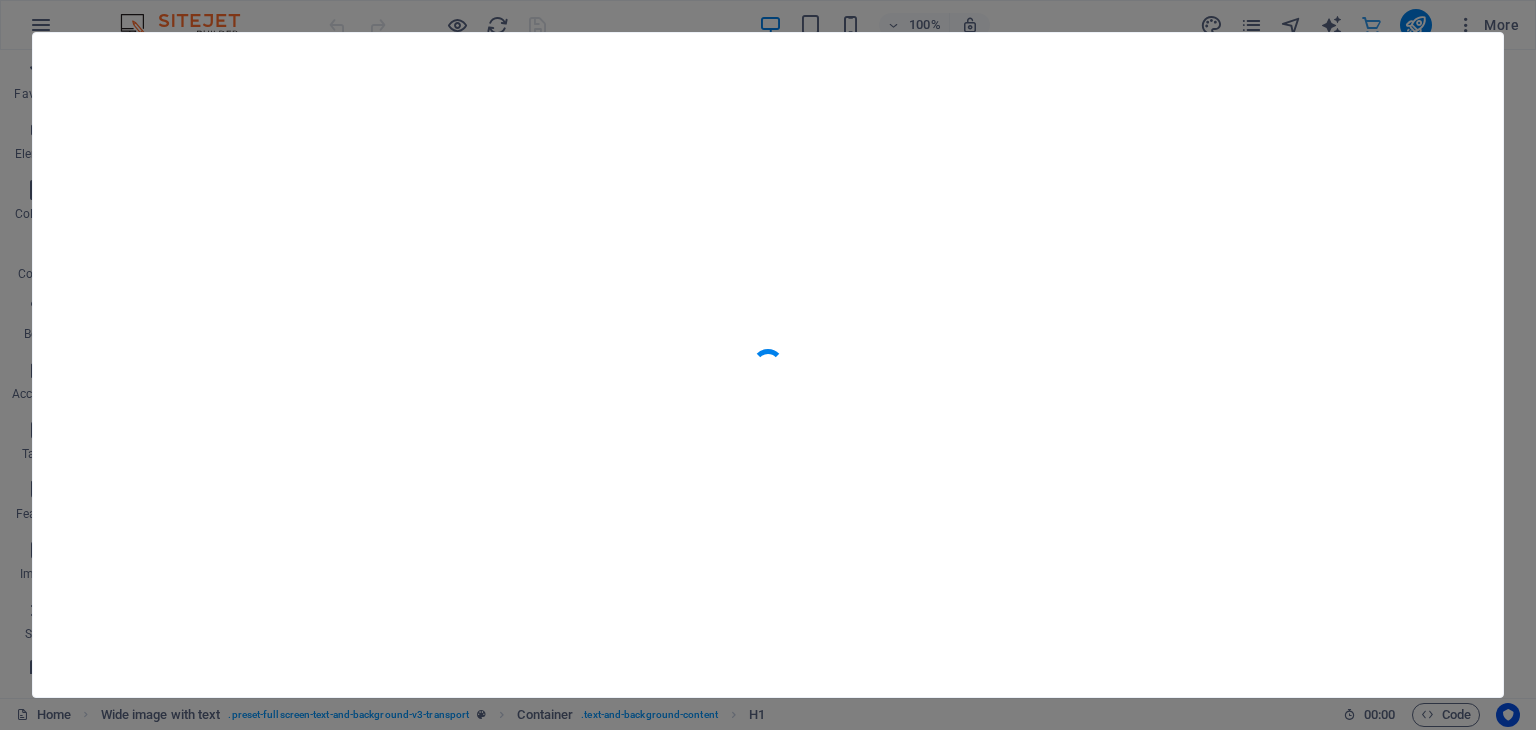scroll, scrollTop: 19271, scrollLeft: 0, axis: vertical 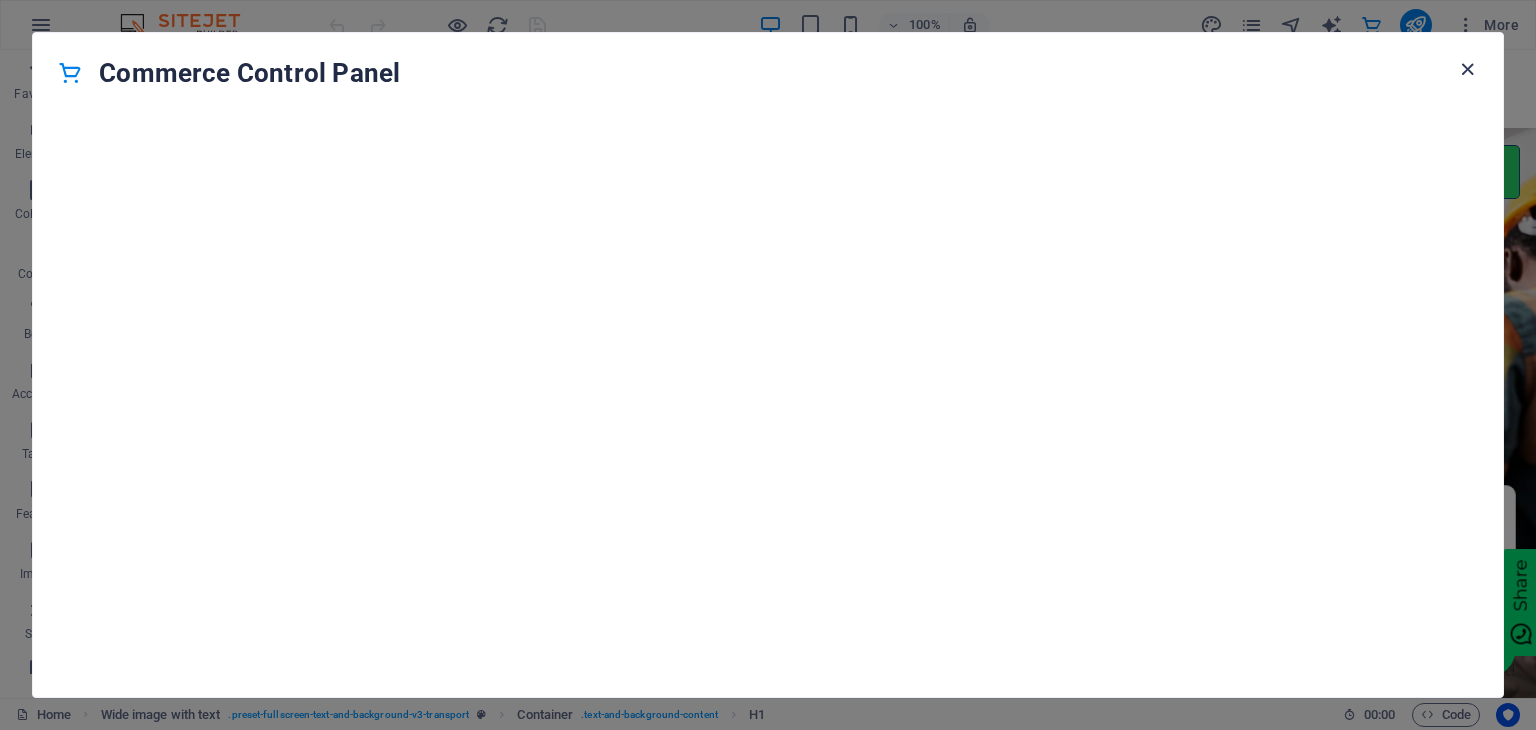 click at bounding box center [1467, 69] 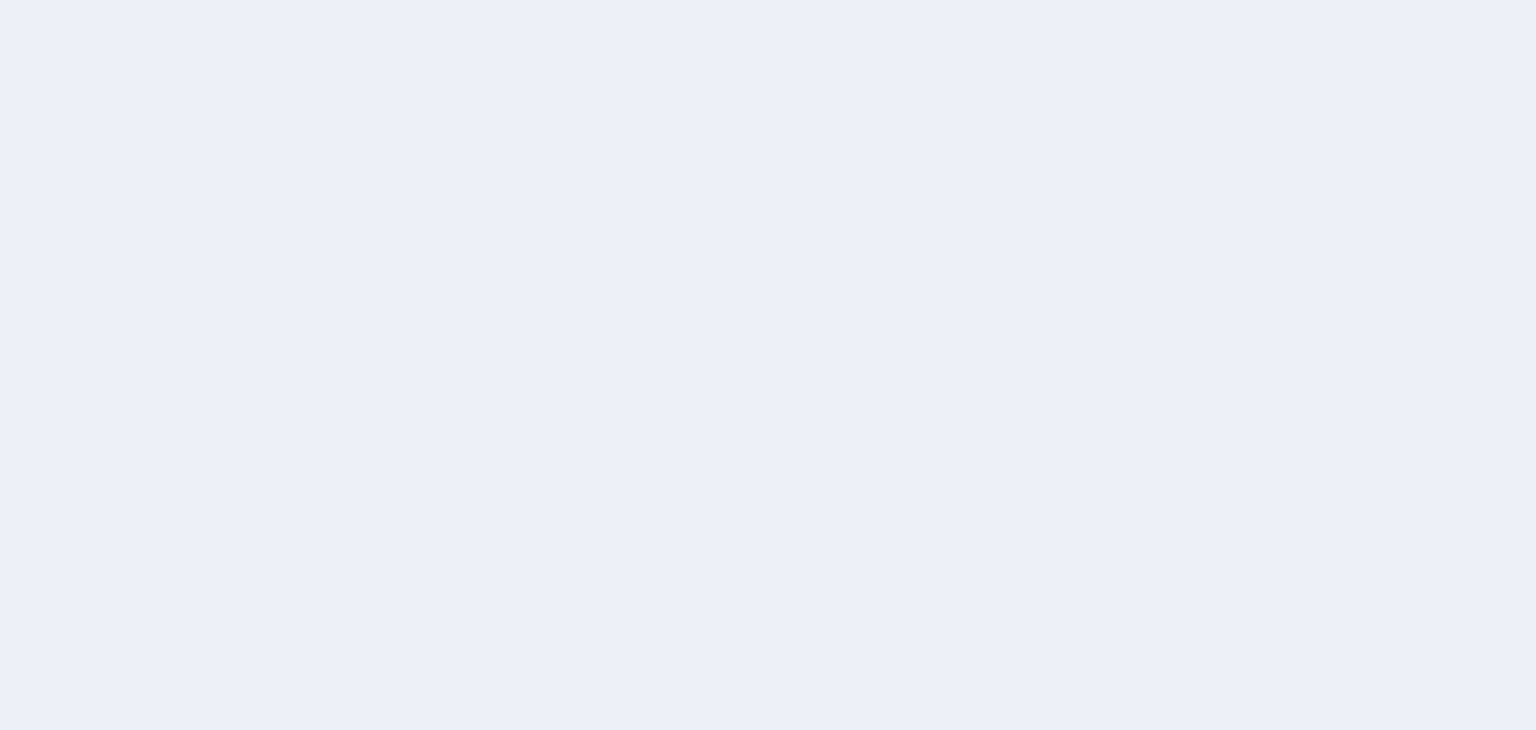 scroll, scrollTop: 0, scrollLeft: 0, axis: both 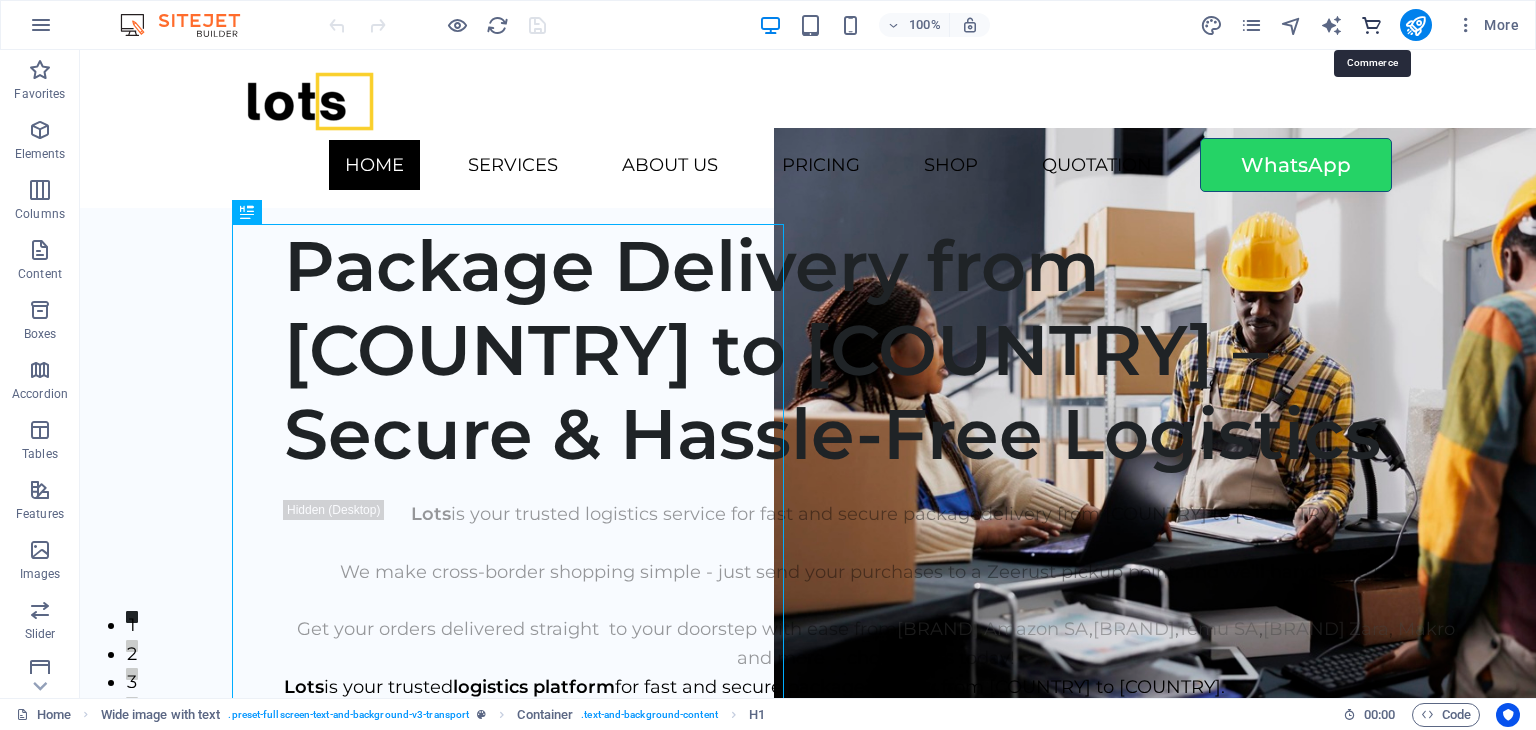 click at bounding box center (1371, 25) 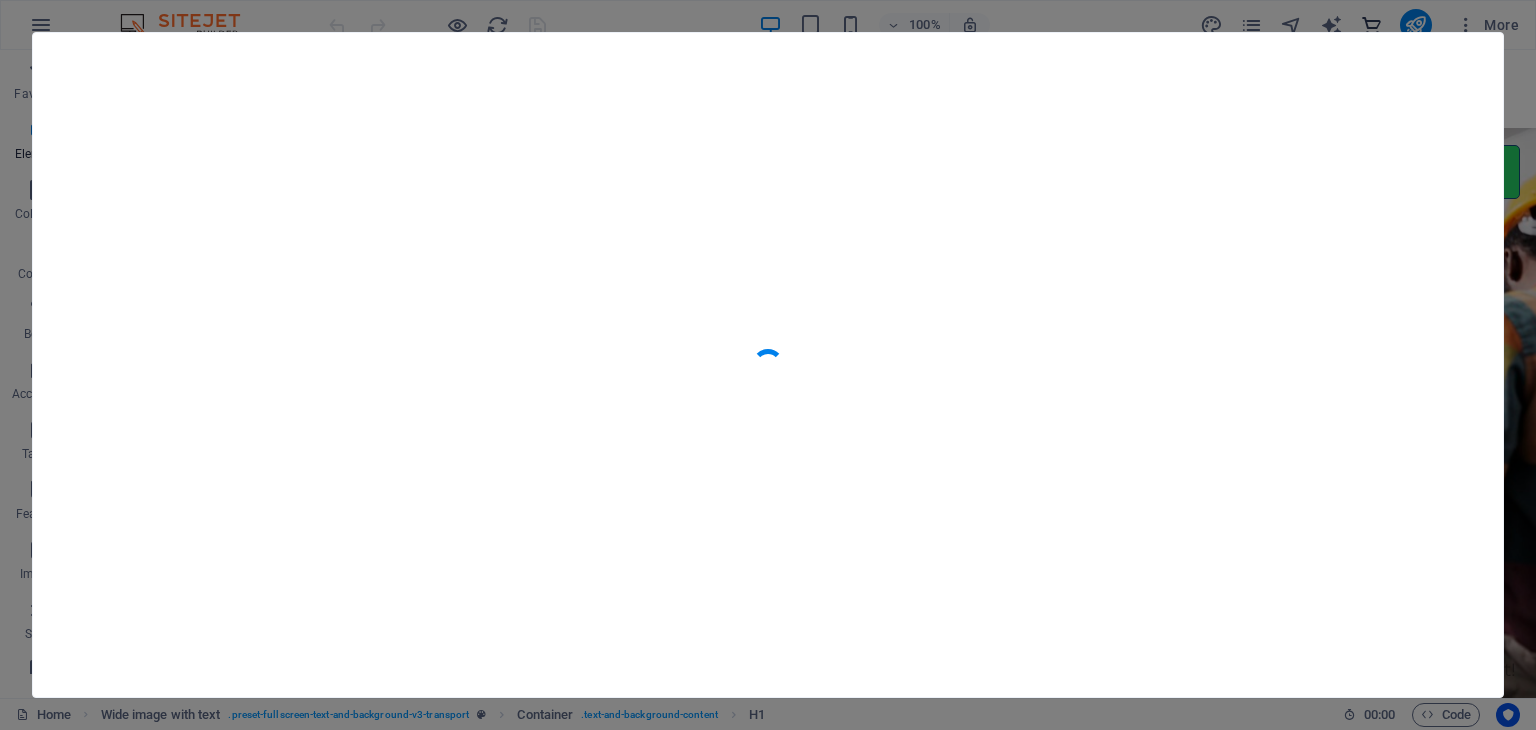 scroll, scrollTop: 19271, scrollLeft: 0, axis: vertical 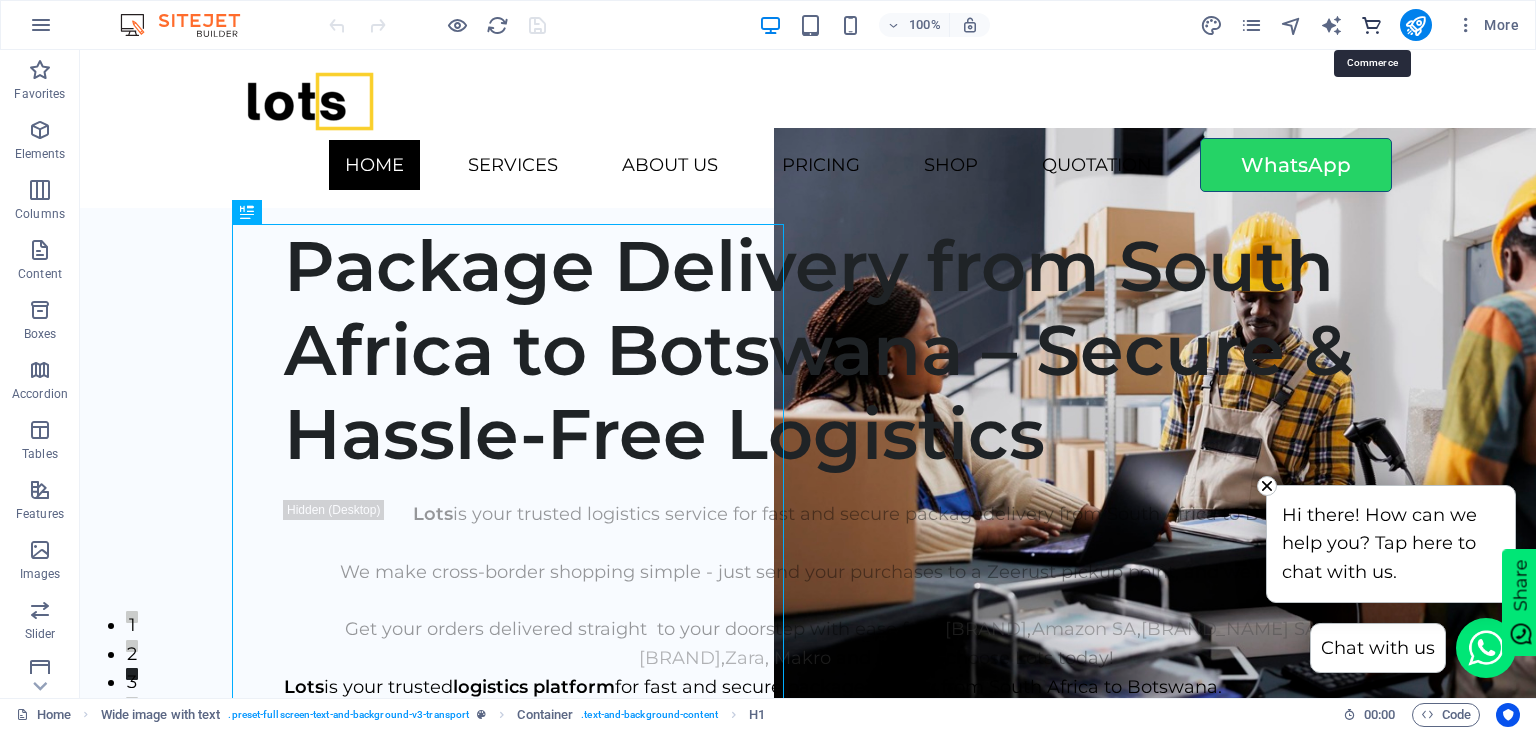 click at bounding box center [1371, 25] 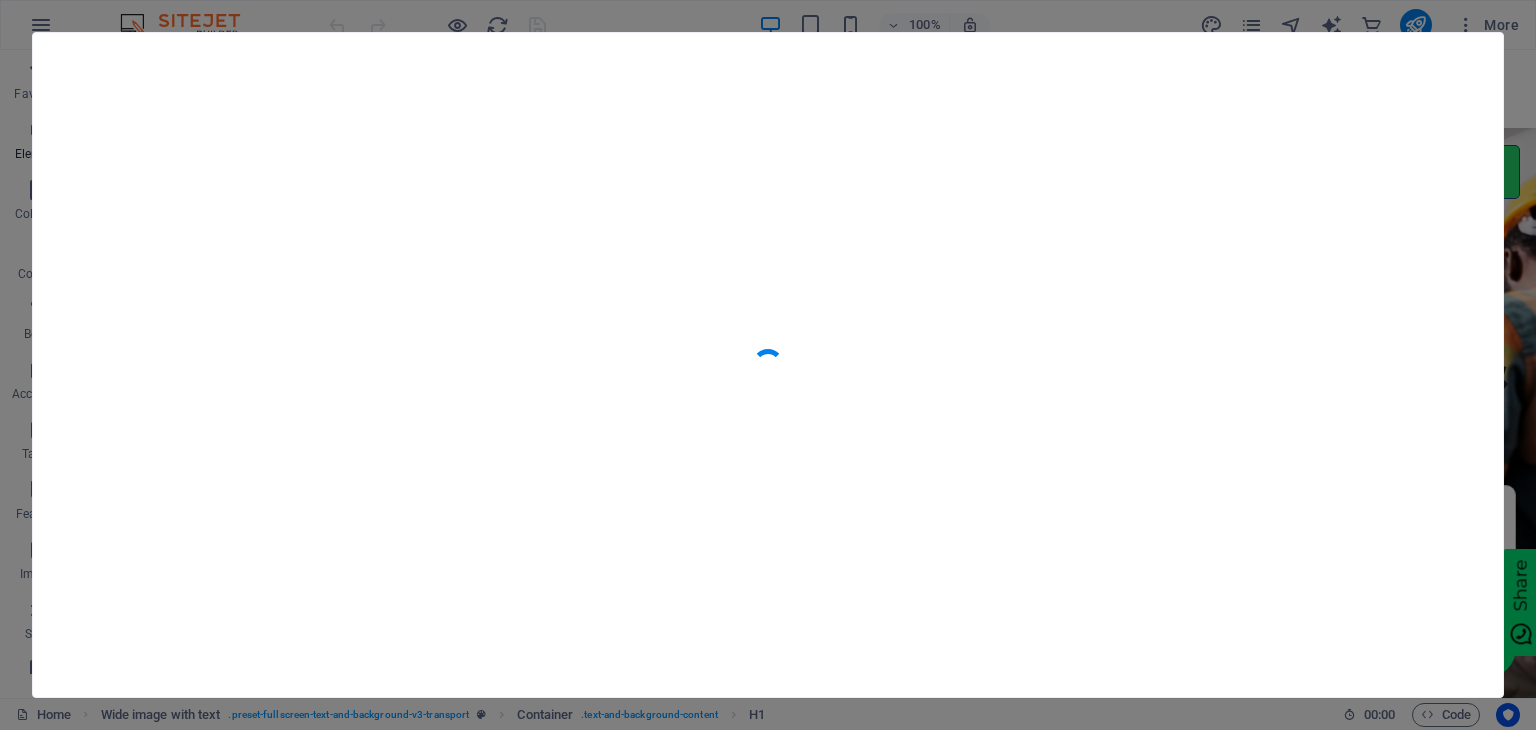 scroll, scrollTop: 19271, scrollLeft: 0, axis: vertical 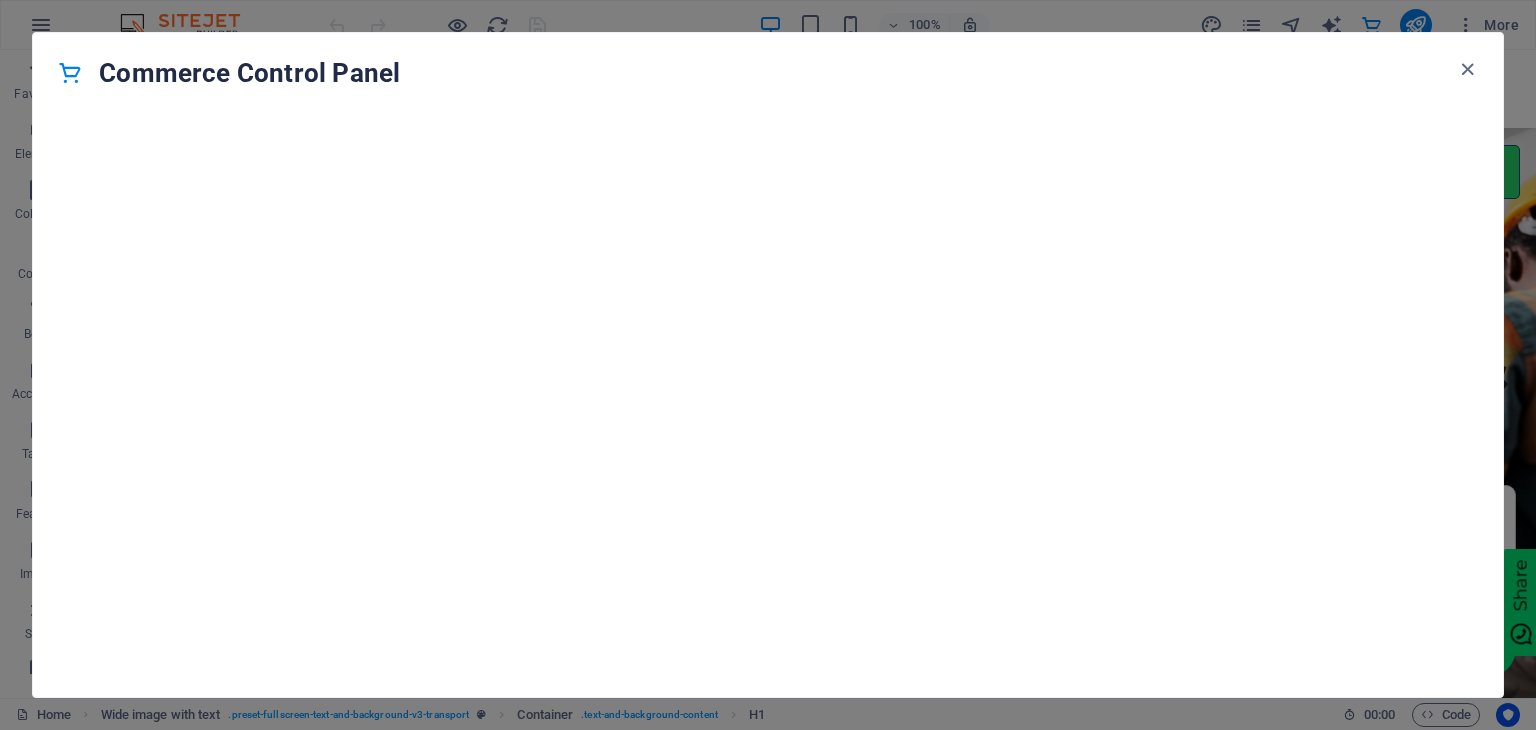 click on "Commerce Control Panel" at bounding box center (777, 73) 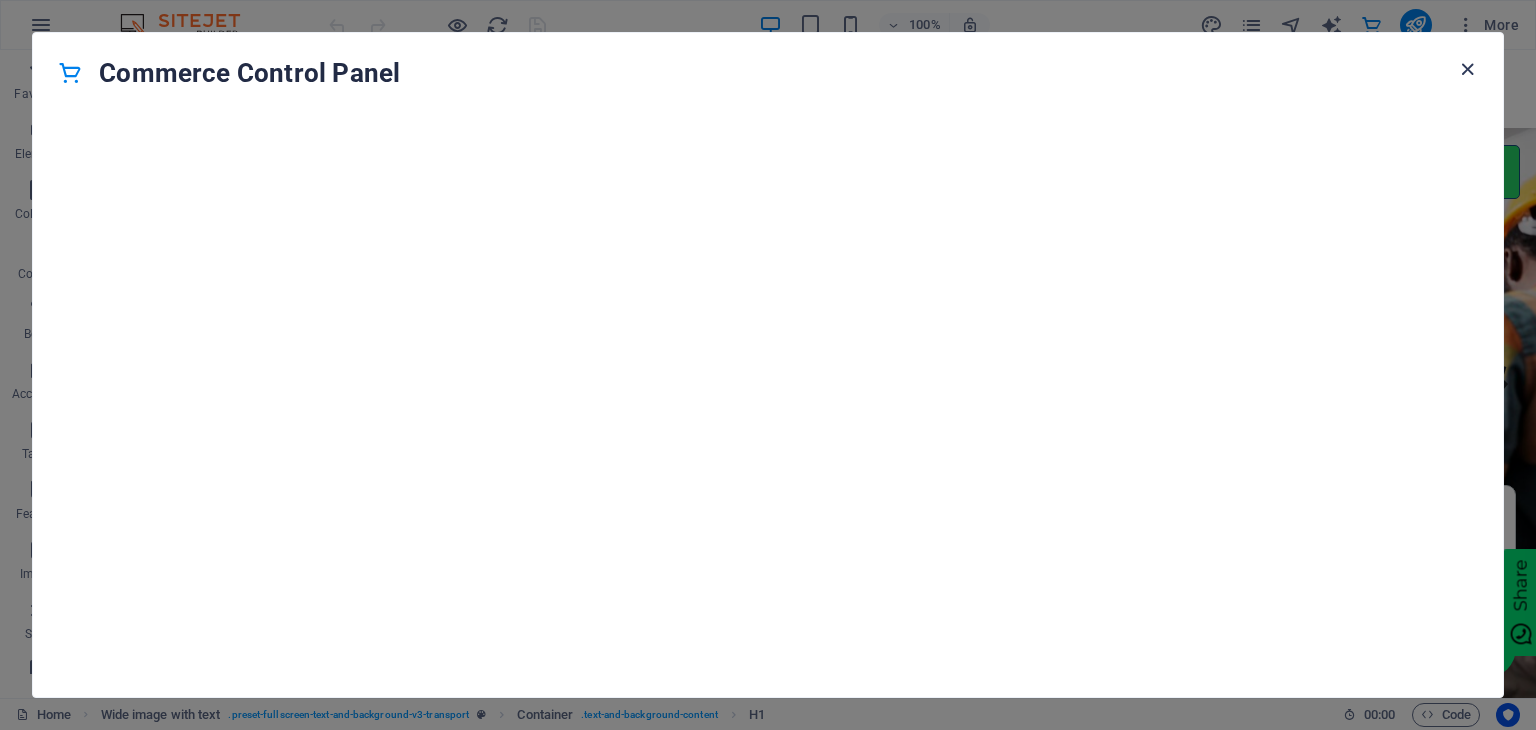 click at bounding box center (1467, 69) 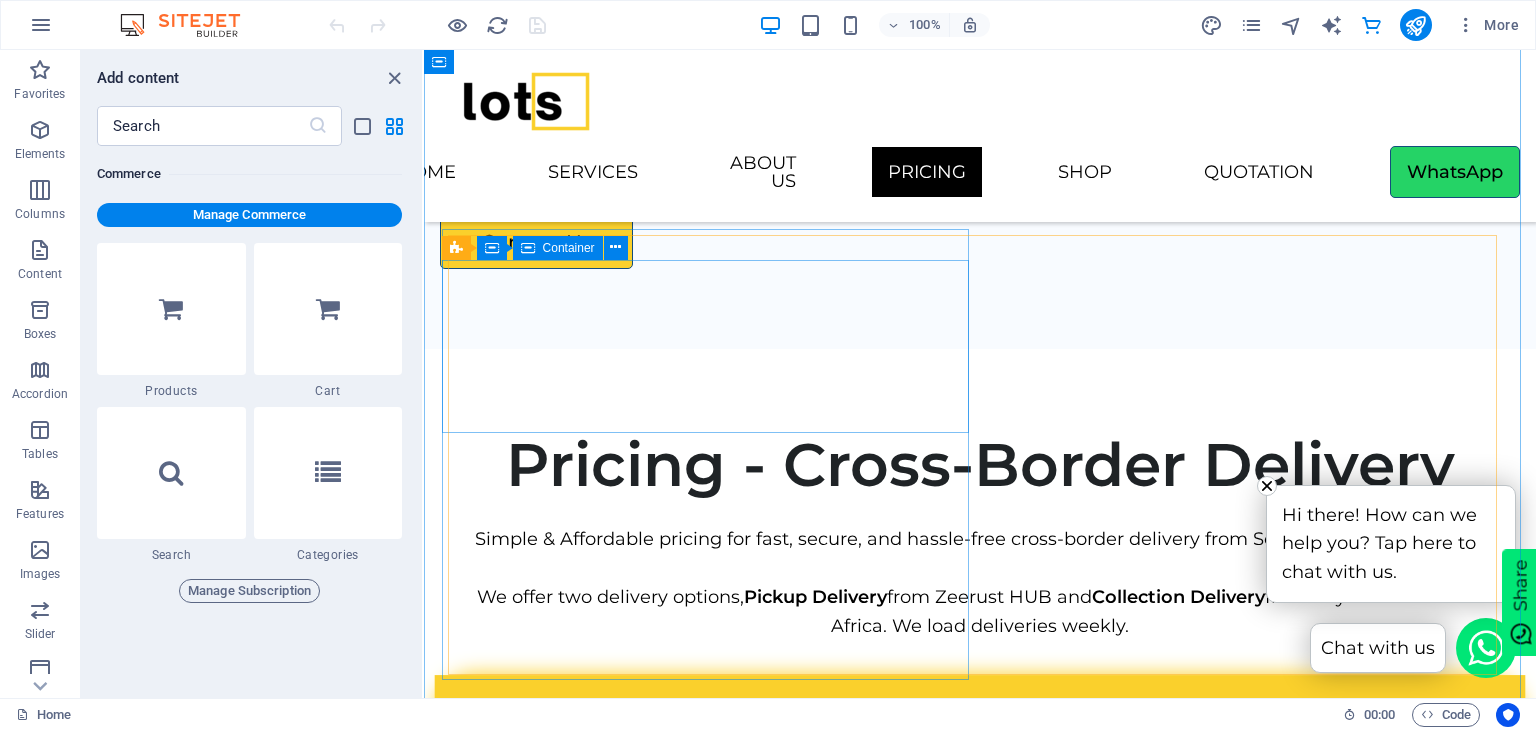 scroll, scrollTop: 4300, scrollLeft: 0, axis: vertical 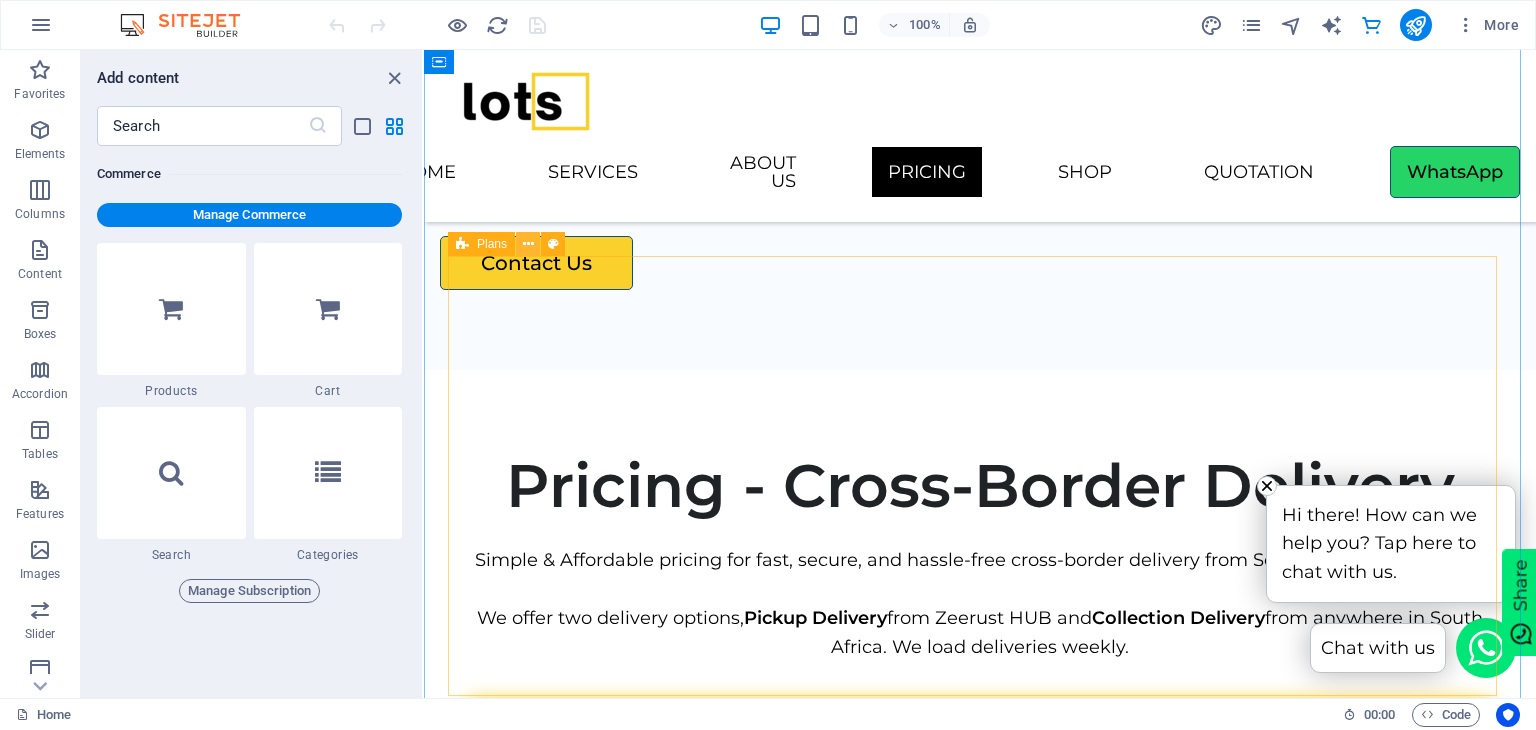 click at bounding box center [528, 244] 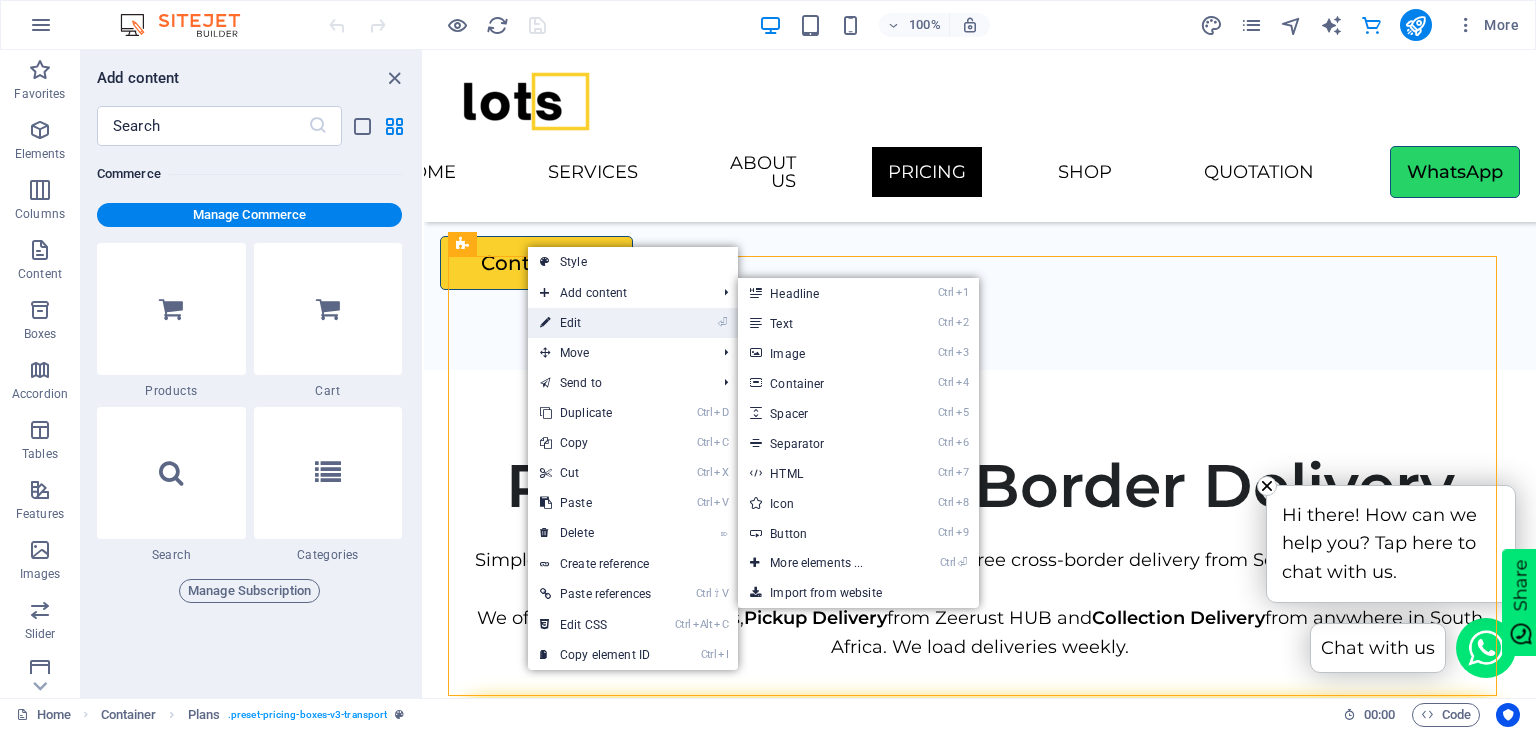 click on "⏎  Edit" at bounding box center (595, 323) 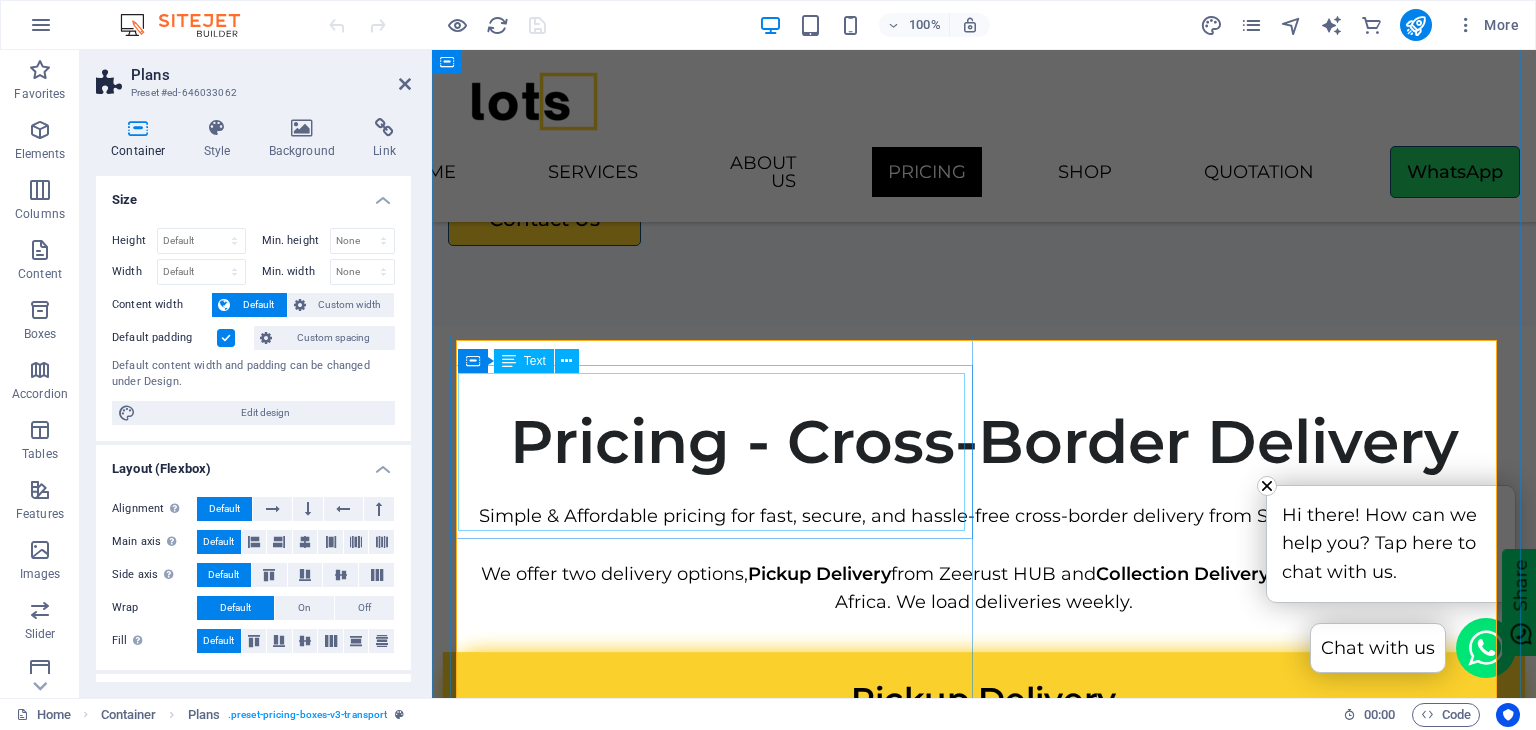 scroll, scrollTop: 4200, scrollLeft: 0, axis: vertical 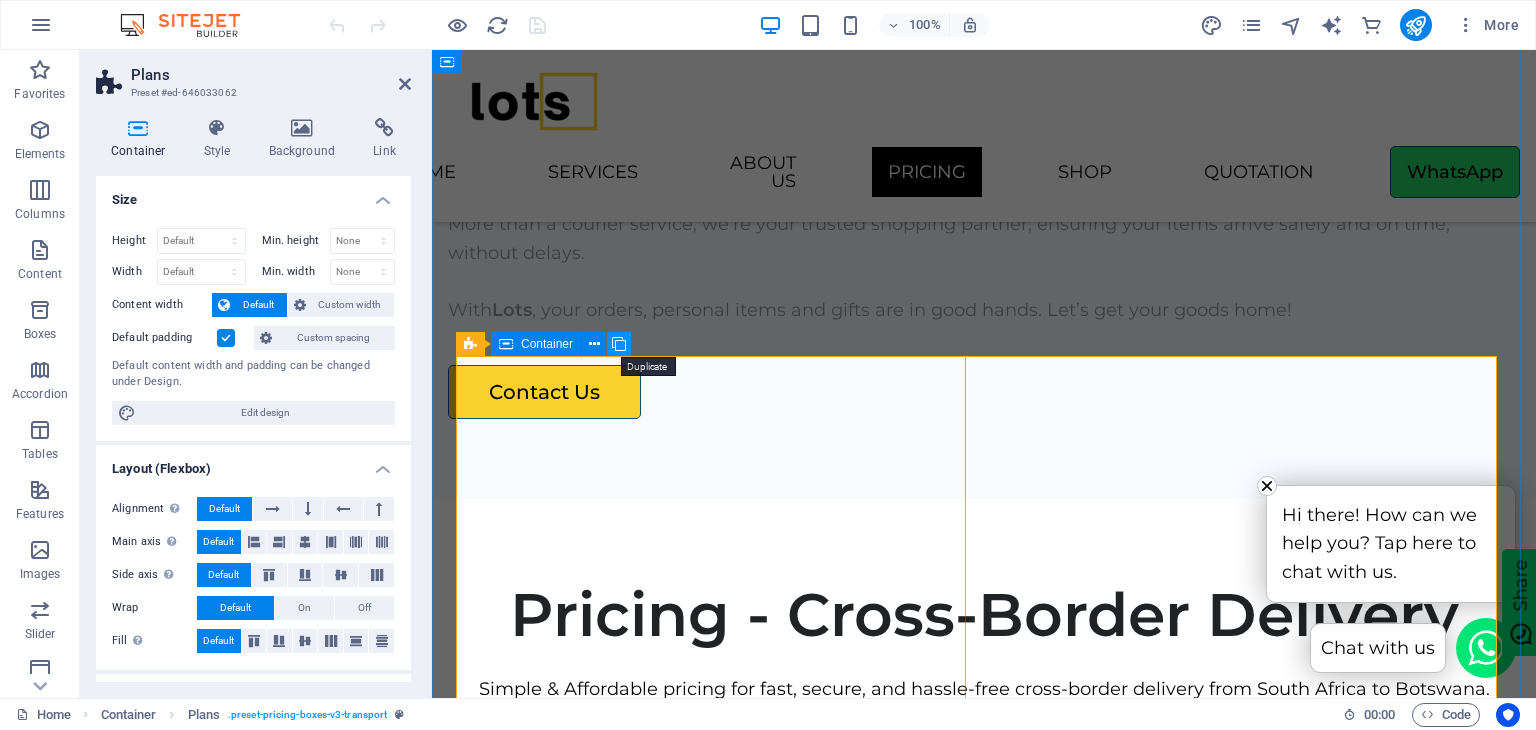 click at bounding box center (619, 344) 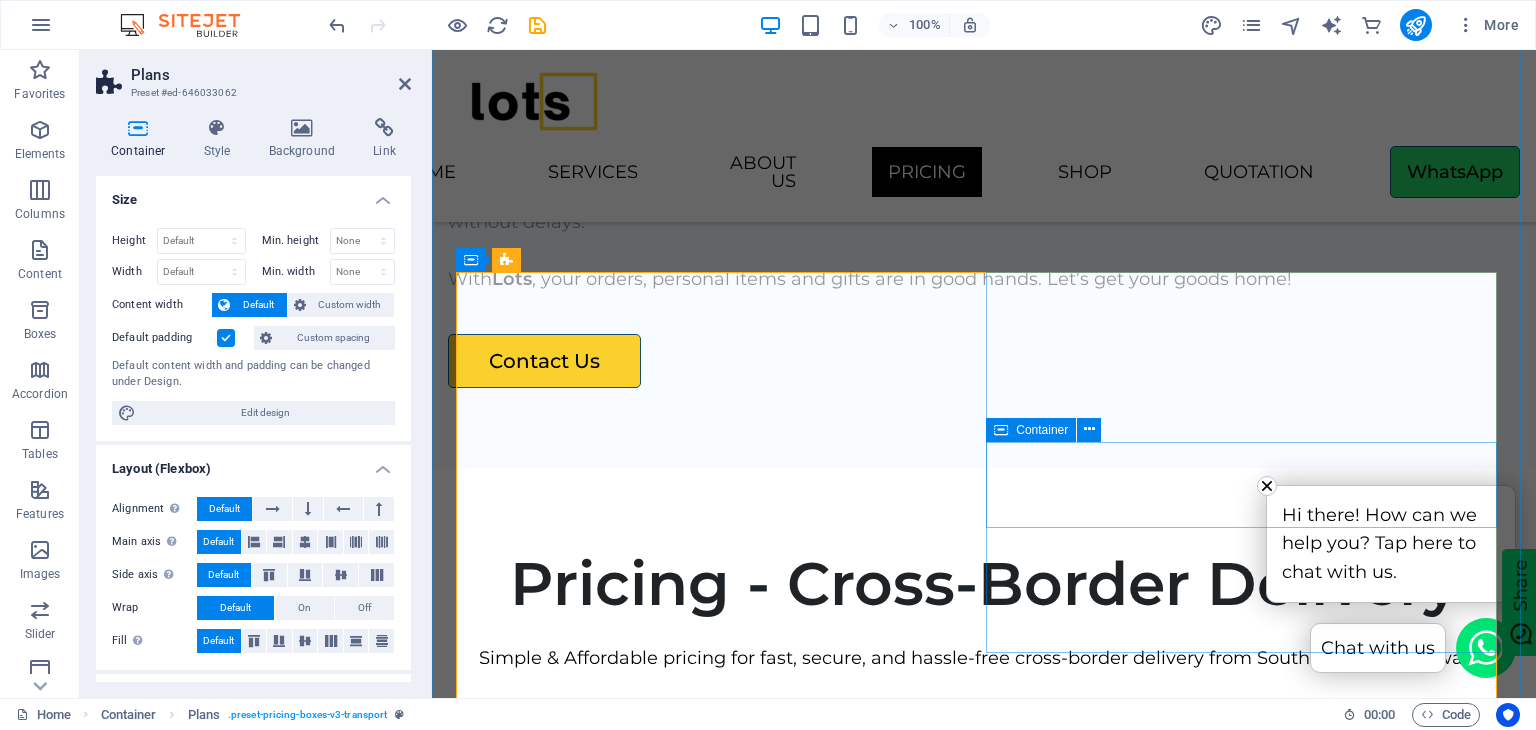 scroll, scrollTop: 4200, scrollLeft: 0, axis: vertical 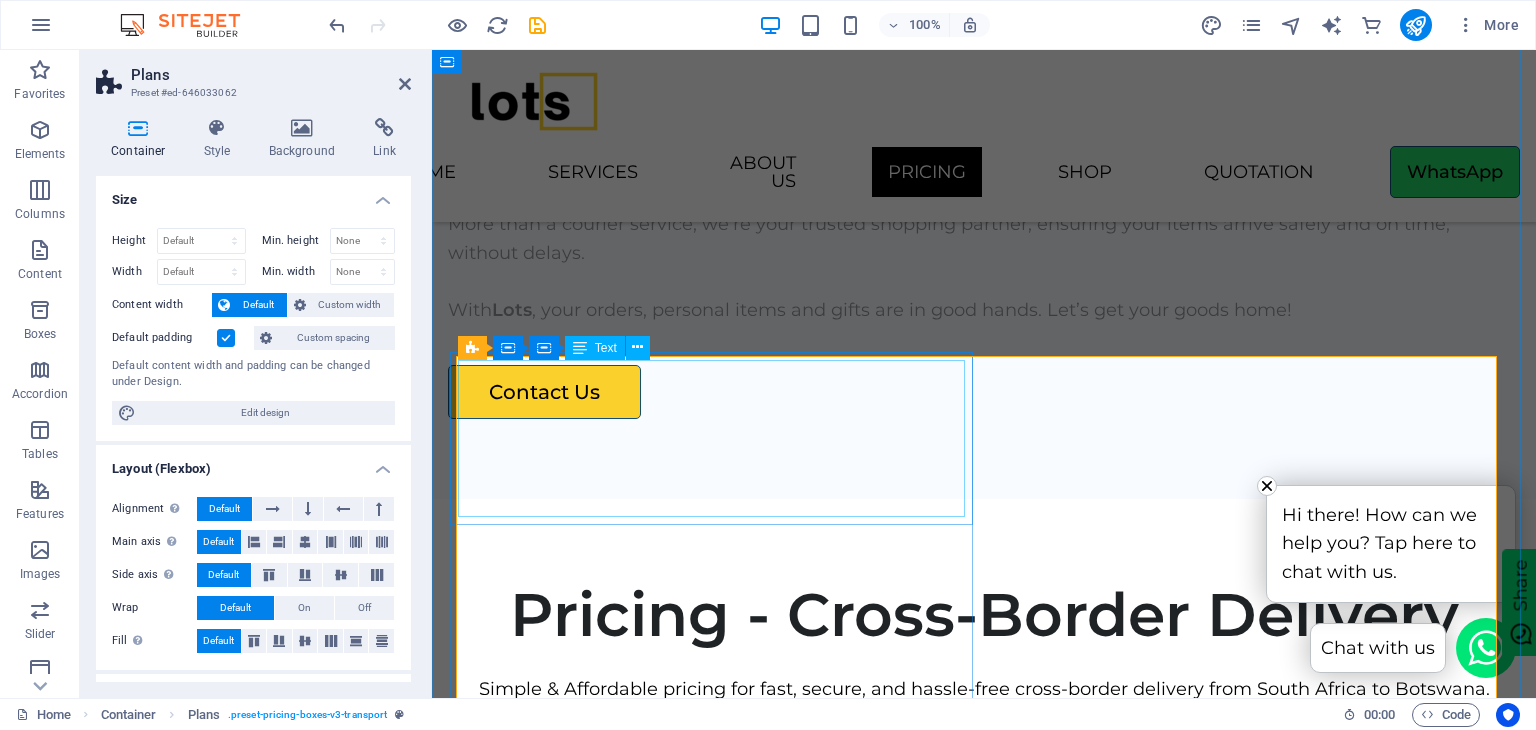 click on "Pickup Delivery  0-20kg Max Size: 69 x 60 x 41 cm" at bounding box center (984, 924) 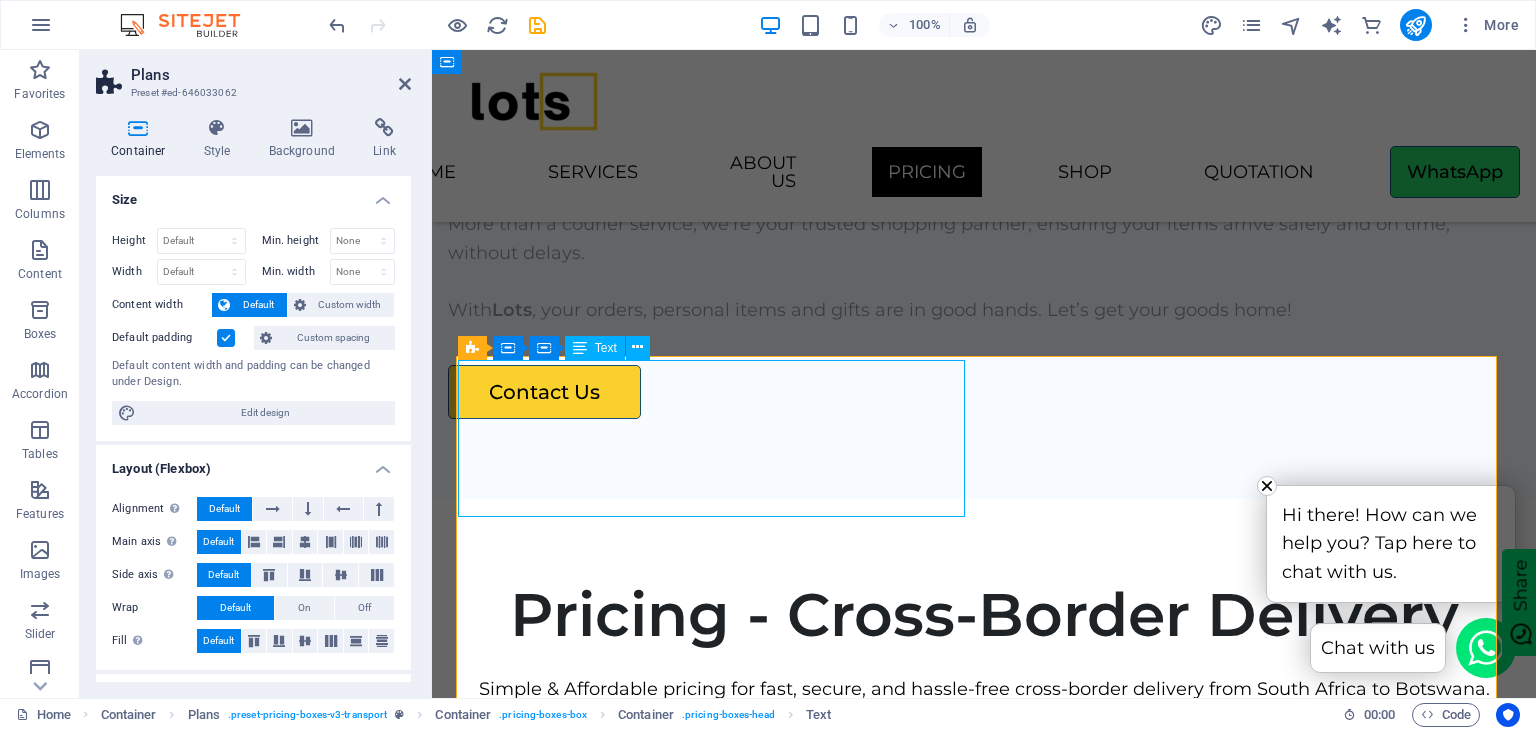 click on "Pickup Delivery  0-20kg Max Size: 69 x 60 x 41 cm" at bounding box center (984, 924) 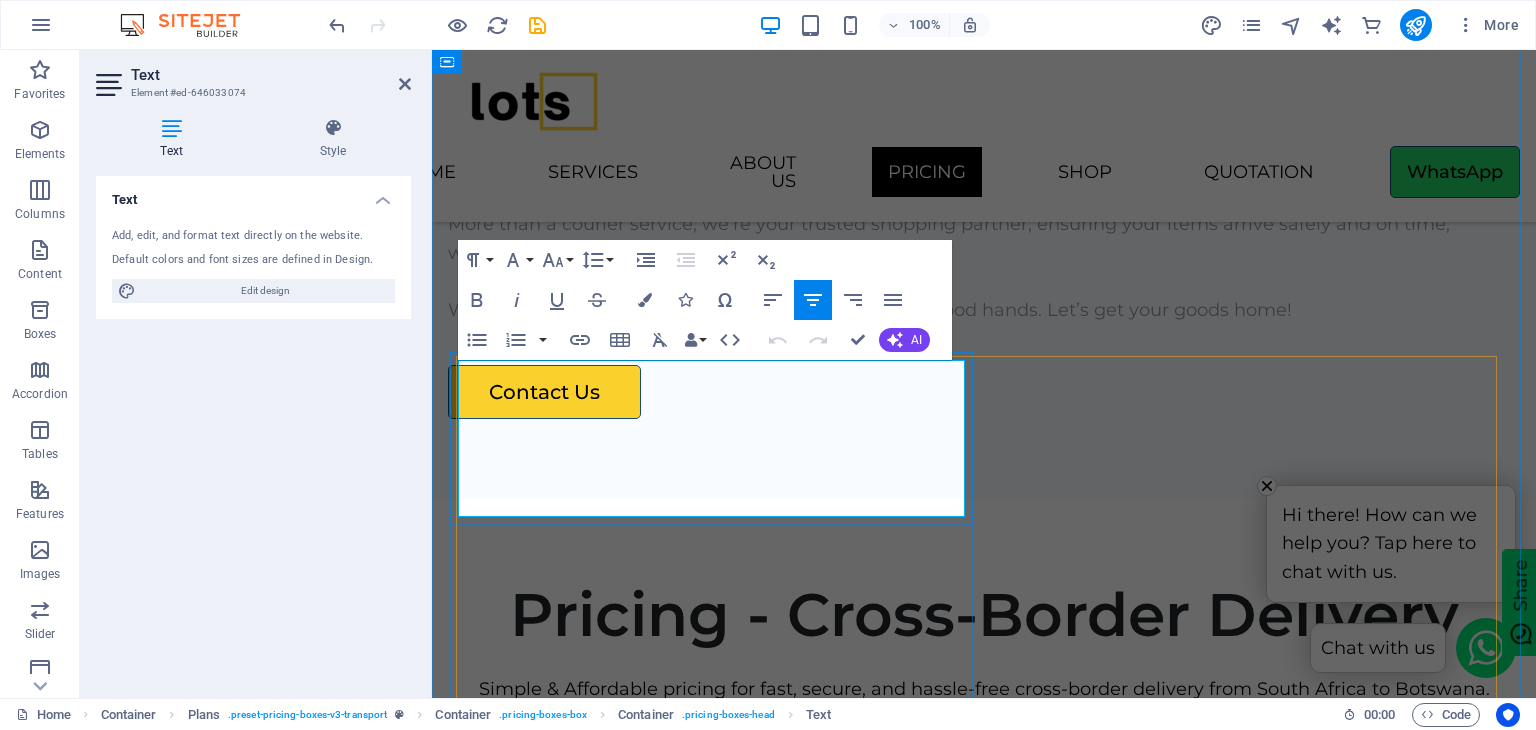 click on "0-20kg" at bounding box center [984, 924] 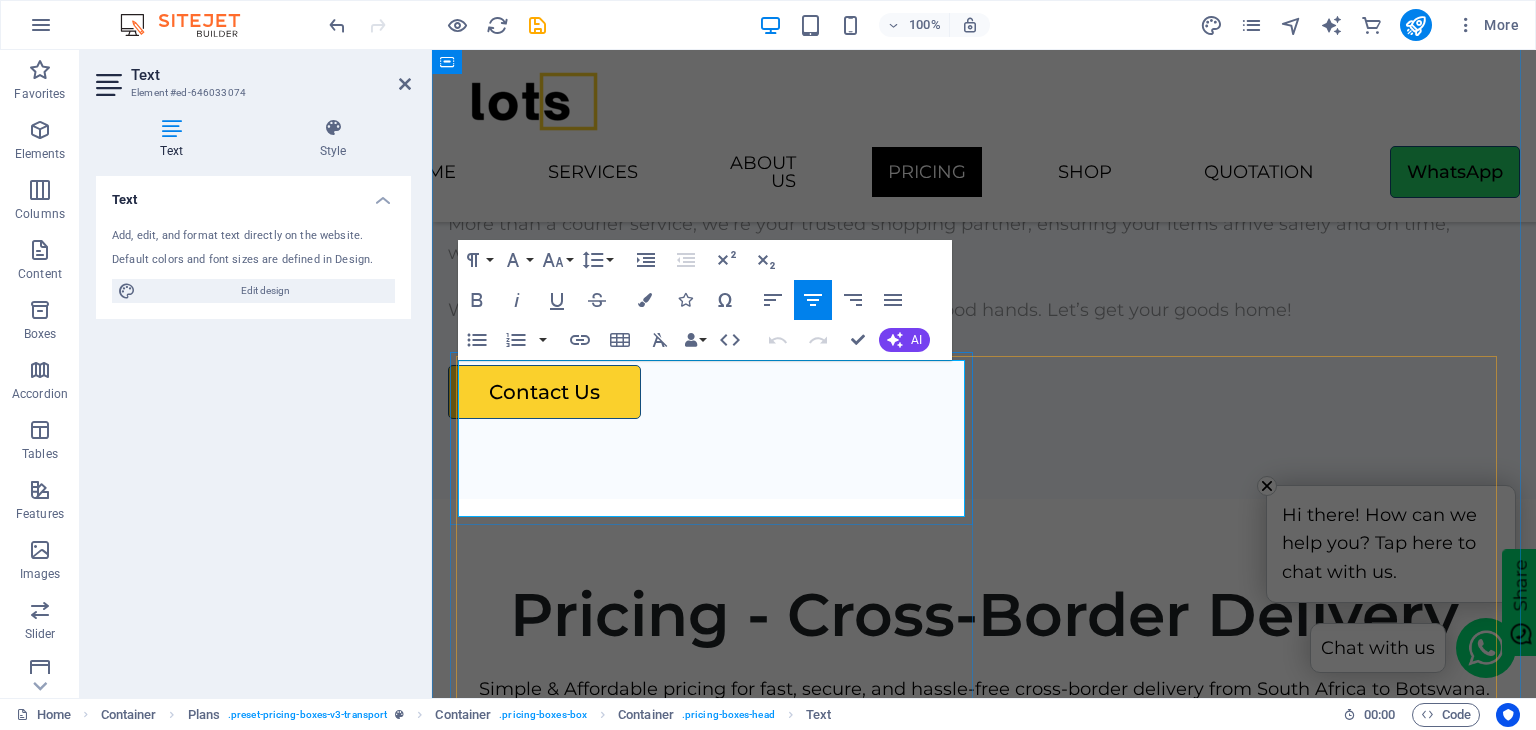 type 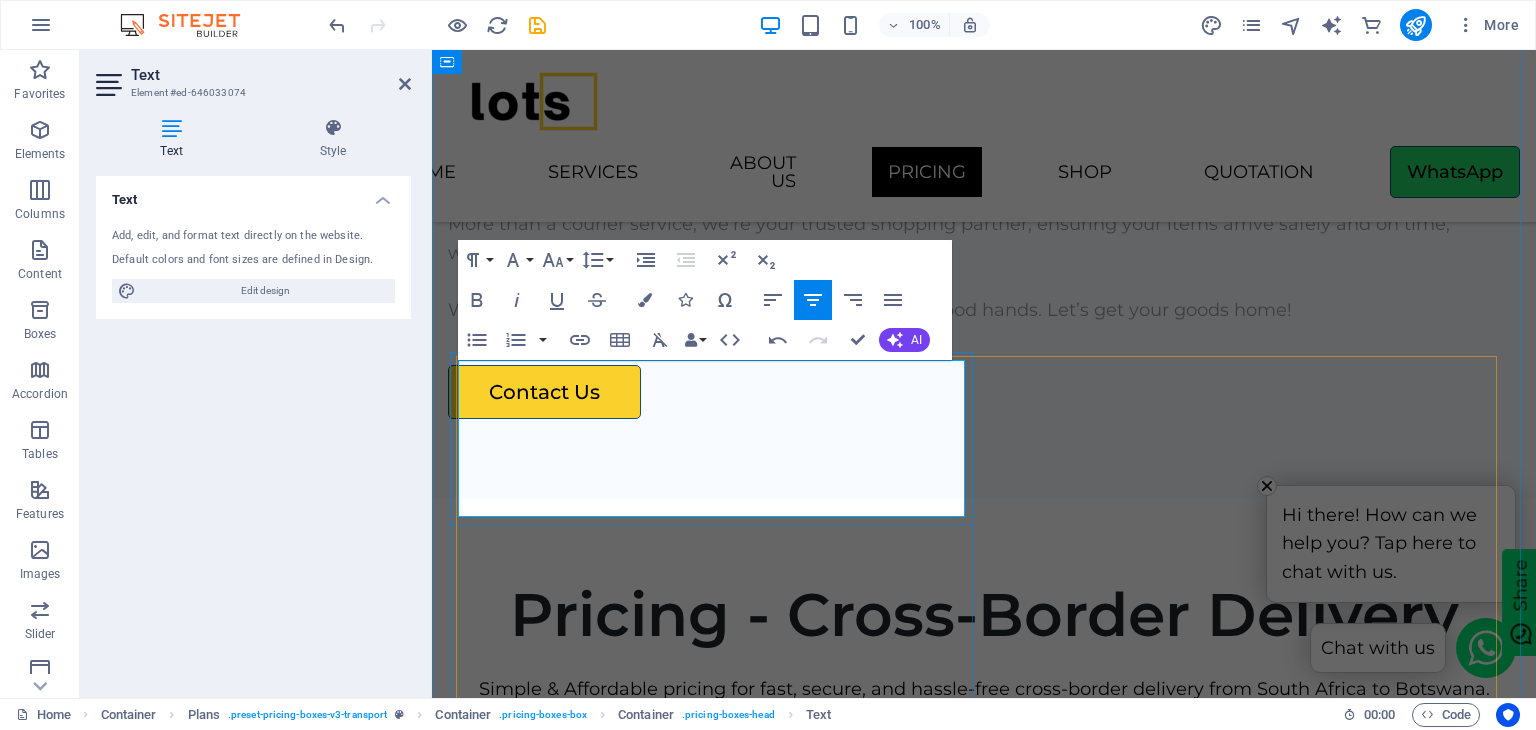 click on "Max Size: 69 x 60 x 41 cm" at bounding box center [984, 982] 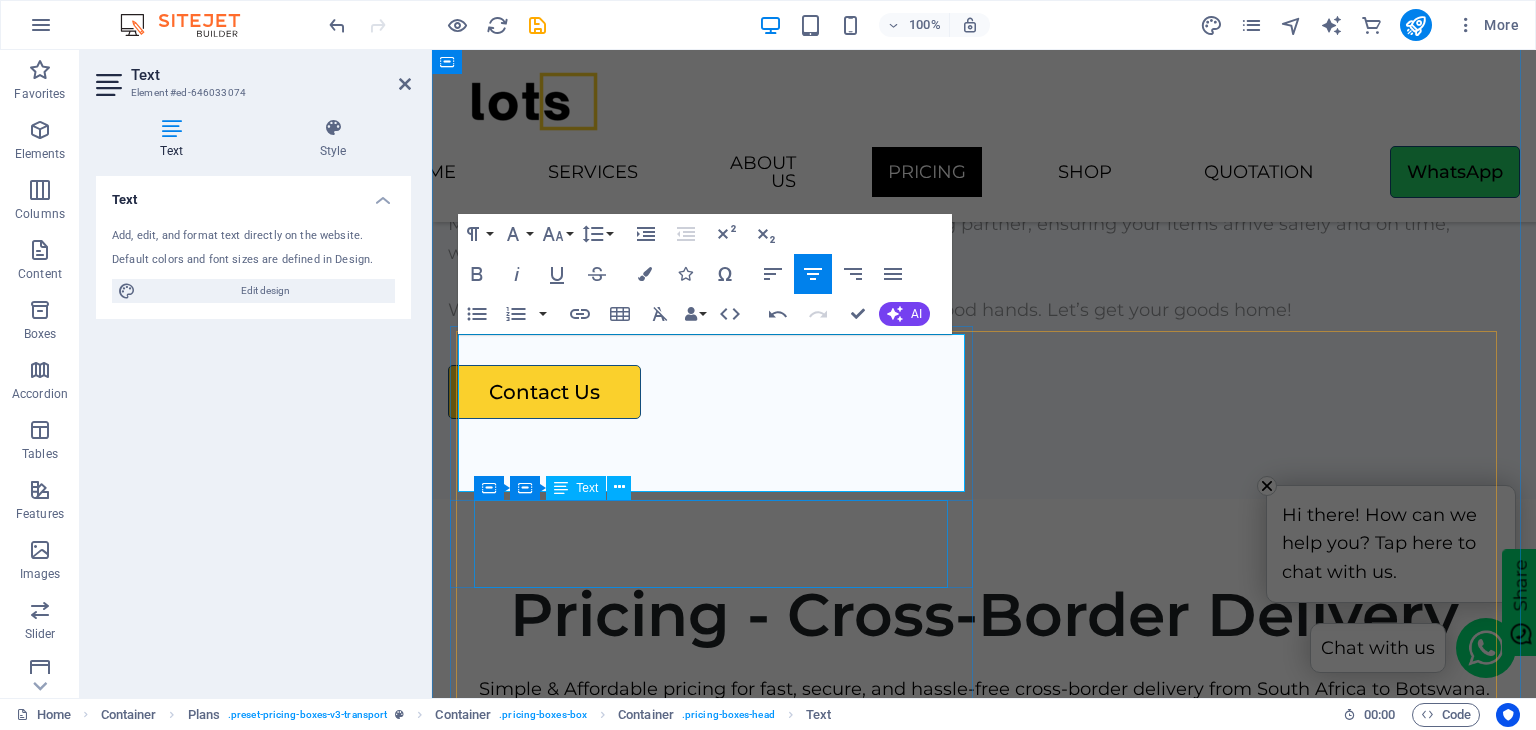 scroll, scrollTop: 4300, scrollLeft: 0, axis: vertical 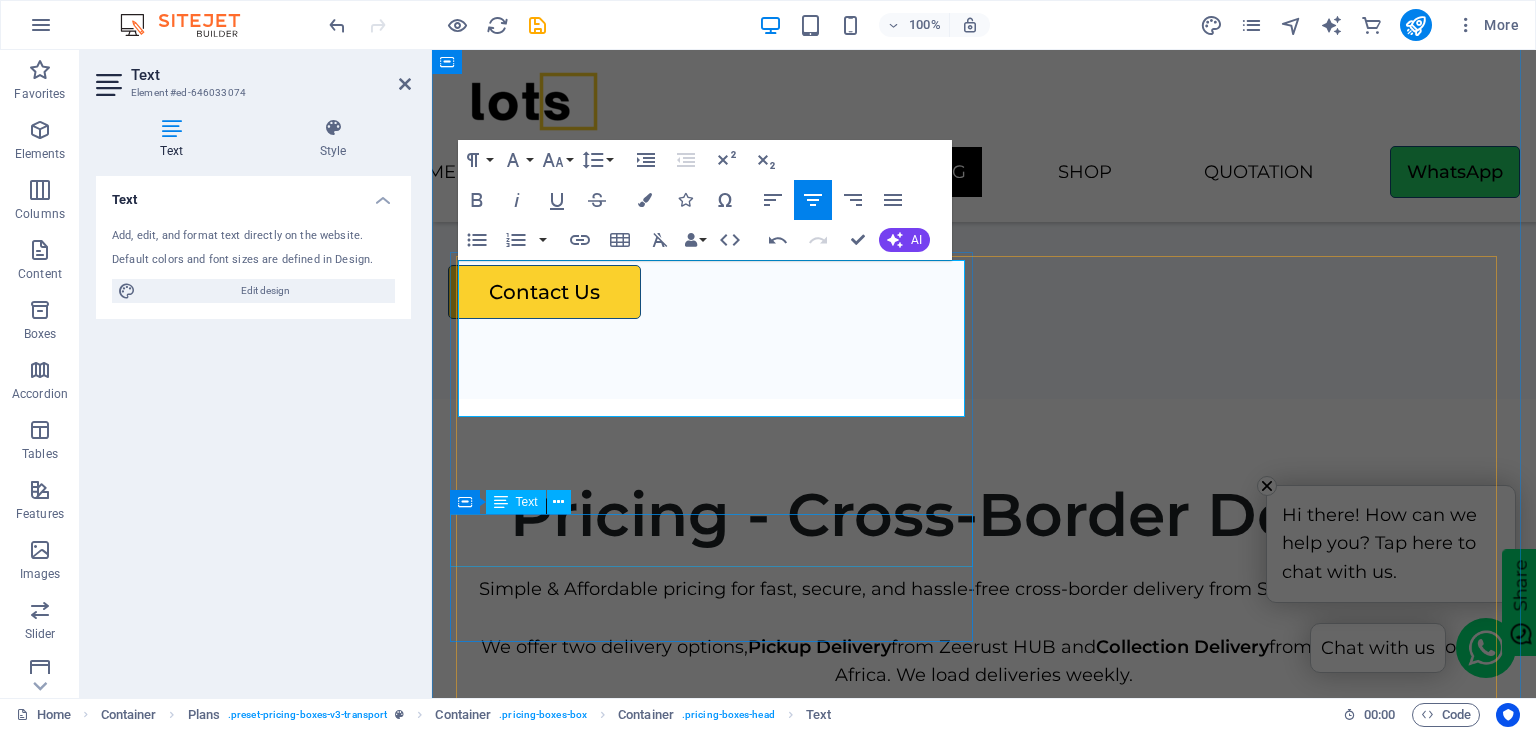 click on "P300" at bounding box center [984, 1026] 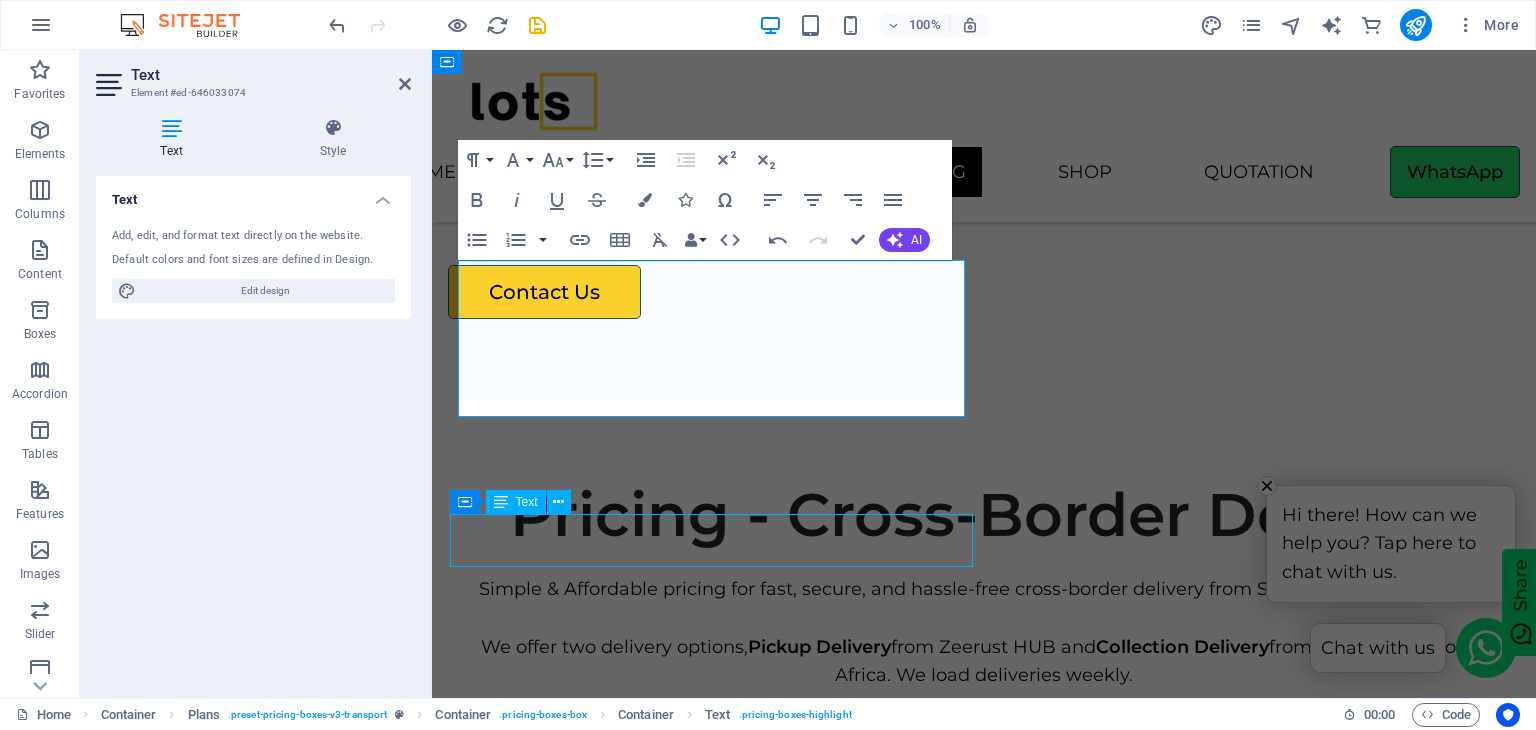 scroll, scrollTop: 4271, scrollLeft: 0, axis: vertical 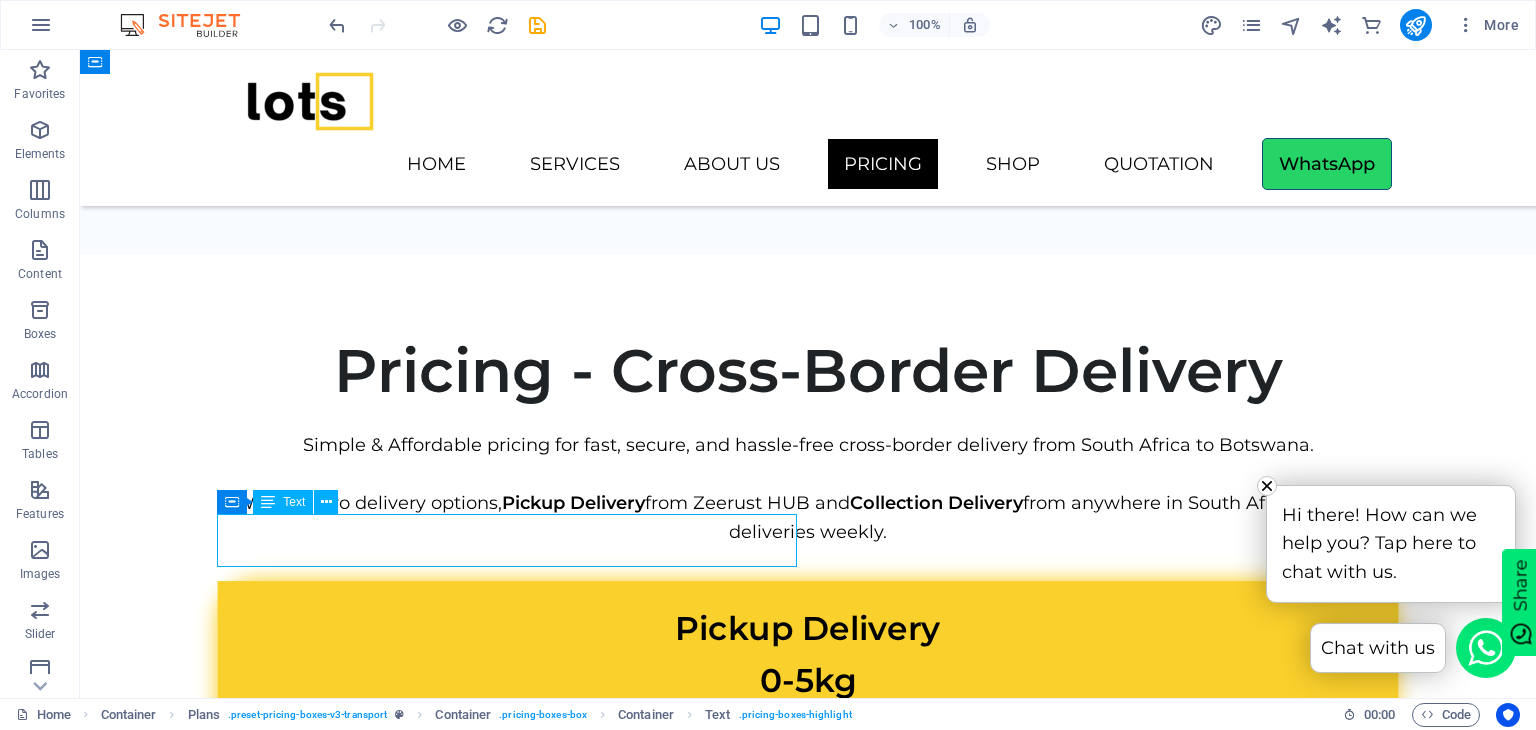 click on "P300" at bounding box center [808, 882] 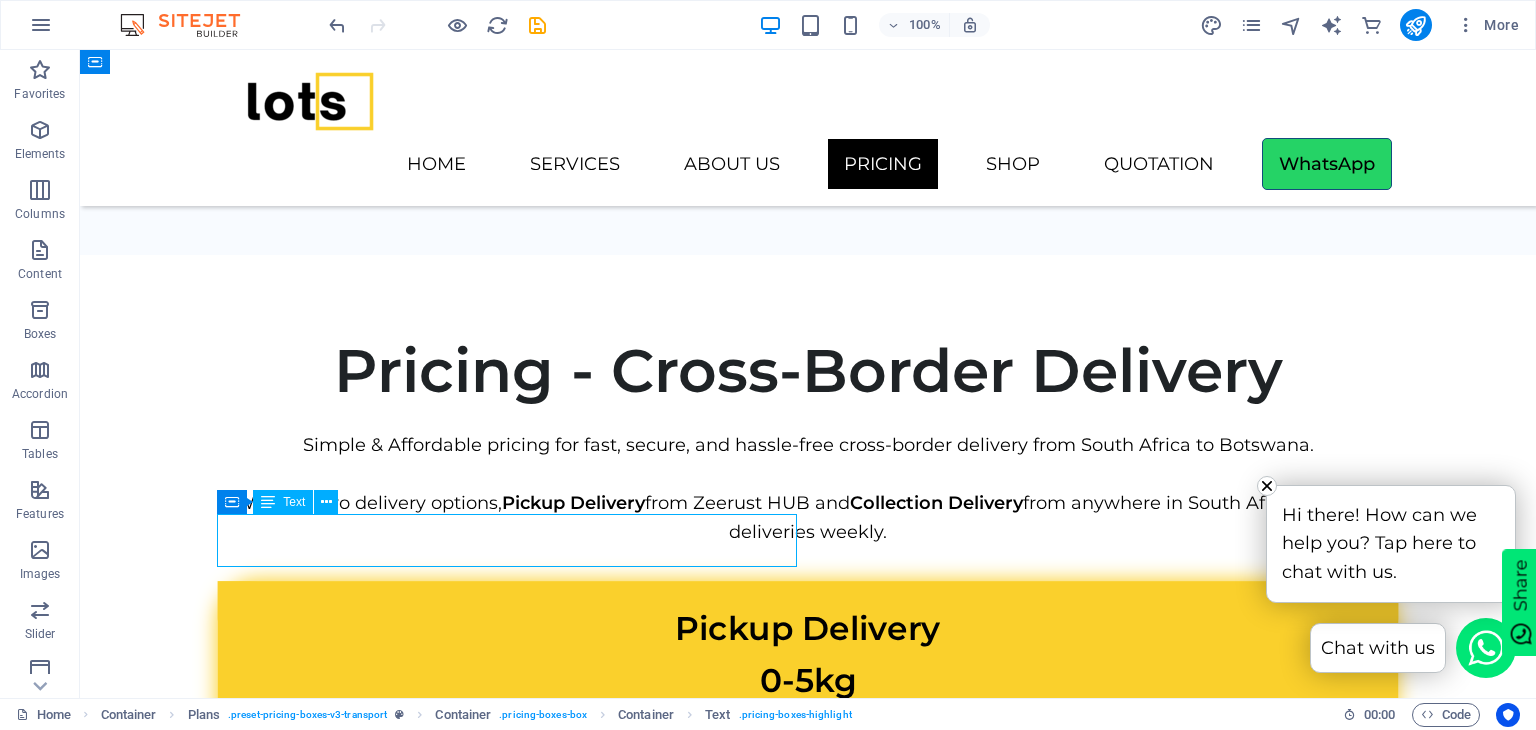 drag, startPoint x: 591, startPoint y: 587, endPoint x: 511, endPoint y: 537, distance: 94.33981 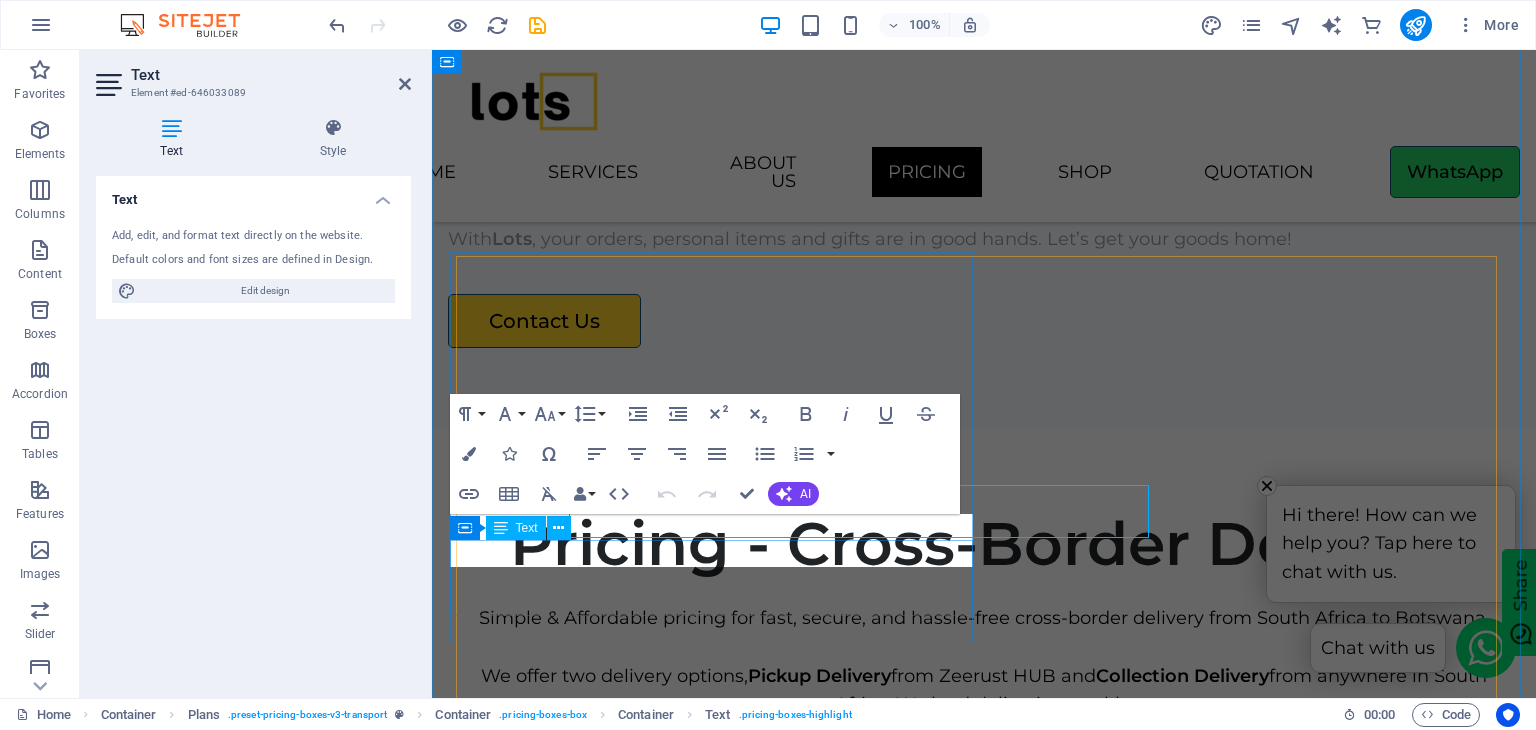 scroll, scrollTop: 4300, scrollLeft: 0, axis: vertical 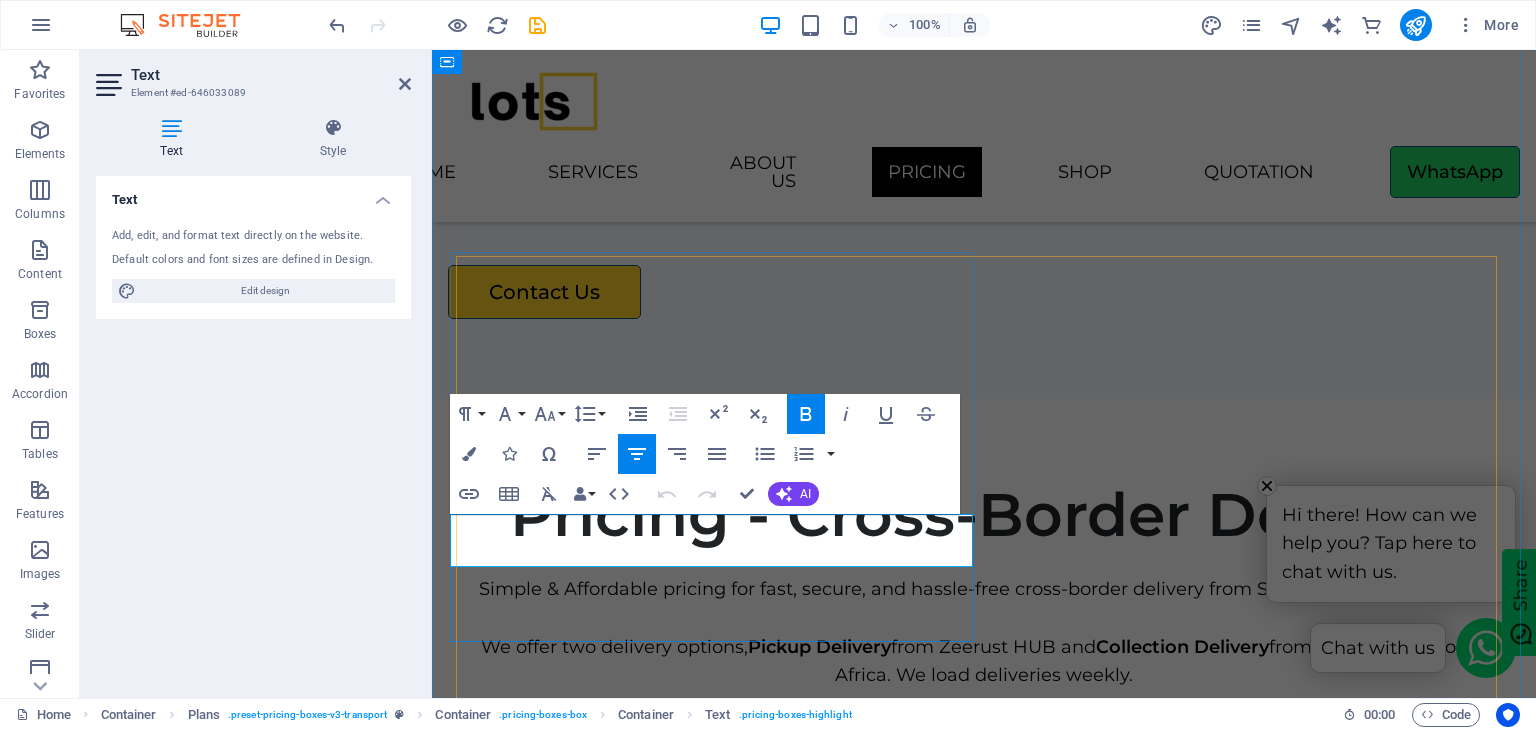 click on "P300" at bounding box center (984, 1026) 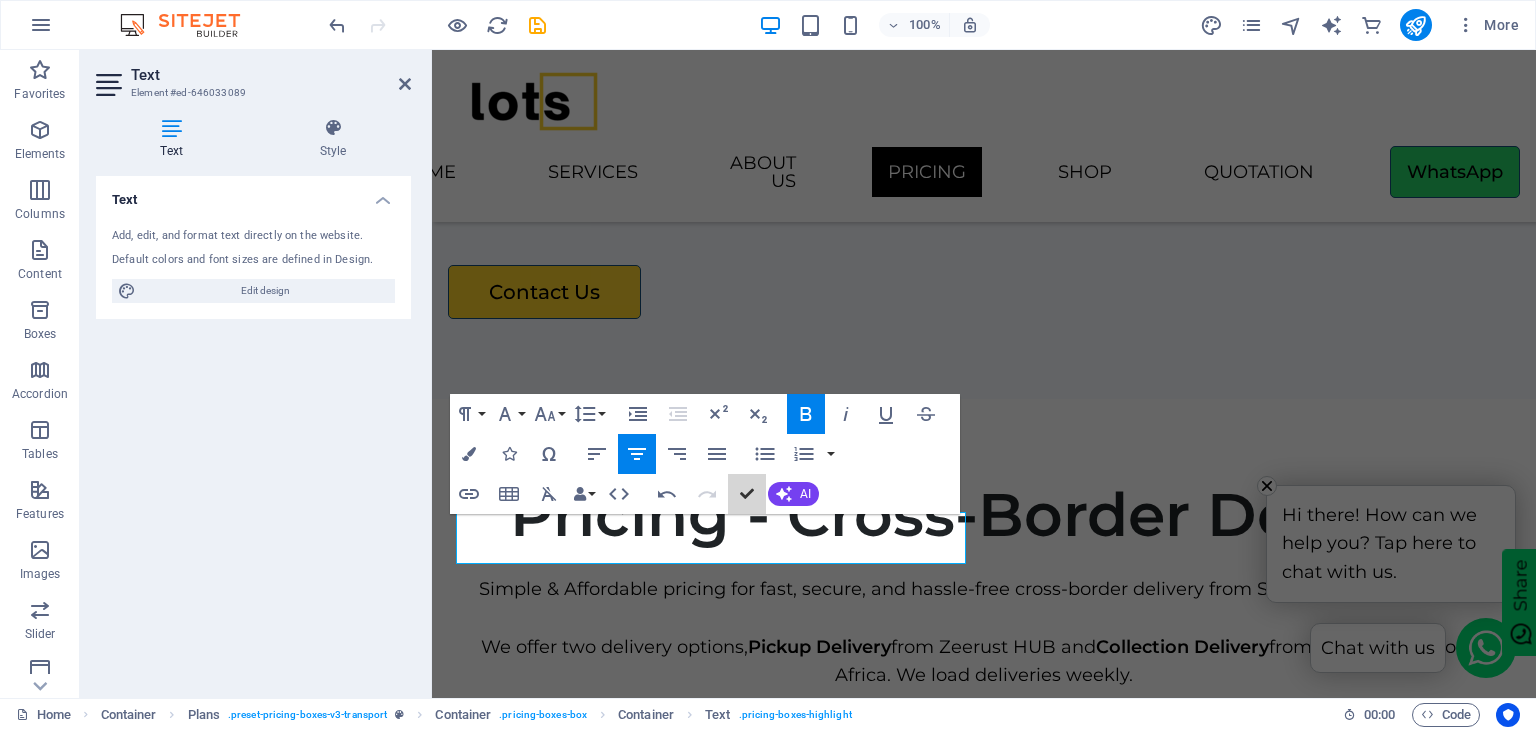 scroll, scrollTop: 4271, scrollLeft: 0, axis: vertical 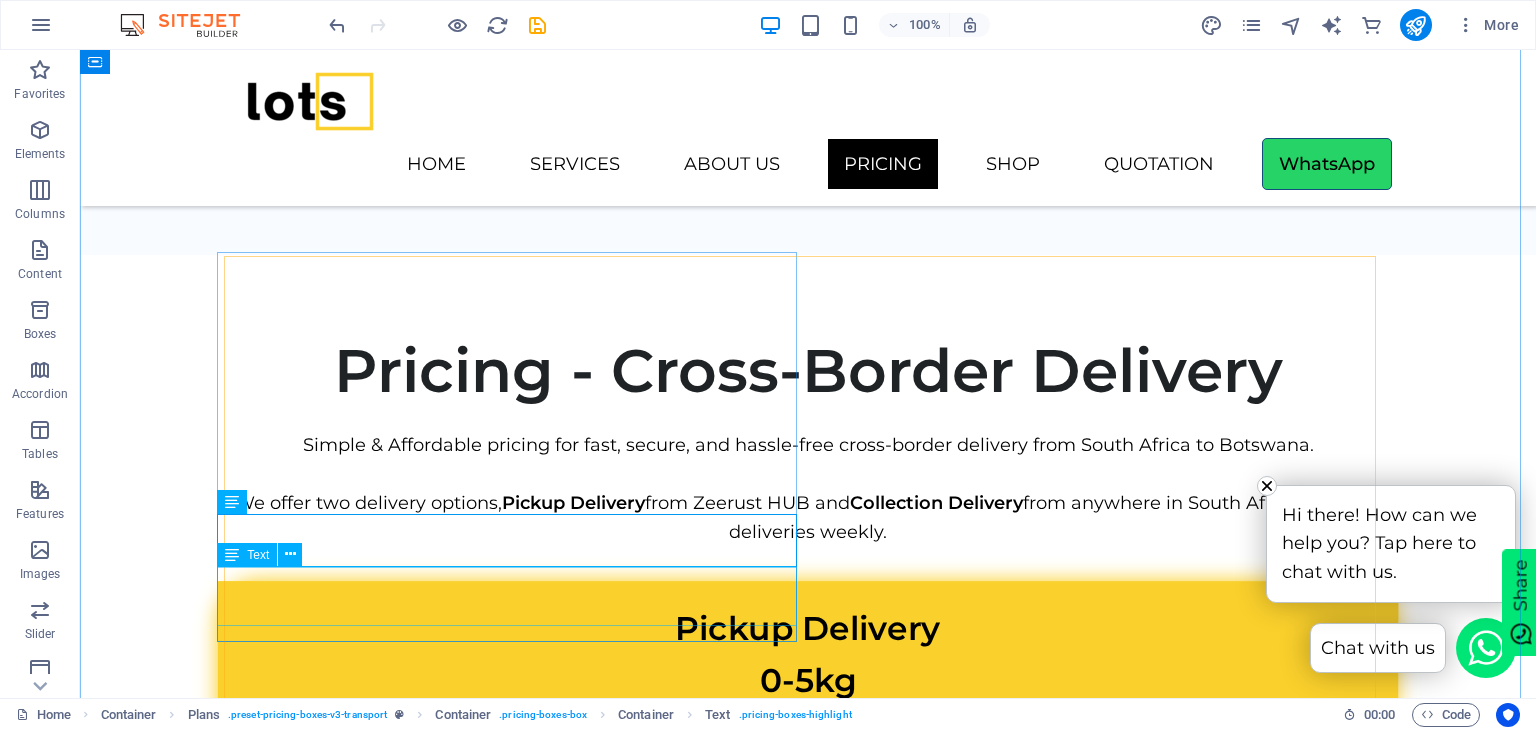 click on "Flat rate for all package sizes up to 20kg." at bounding box center (808, 953) 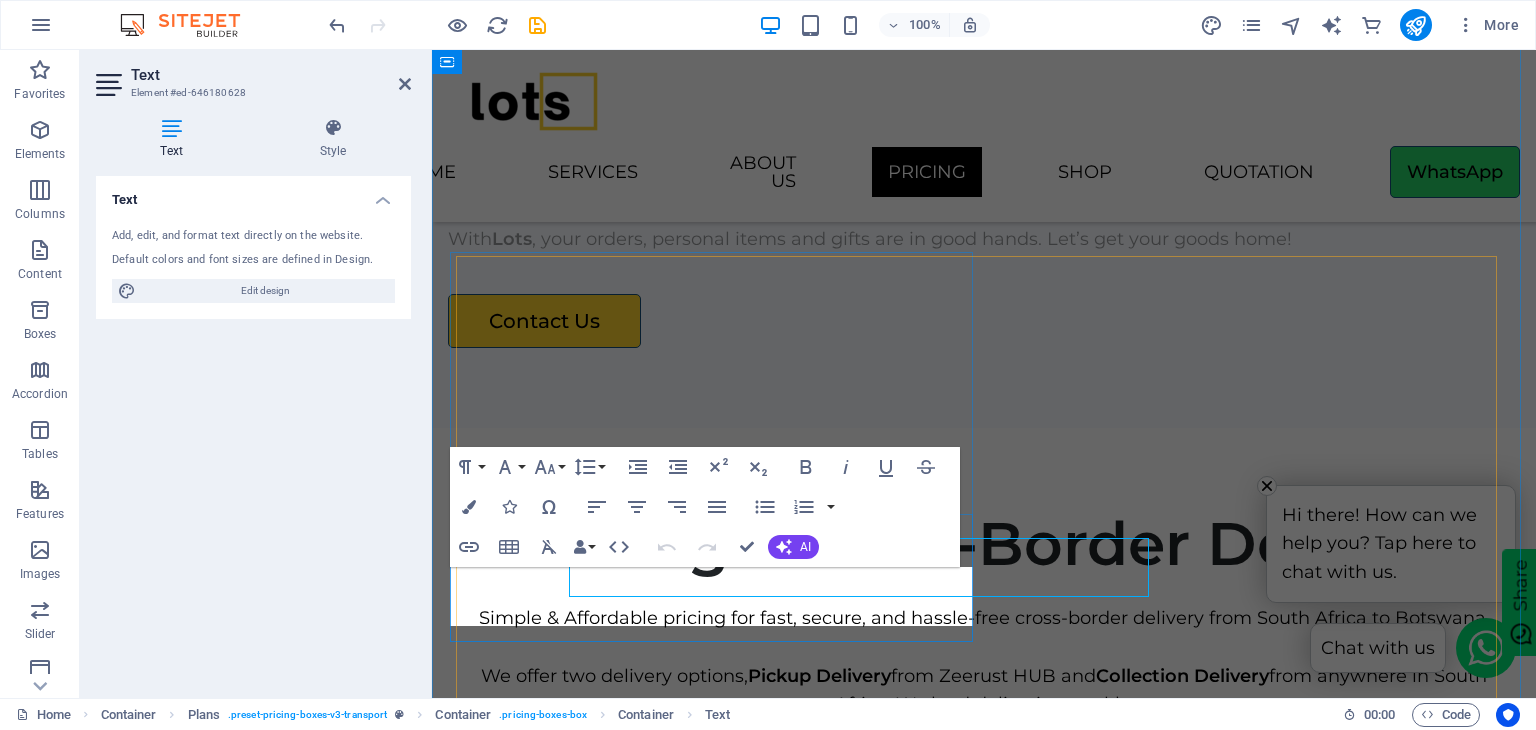 scroll, scrollTop: 4300, scrollLeft: 0, axis: vertical 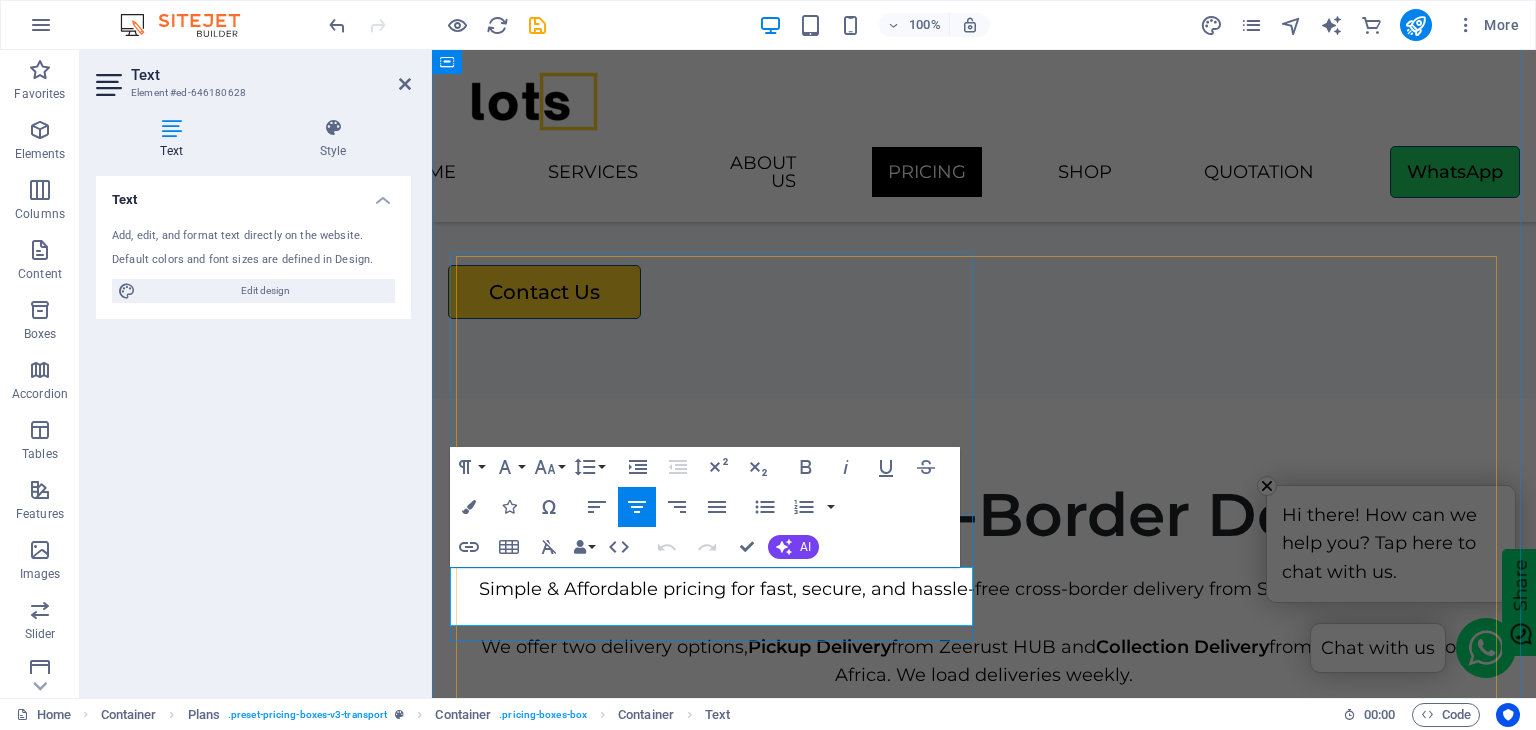 drag, startPoint x: 868, startPoint y: 613, endPoint x: 851, endPoint y: 612, distance: 17.029387 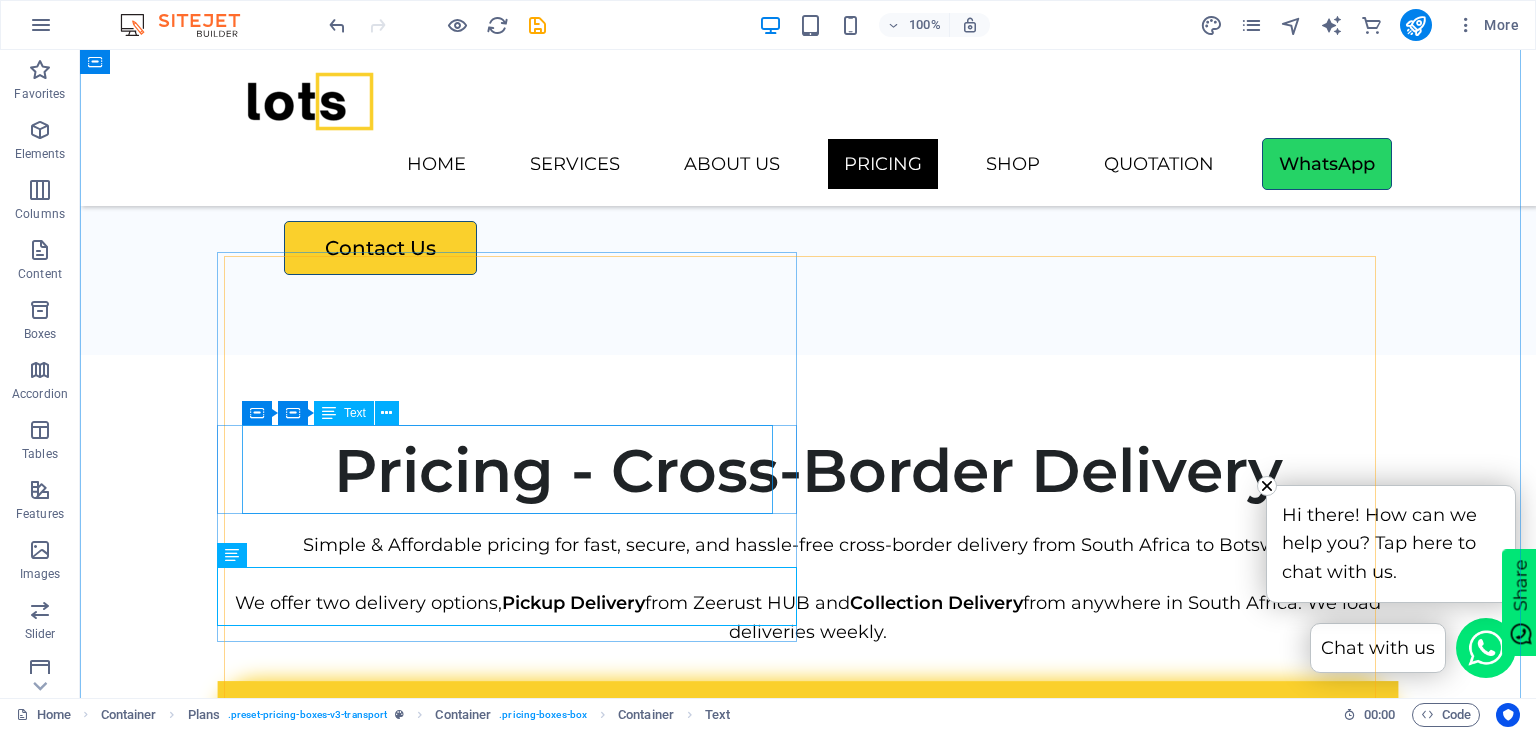 scroll, scrollTop: 4271, scrollLeft: 0, axis: vertical 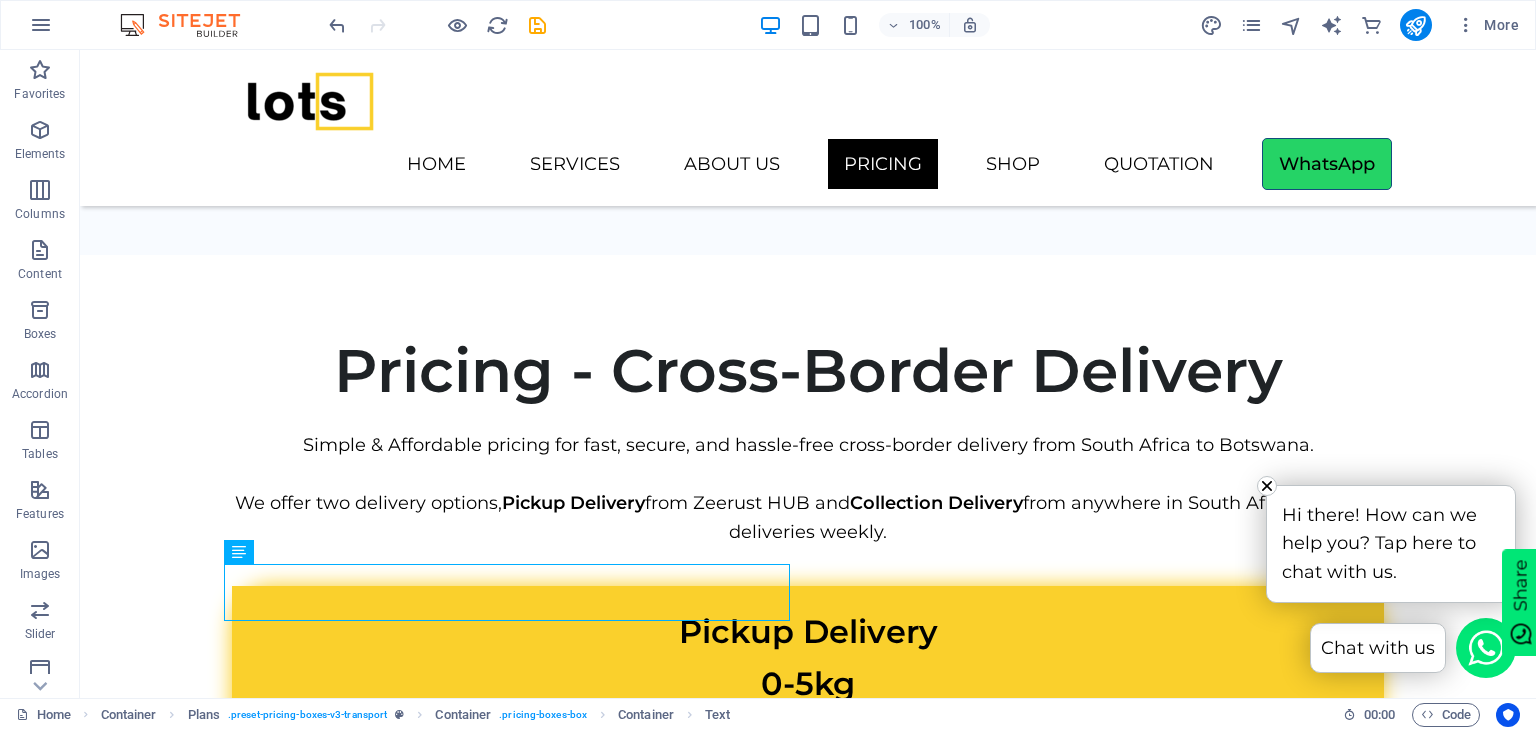 click 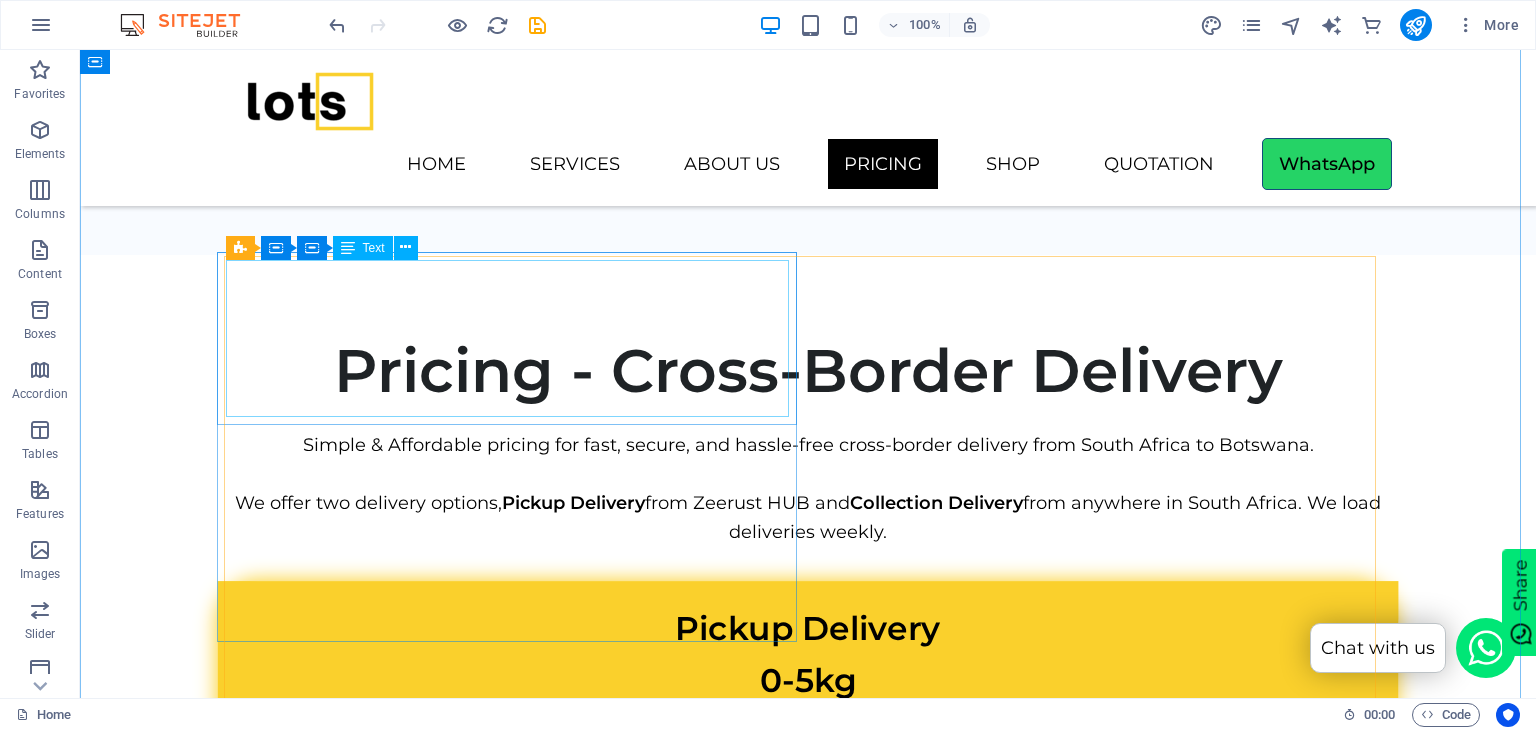 click on "Pickup Delivery  0-5kg Max Size: 69 x 60 x 41 cm" at bounding box center [808, 680] 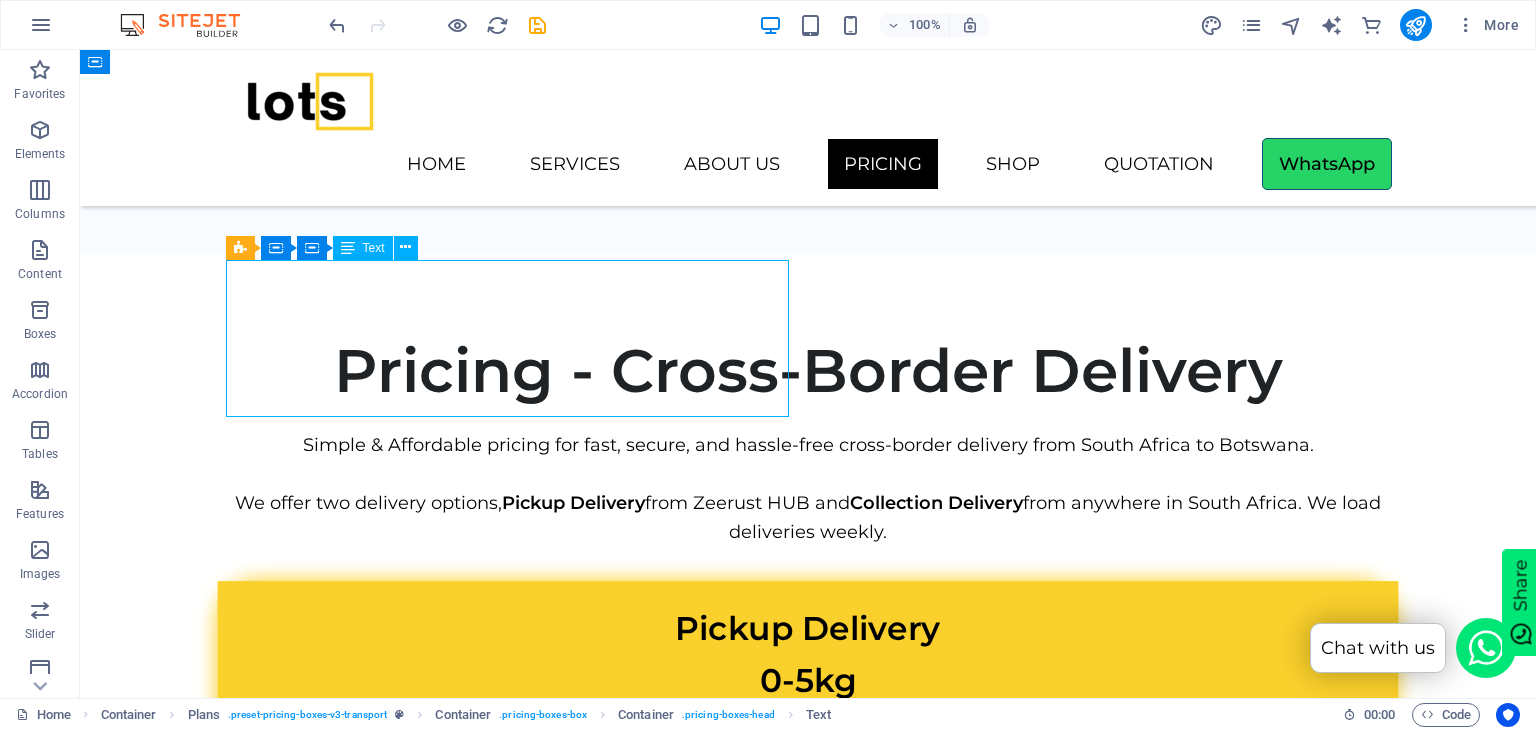 click on "Pickup Delivery  0-5kg Max Size: 69 x 60 x 41 cm" at bounding box center [808, 680] 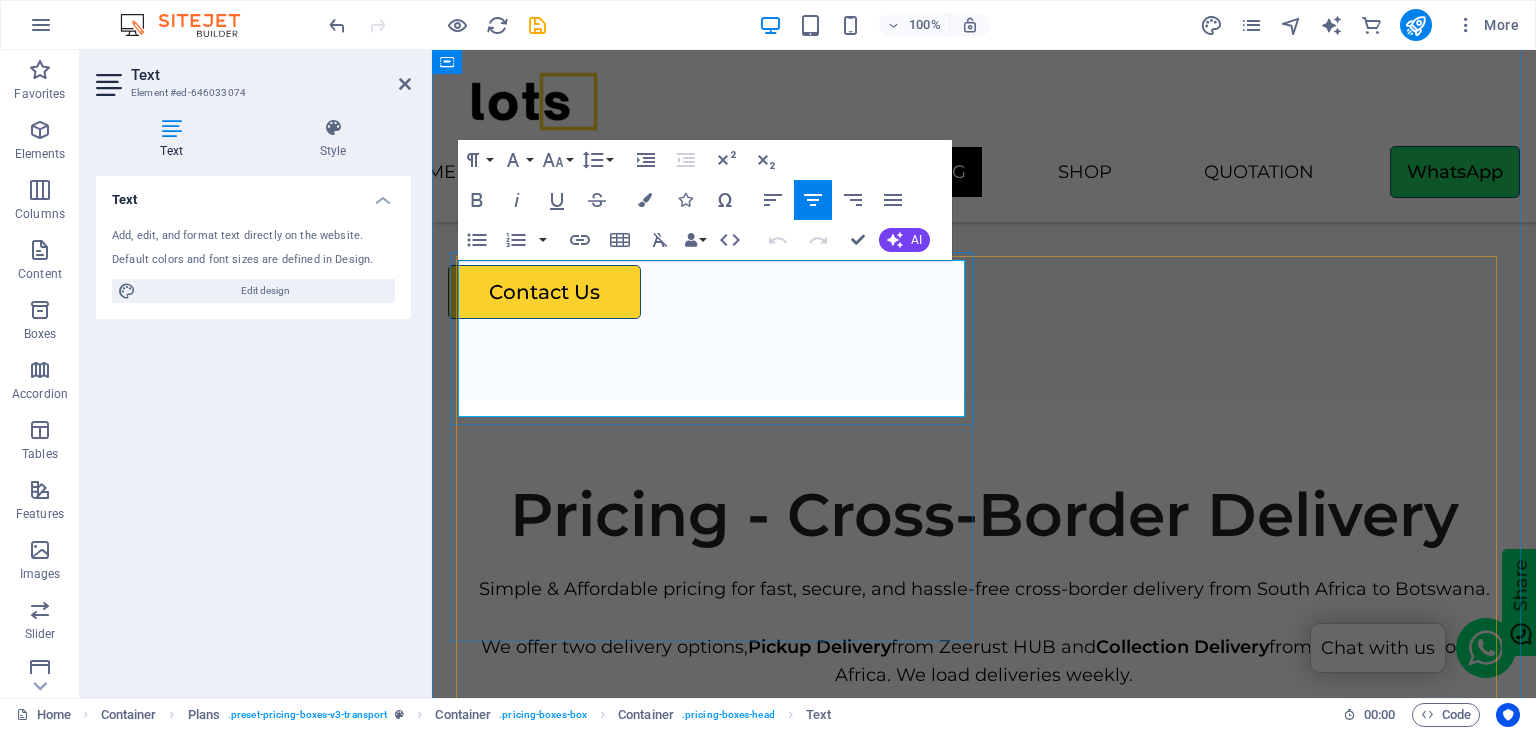click on "Pickup Delivery" at bounding box center [984, 772] 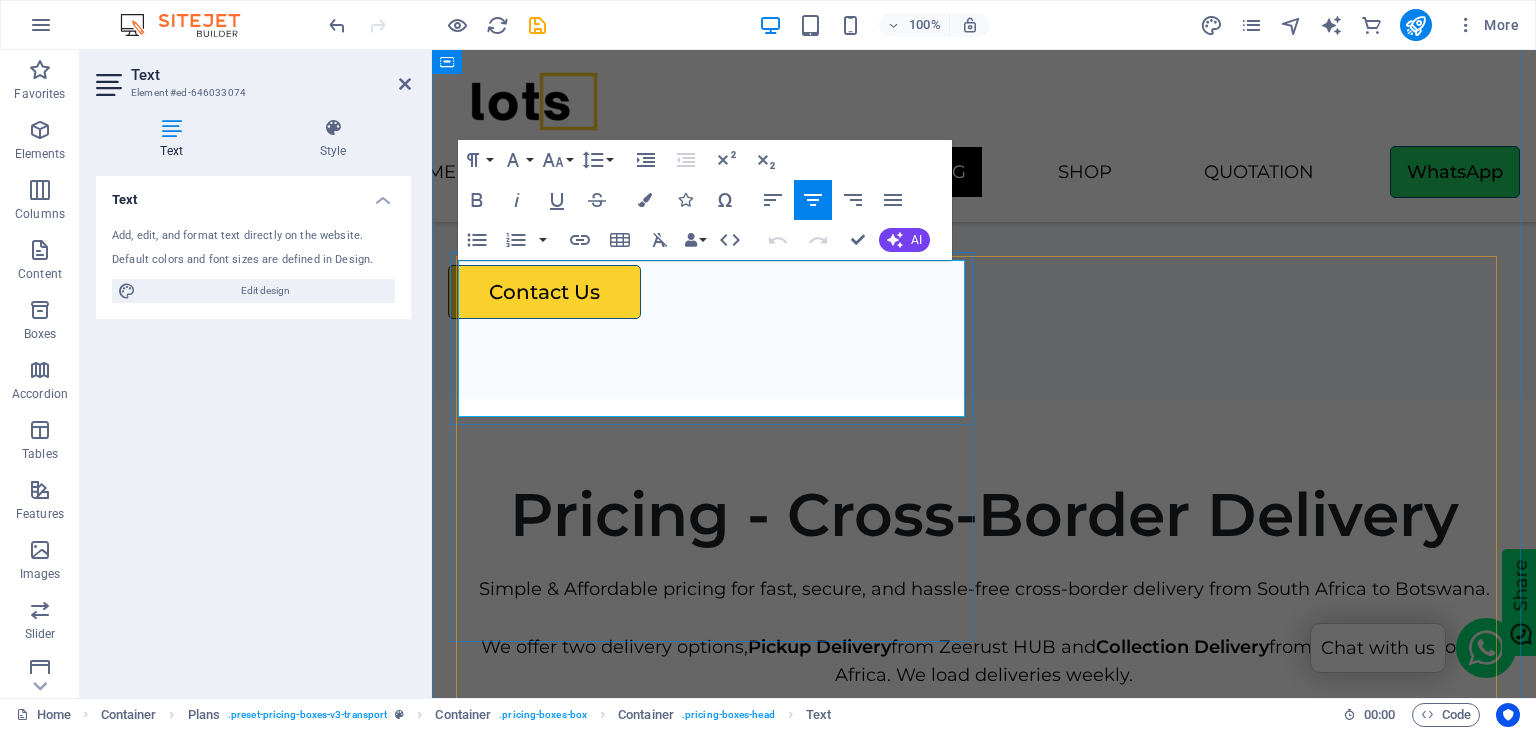 drag, startPoint x: 736, startPoint y: 340, endPoint x: 665, endPoint y: 339, distance: 71.00704 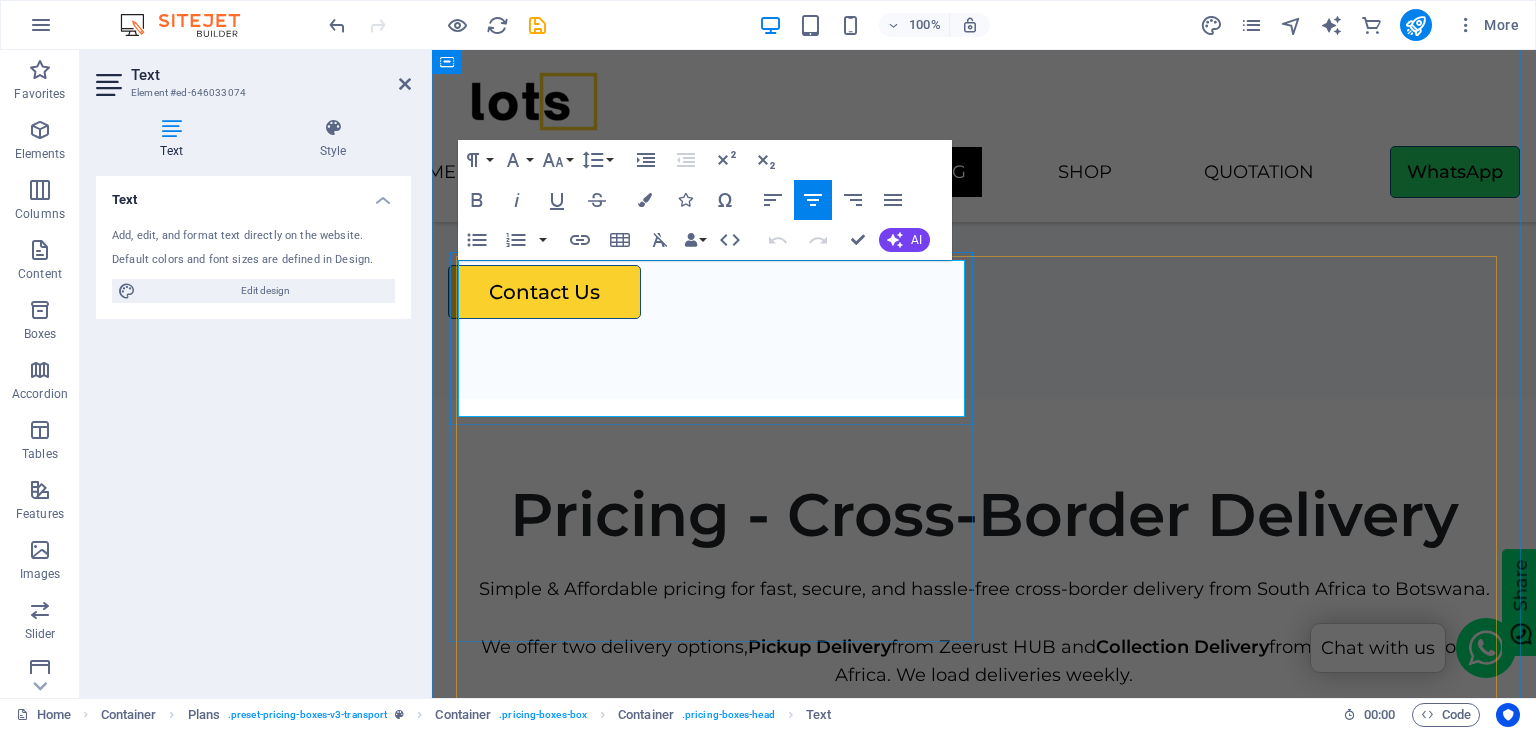type 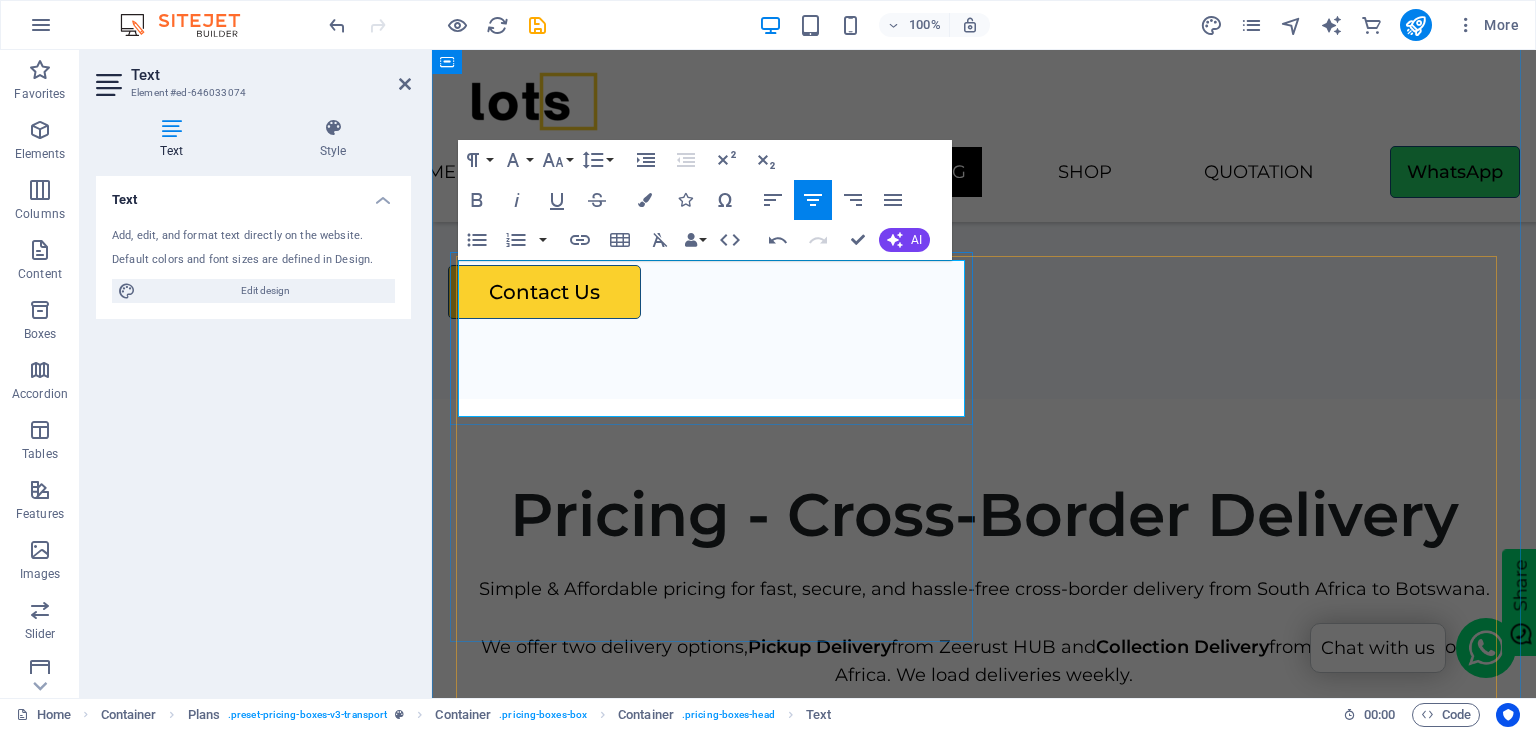 click on "Max Size: 69 x 60 x 41 cm" at bounding box center (984, 882) 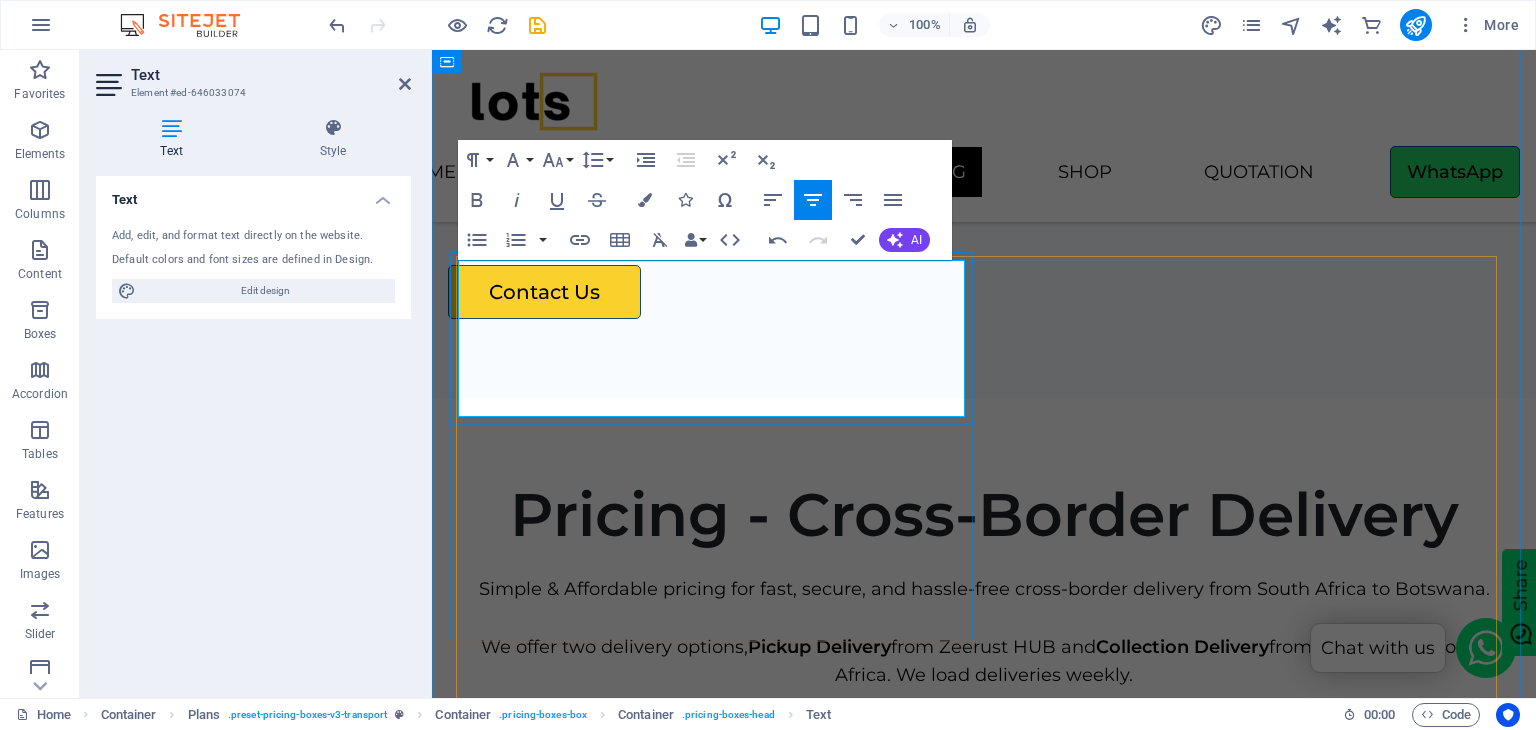 drag, startPoint x: 751, startPoint y: 396, endPoint x: 731, endPoint y: 389, distance: 21.189621 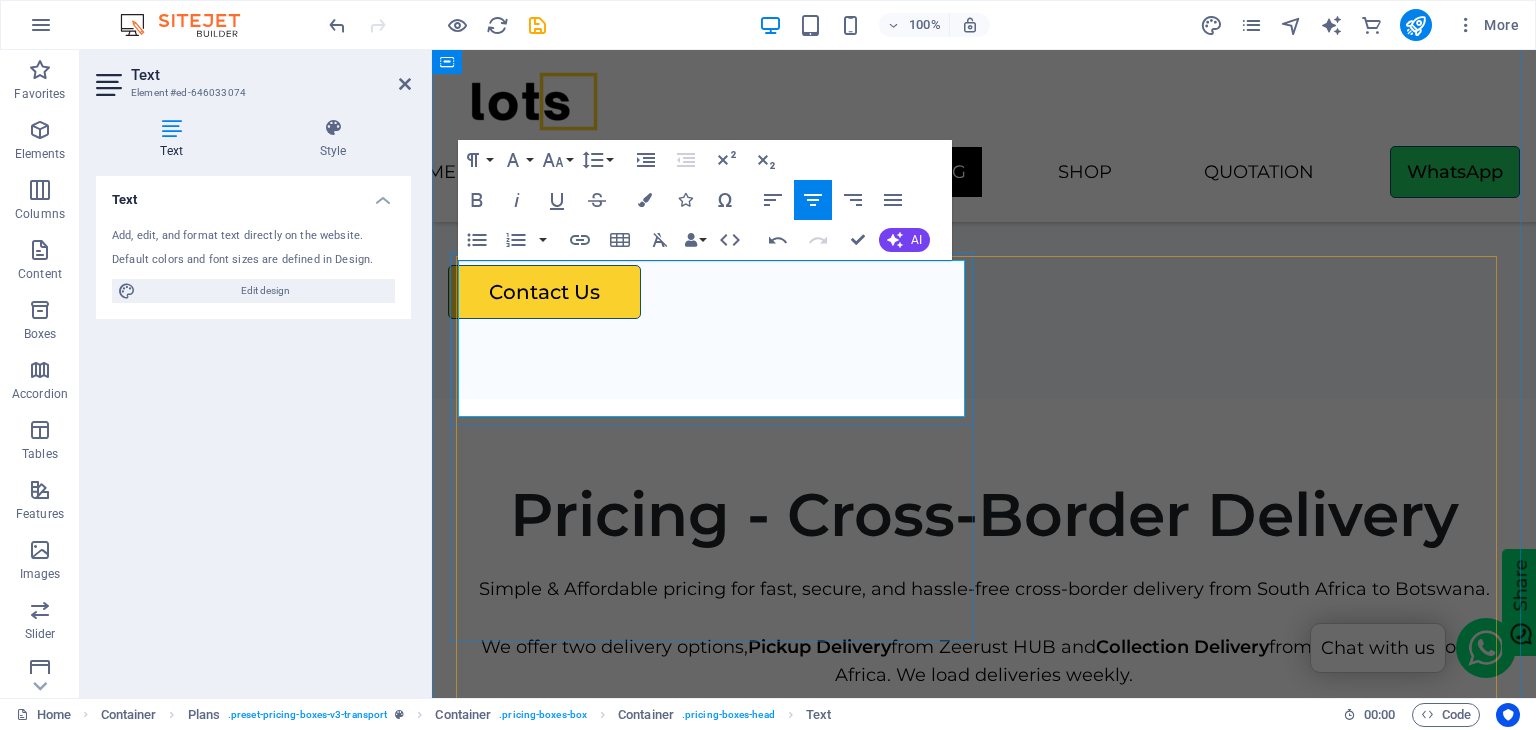 drag, startPoint x: 787, startPoint y: 395, endPoint x: 774, endPoint y: 393, distance: 13.152946 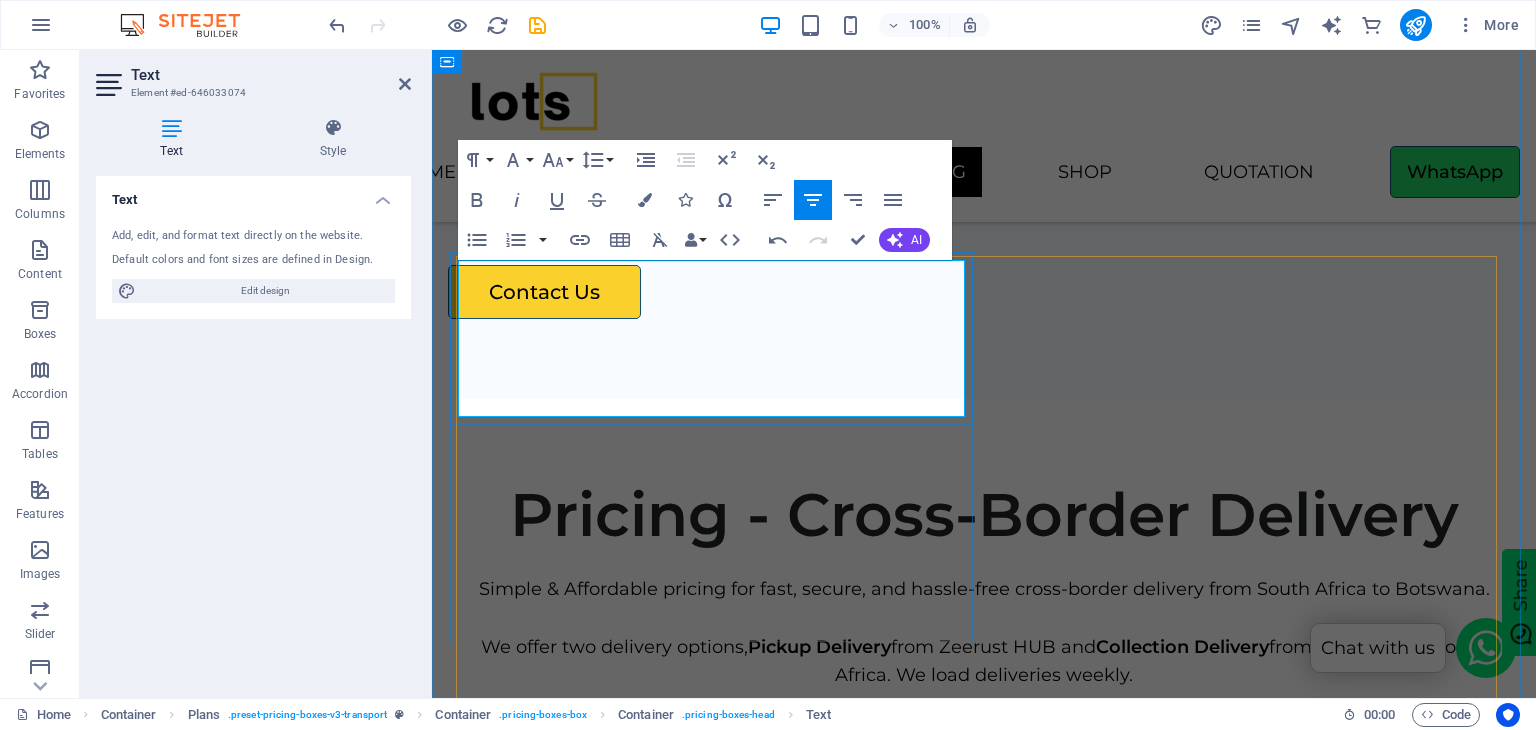 click on "Max Size: 69 x 41 x 19 cm" at bounding box center (984, 882) 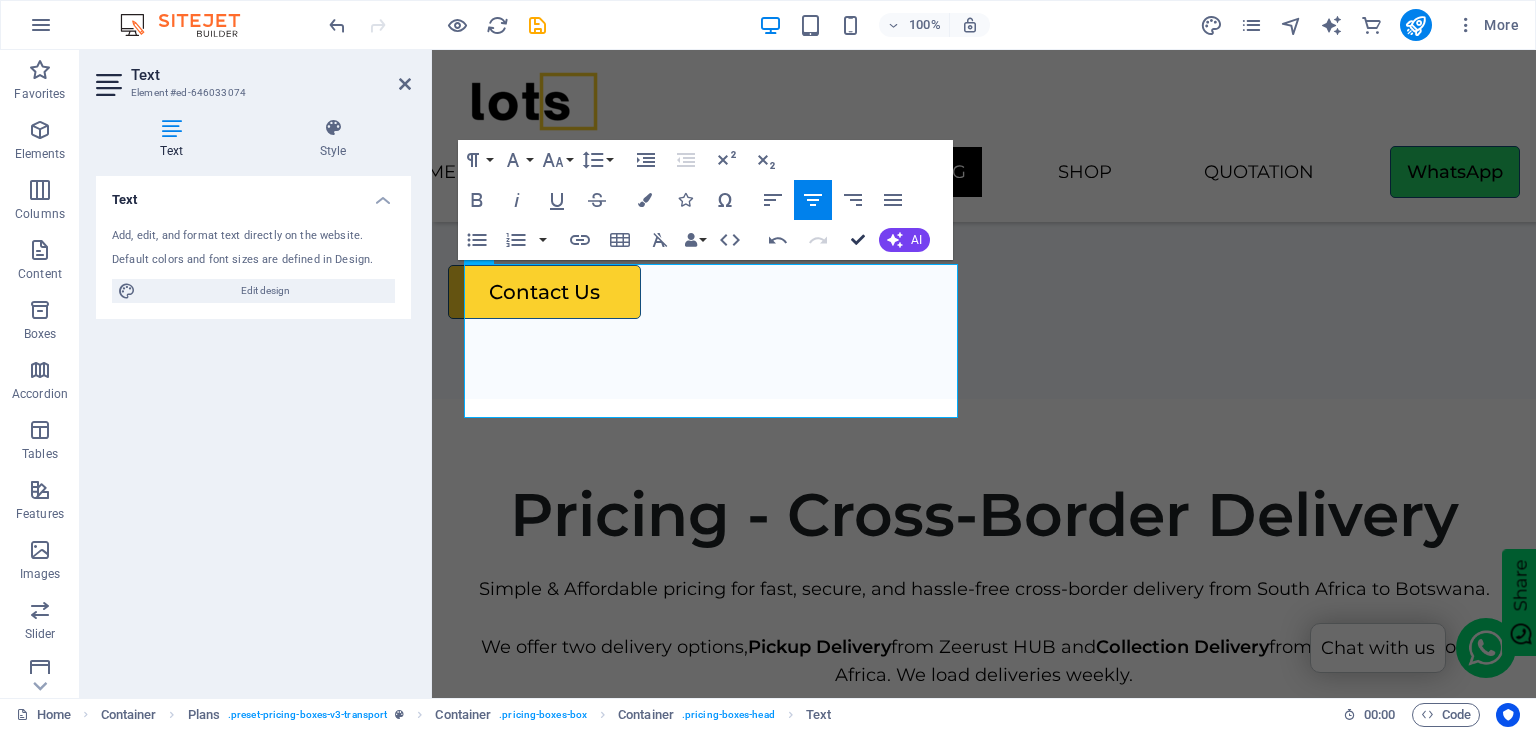 scroll, scrollTop: 4271, scrollLeft: 0, axis: vertical 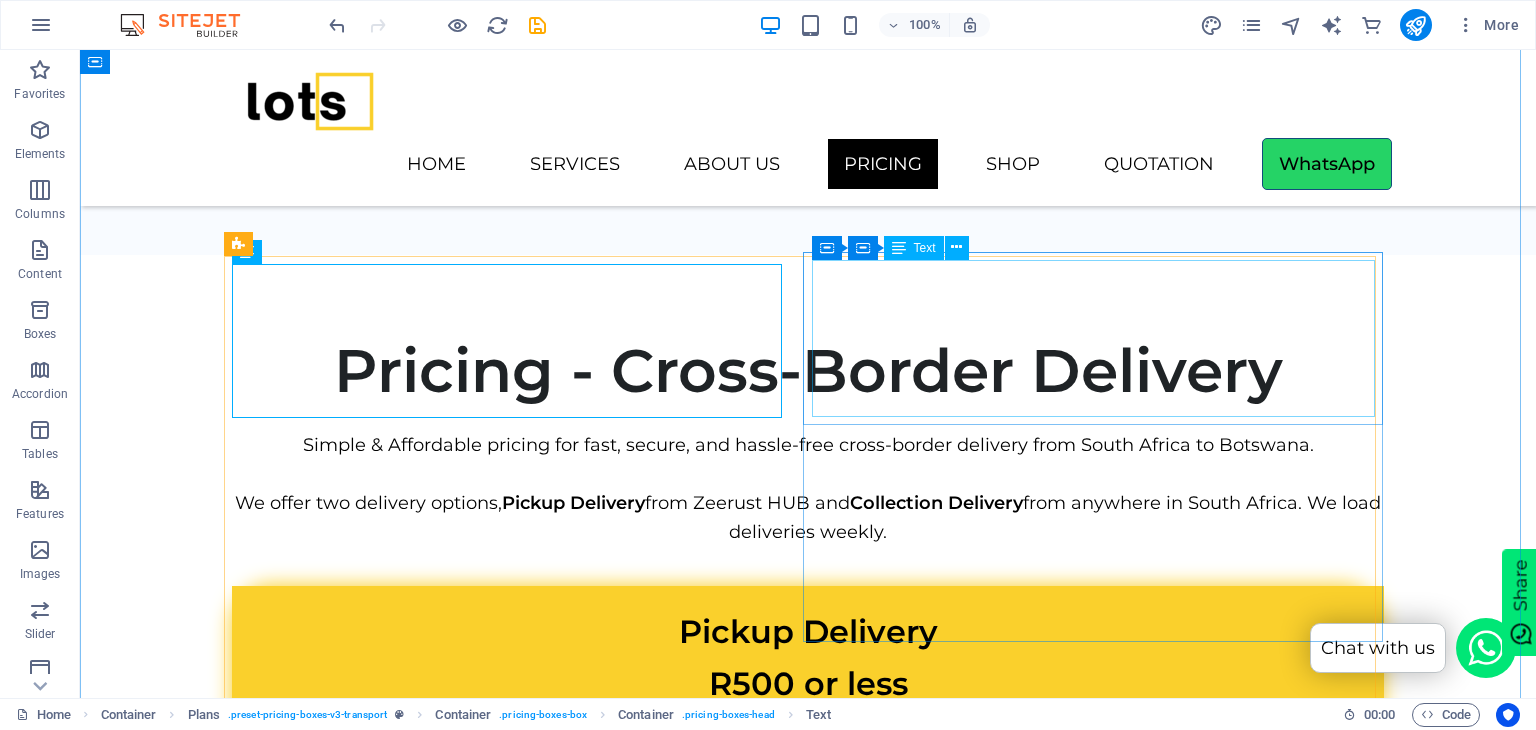 click on "Pickup Delivery  0-20kg Max Size: 69 x 60 x 41 cm" at bounding box center [808, 1083] 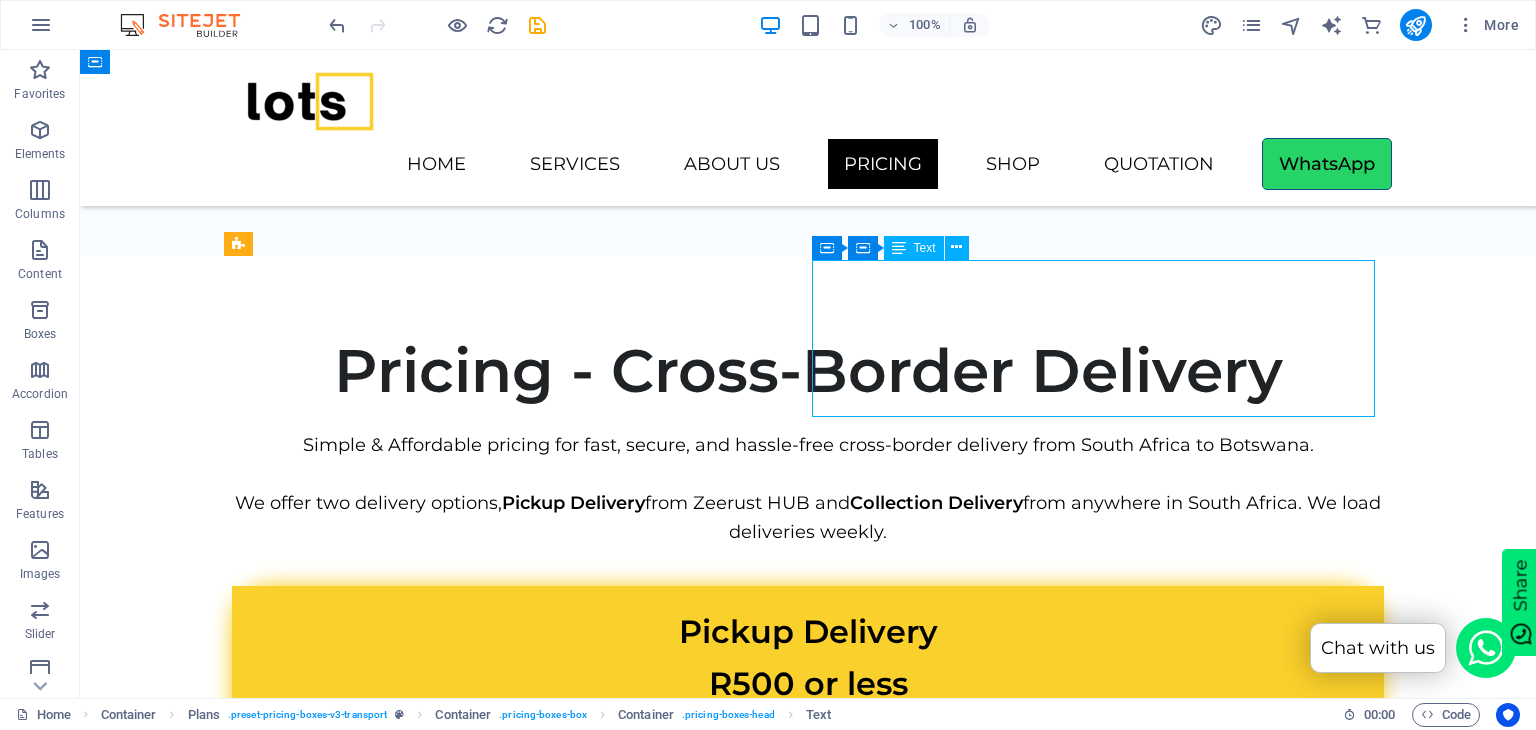 click on "Pickup Delivery  0-20kg Max Size: 69 x 60 x 41 cm" at bounding box center (808, 1083) 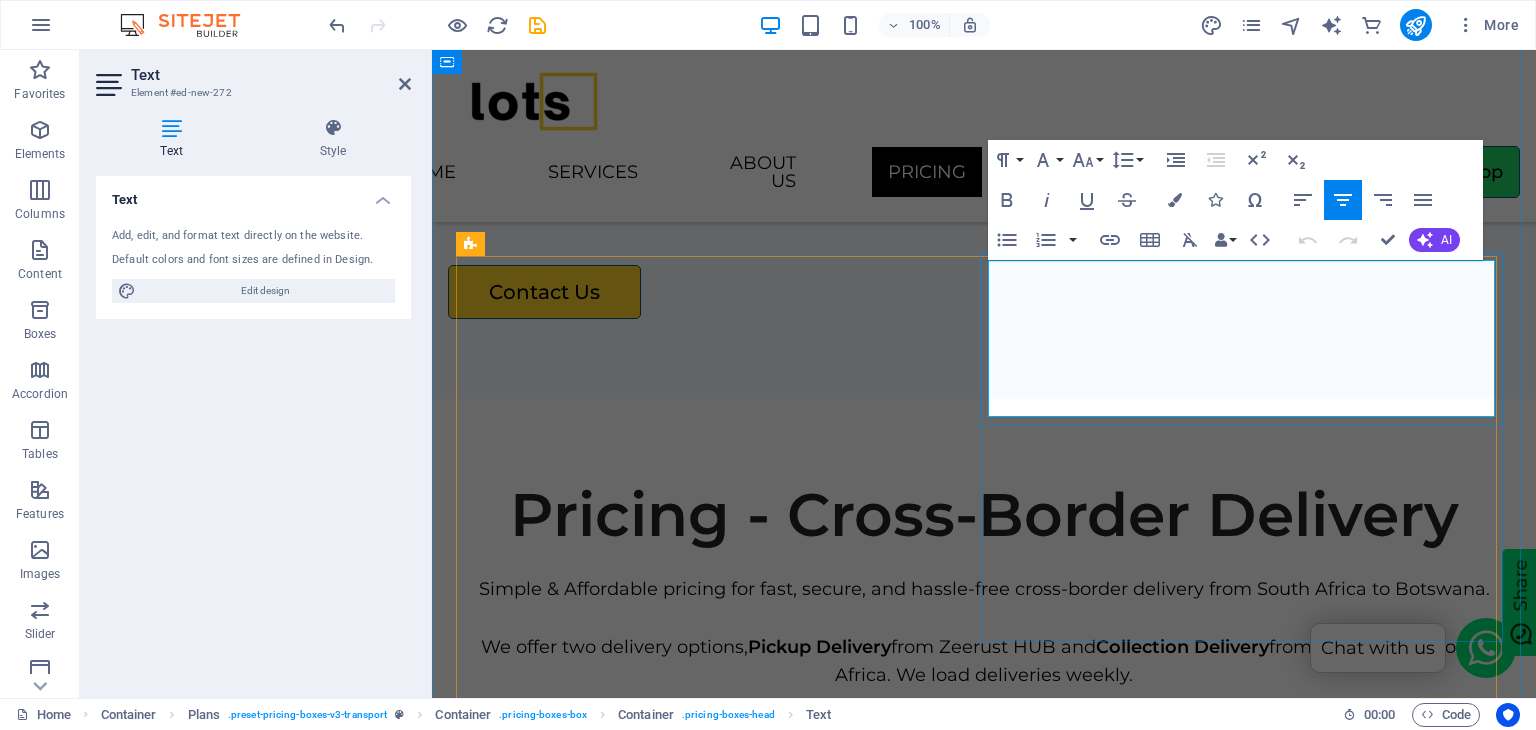 click on "Max Size: 69 x 60 x 41 cm" at bounding box center [984, 1285] 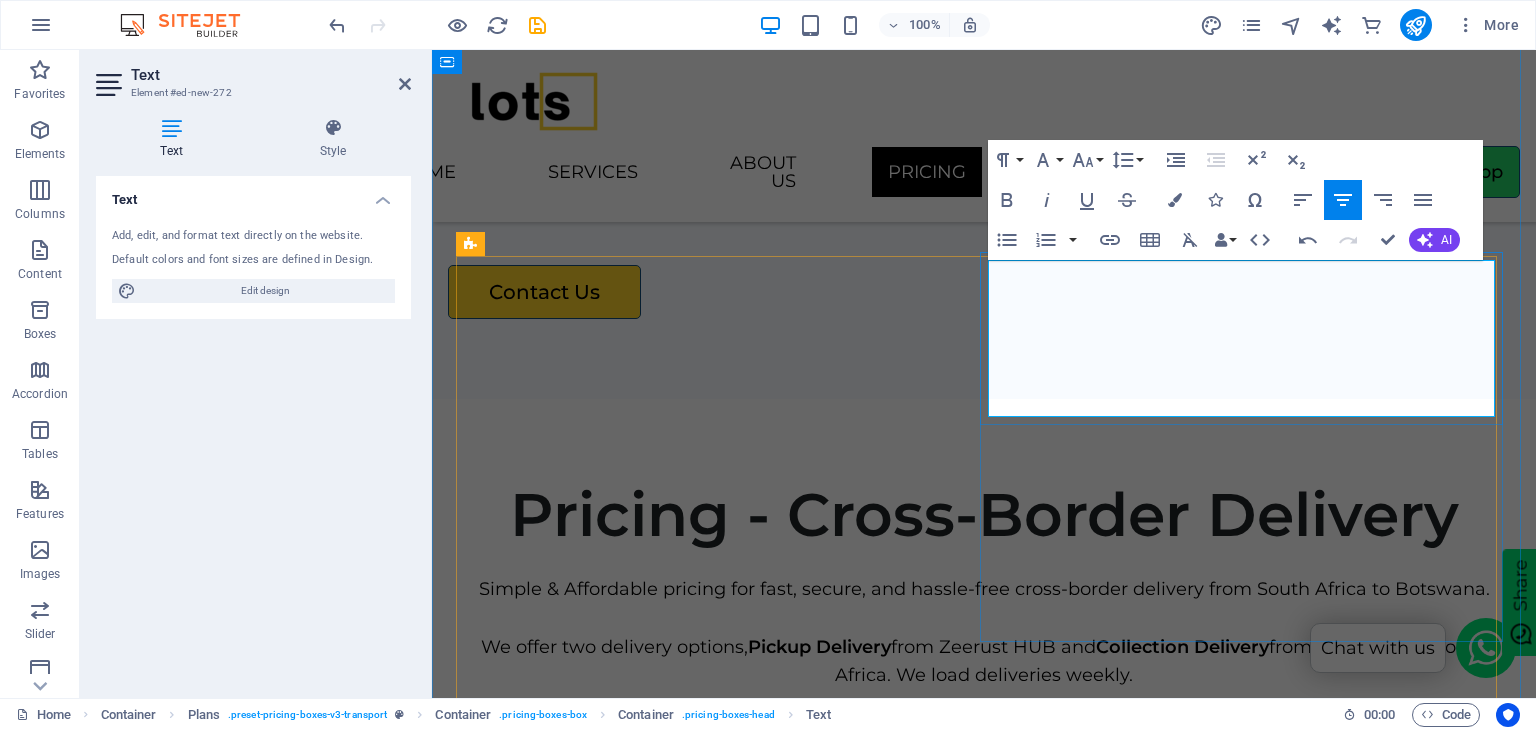 drag, startPoint x: 1280, startPoint y: 395, endPoint x: 1261, endPoint y: 395, distance: 19 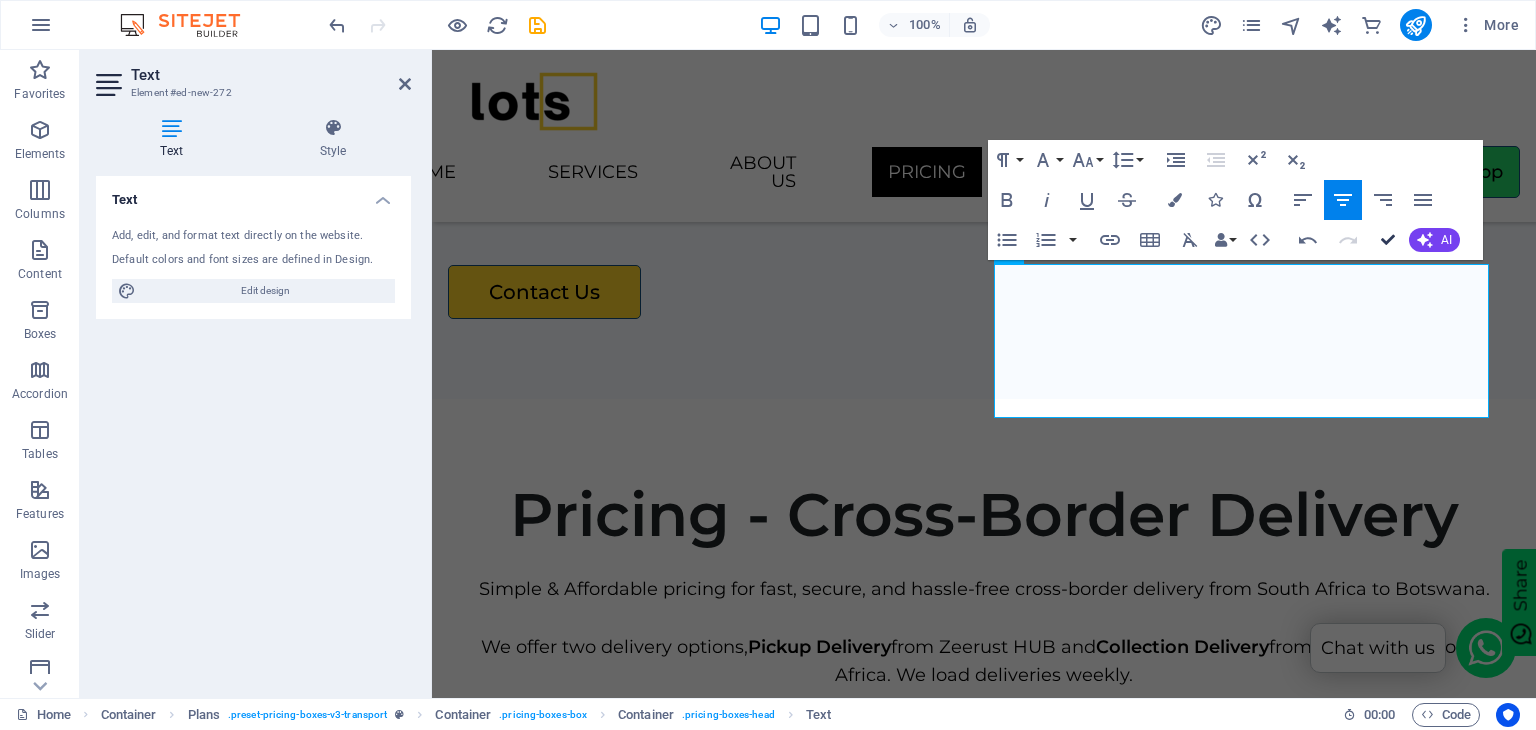 drag, startPoint x: 1381, startPoint y: 237, endPoint x: 1228, endPoint y: 242, distance: 153.08168 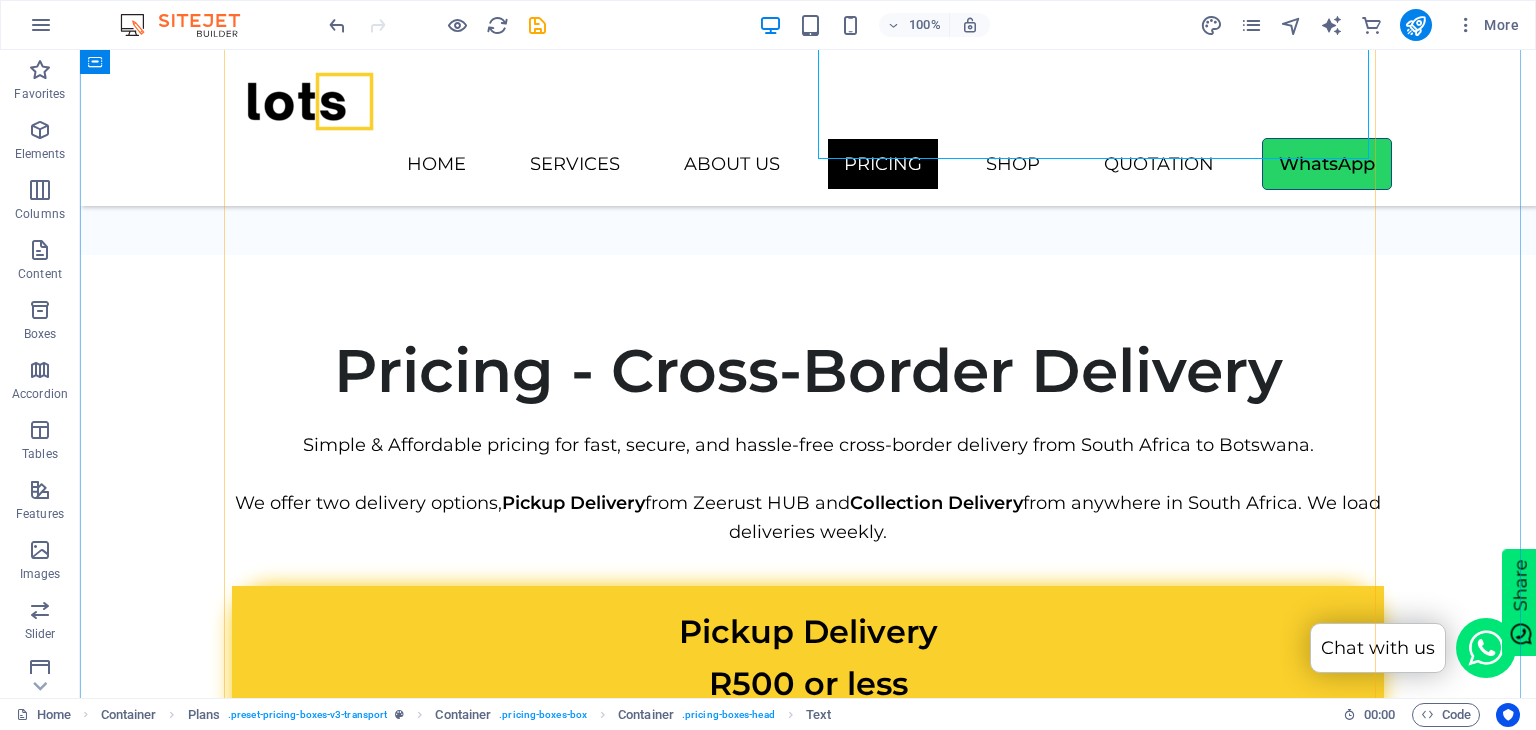 scroll, scrollTop: 4571, scrollLeft: 0, axis: vertical 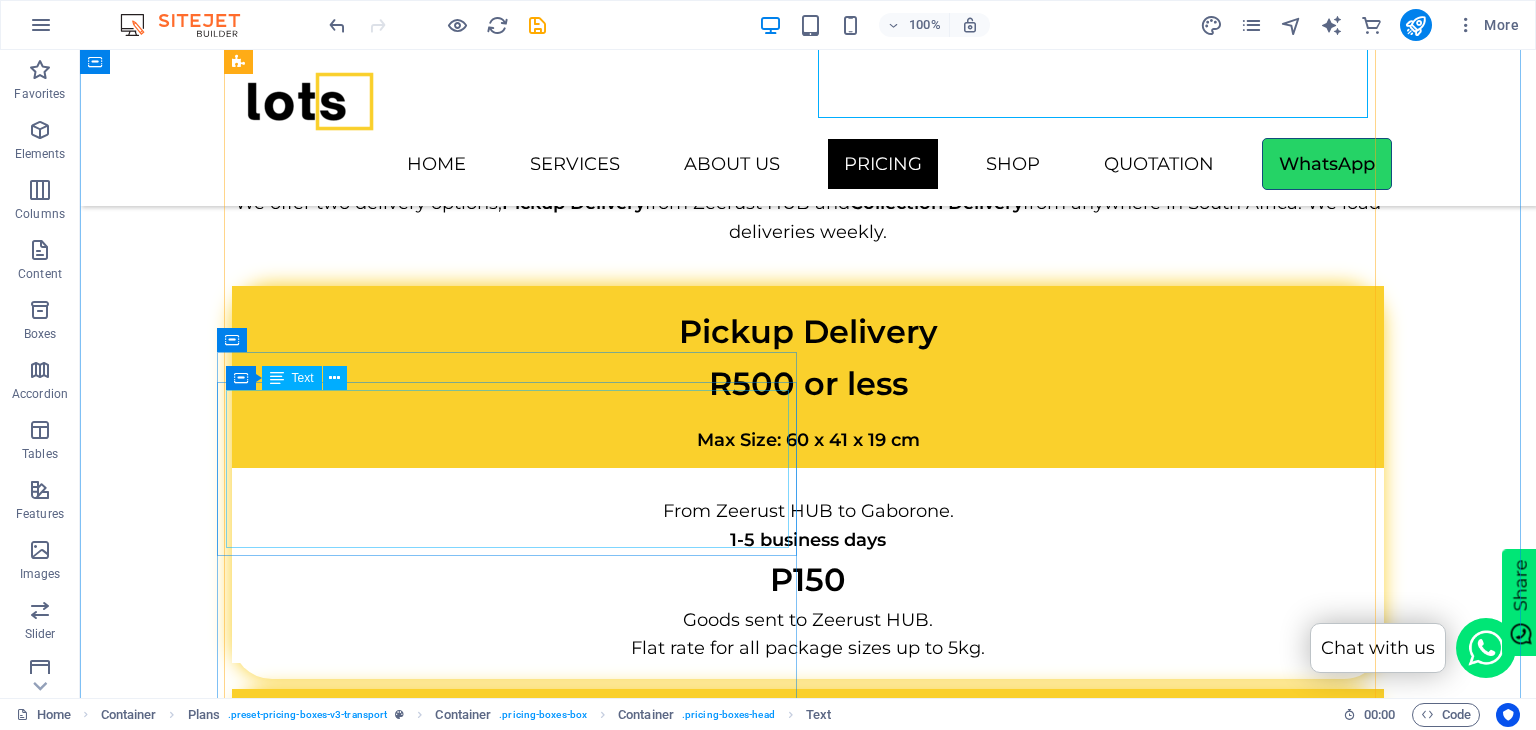click on "Collection Delivery 0-20kg Max Size: 69 x 60 x 41 cm" at bounding box center (808, 1185) 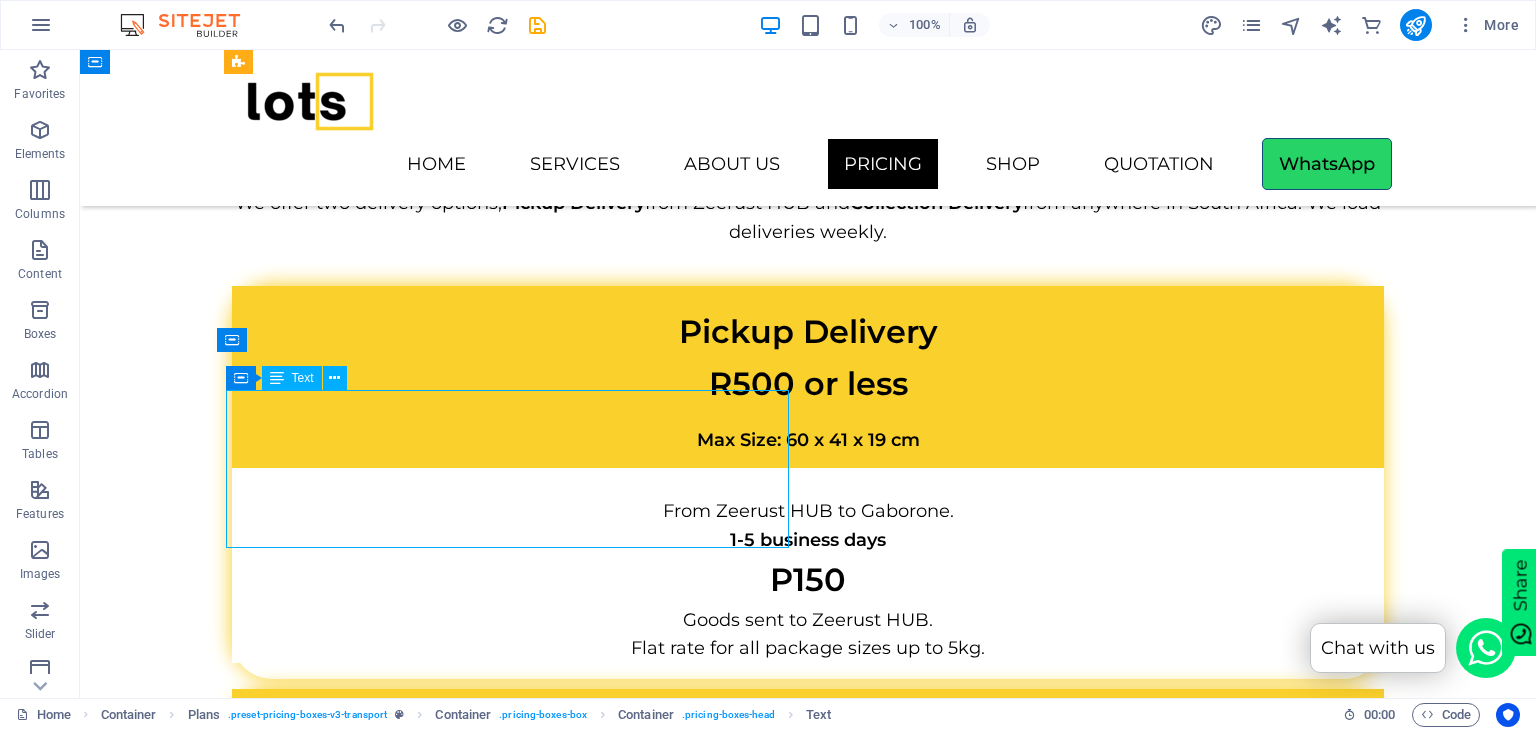 click on "Collection Delivery 0-20kg Max Size: 69 x 60 x 41 cm" at bounding box center (808, 1185) 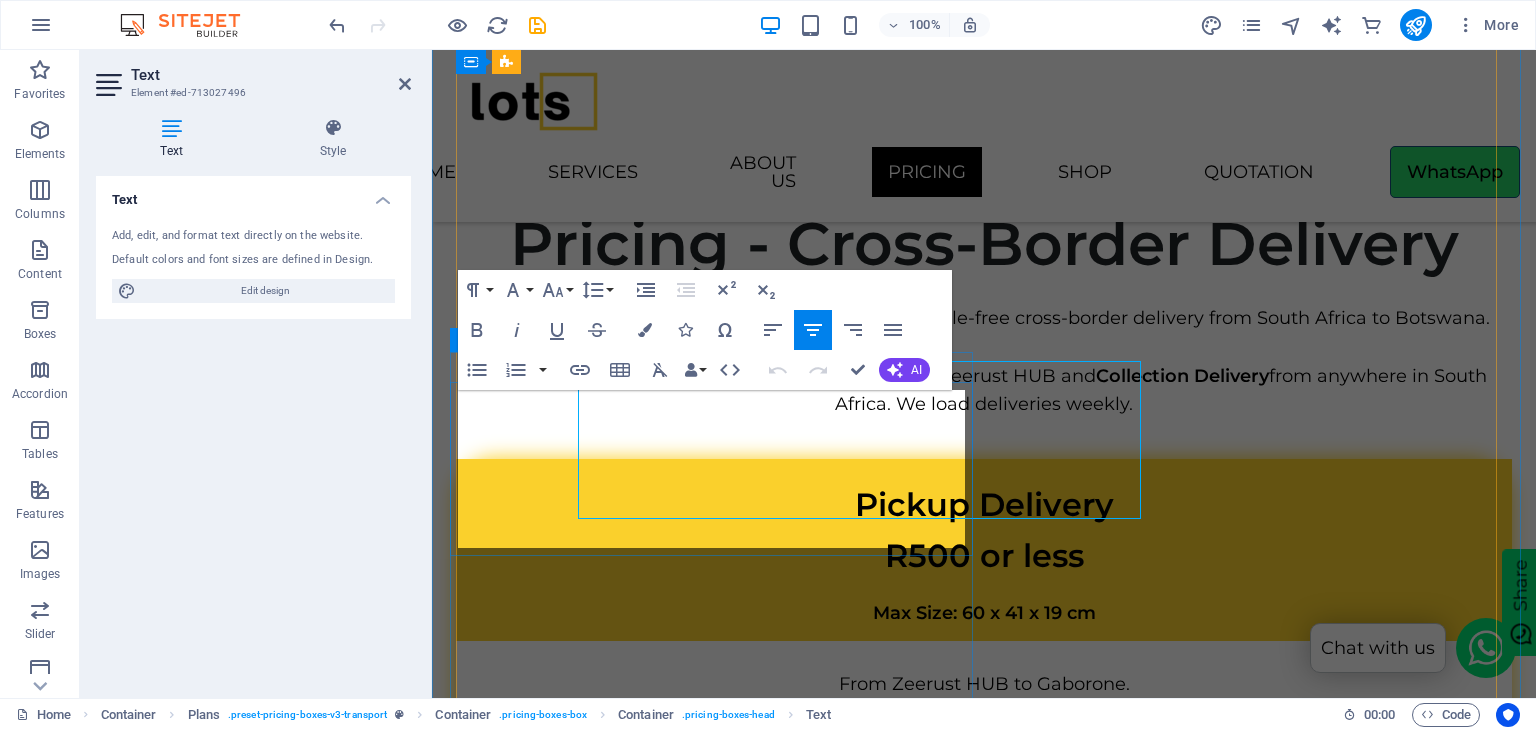 scroll, scrollTop: 4600, scrollLeft: 0, axis: vertical 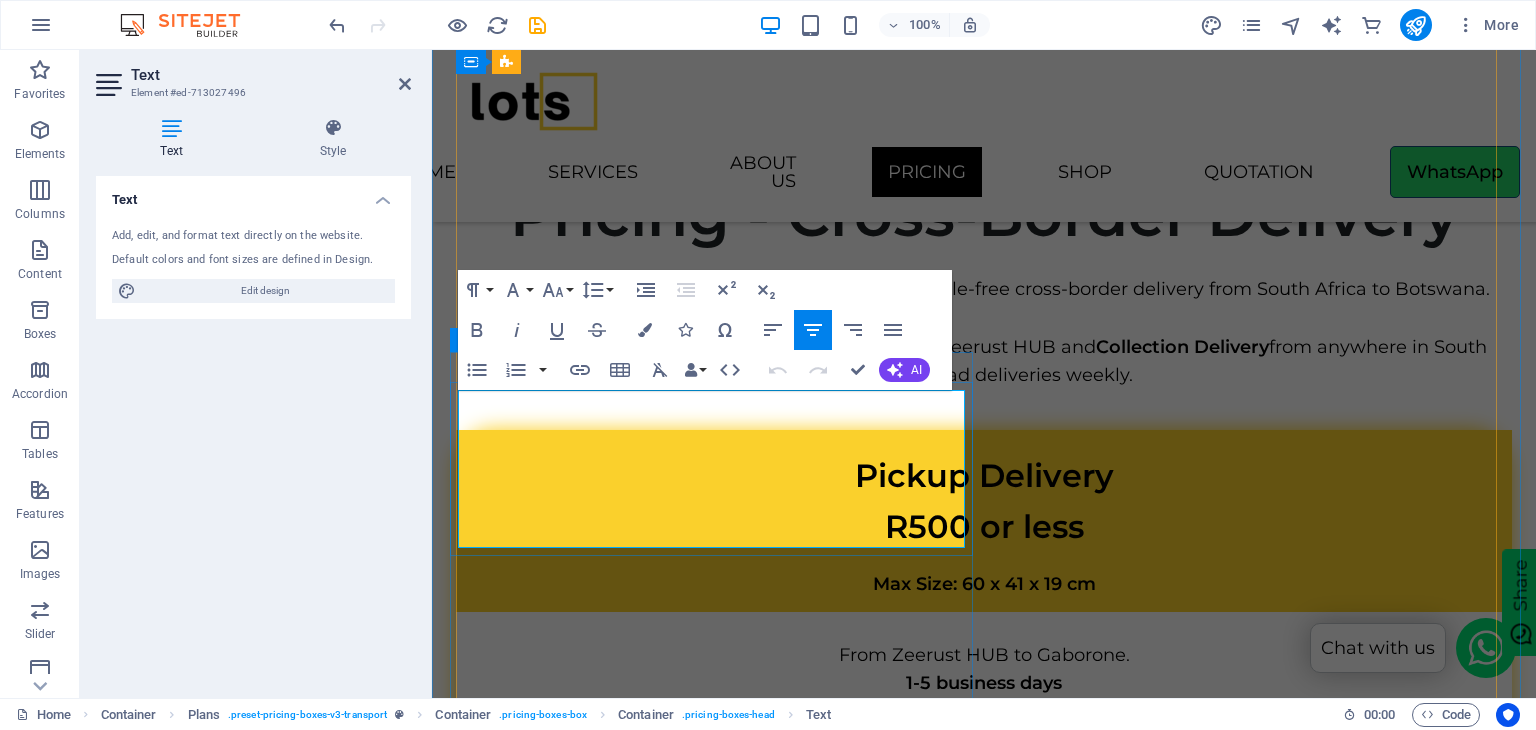 click on "Max Size: 69 x 60 x 41 cm" at bounding box center [979, 1387] 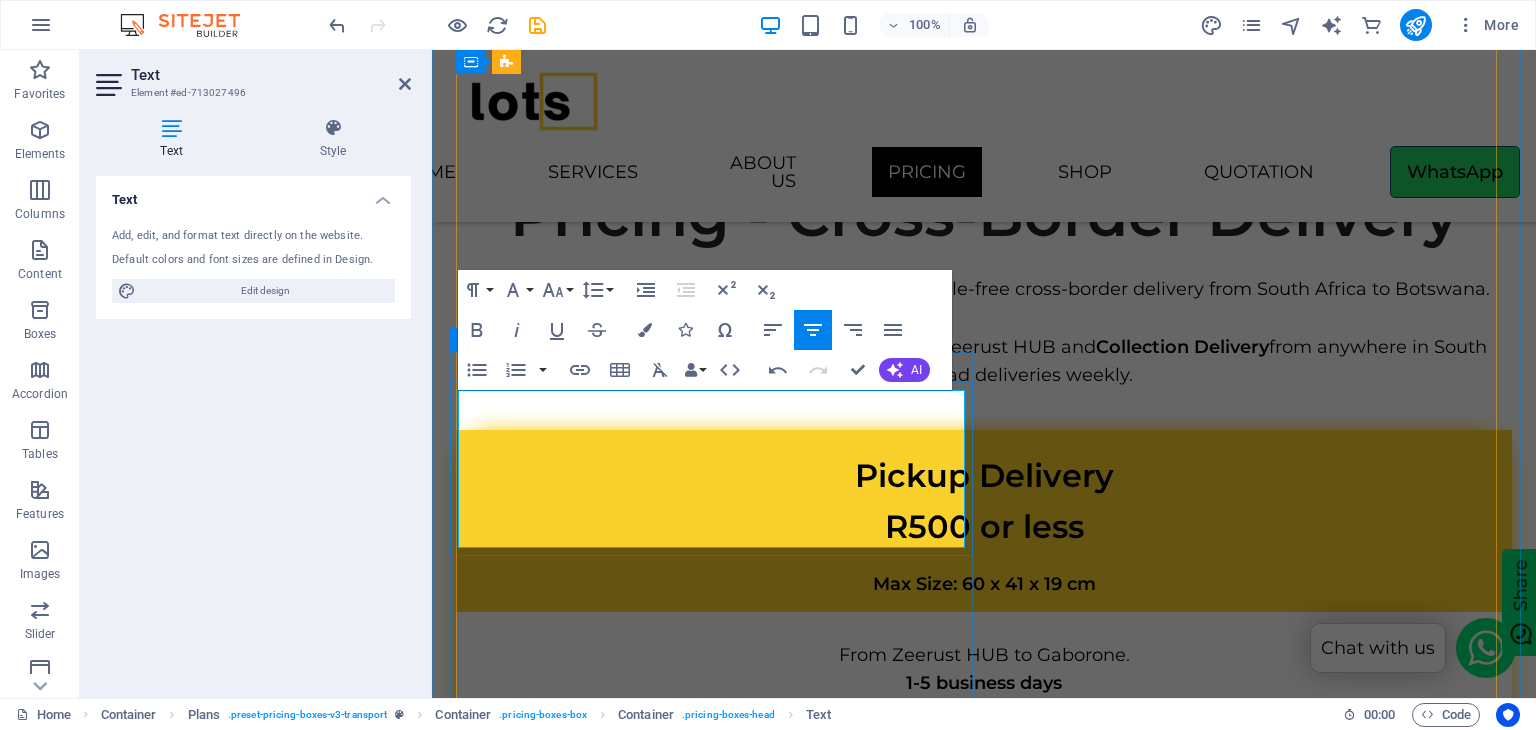 drag, startPoint x: 747, startPoint y: 528, endPoint x: 728, endPoint y: 525, distance: 19.235384 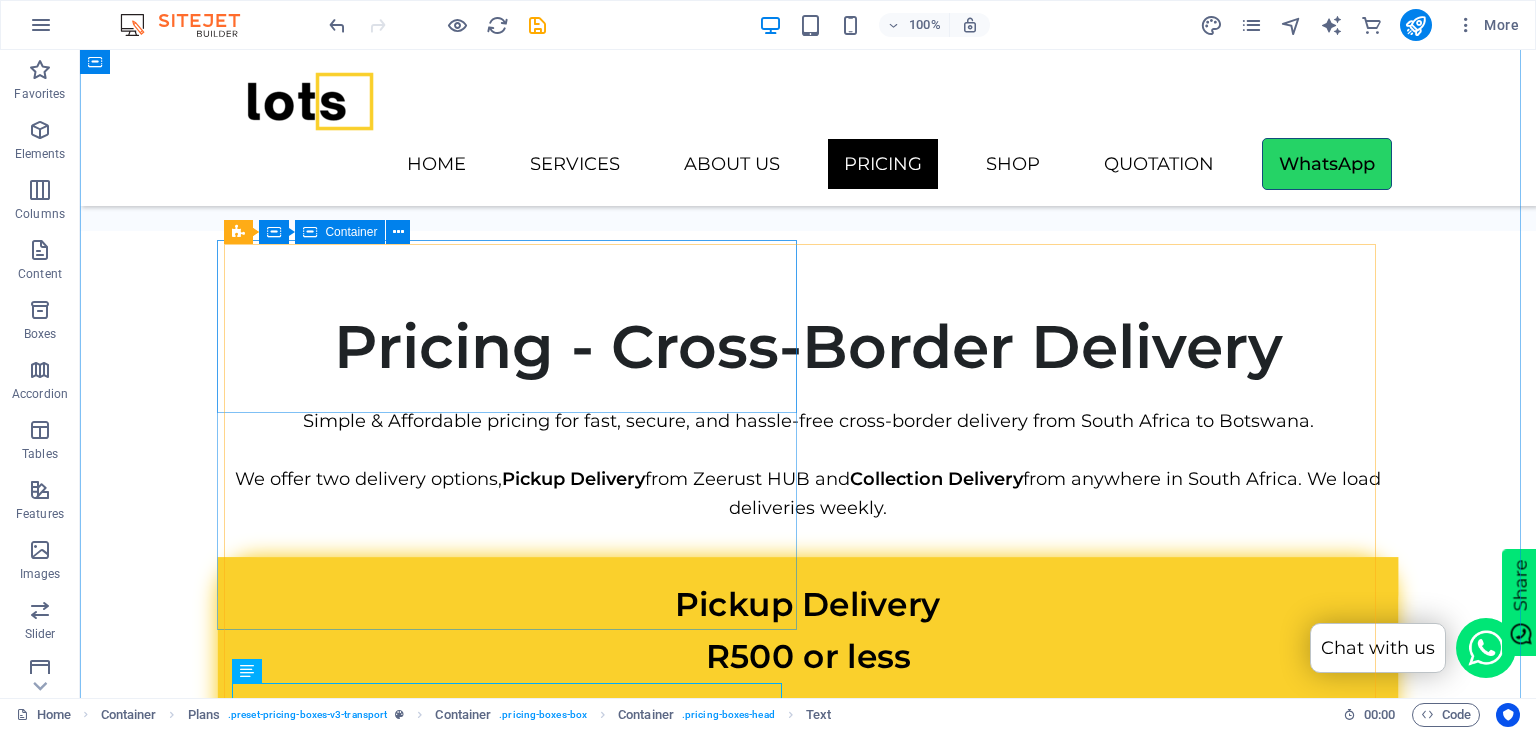 scroll, scrollTop: 4271, scrollLeft: 0, axis: vertical 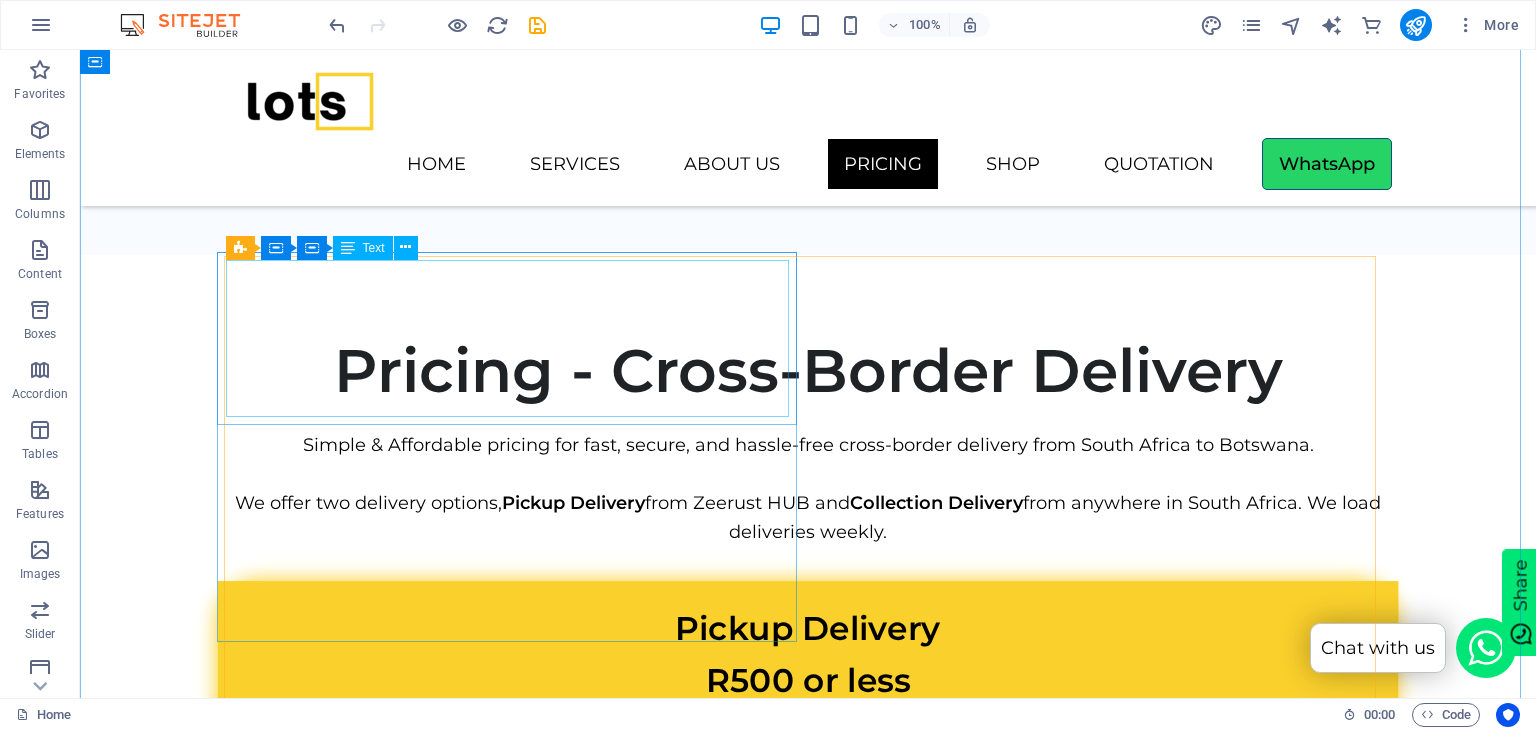 click on "Pickup Delivery  R500 or less Max Size: 60 x 41 x 19 cm" at bounding box center [808, 680] 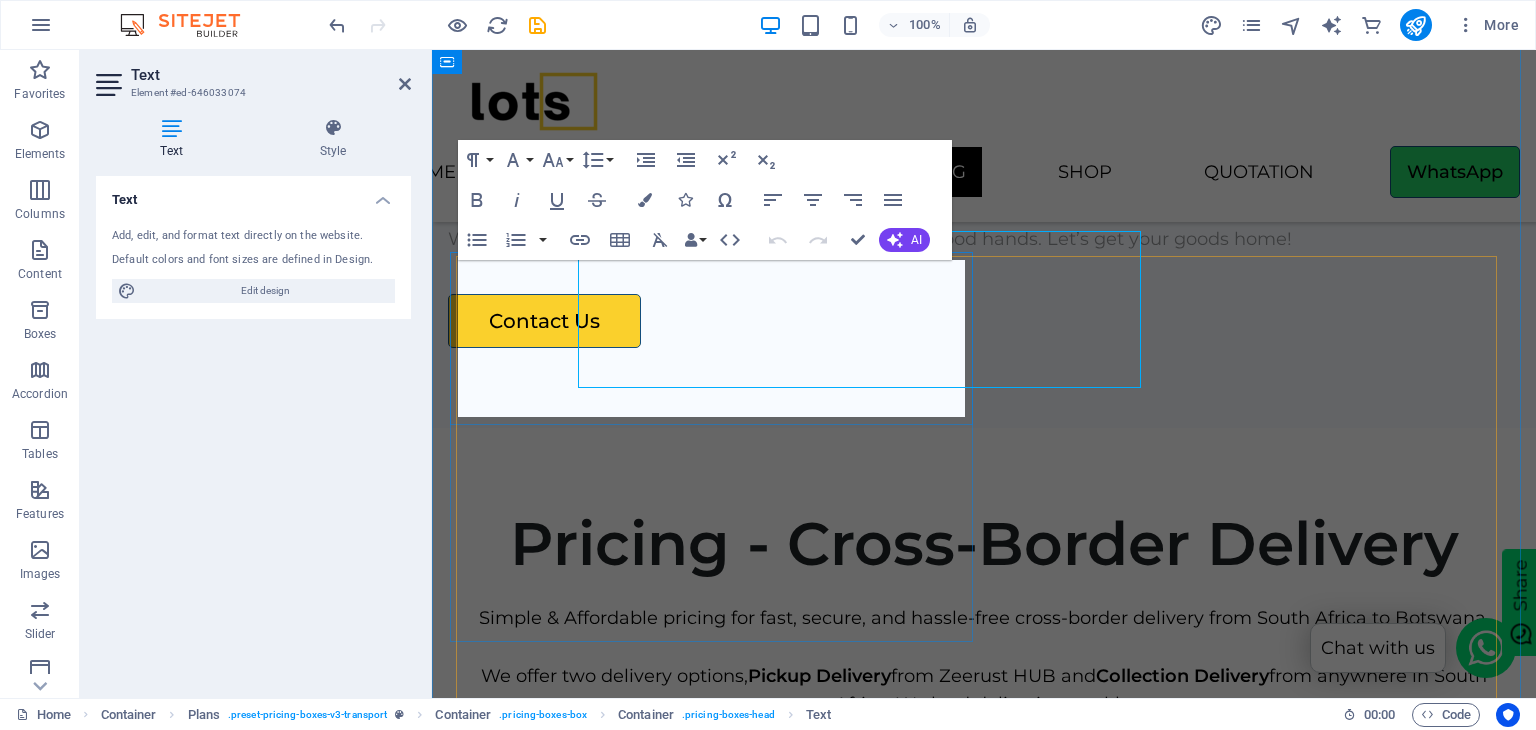 scroll, scrollTop: 4300, scrollLeft: 0, axis: vertical 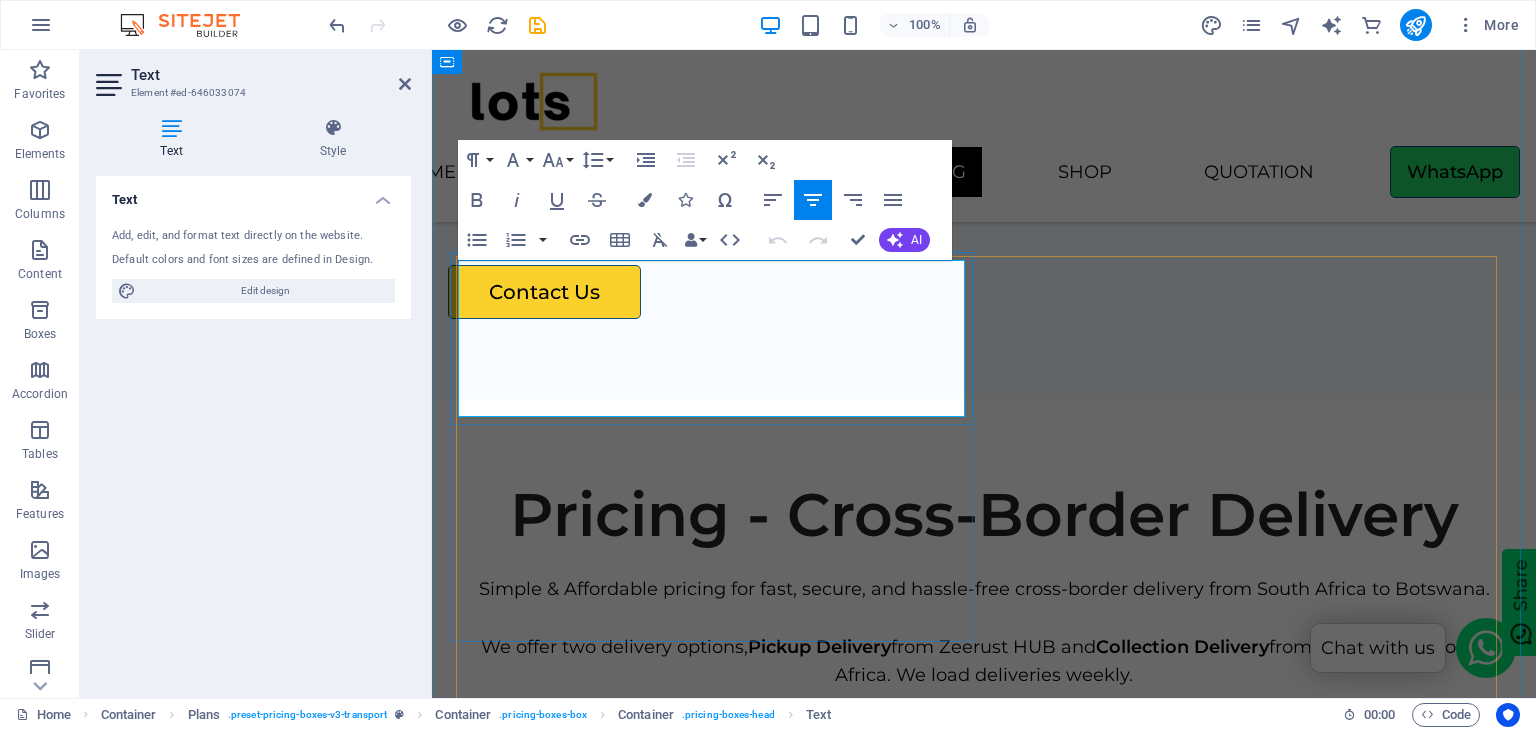 click on "R500 or less" at bounding box center (984, 824) 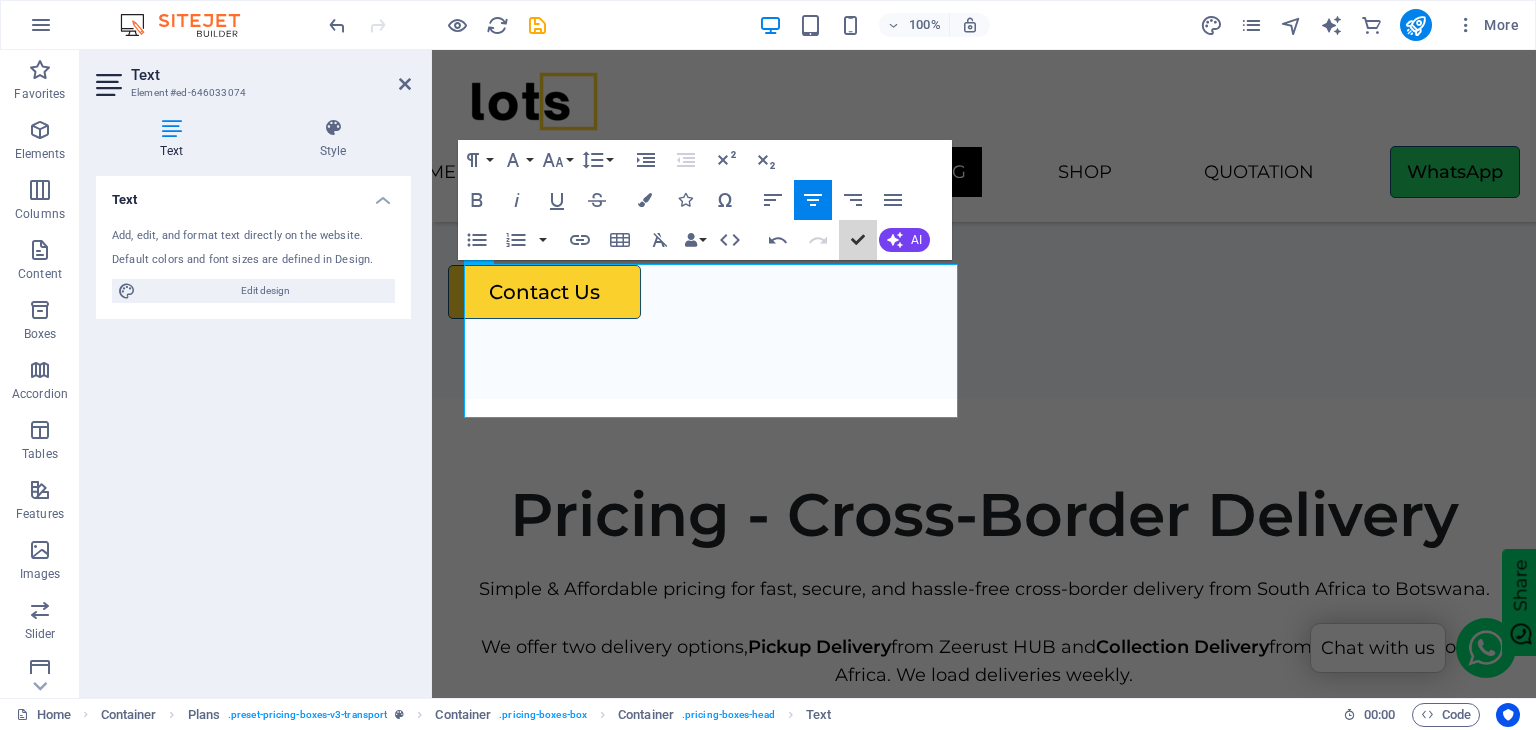 scroll, scrollTop: 4271, scrollLeft: 0, axis: vertical 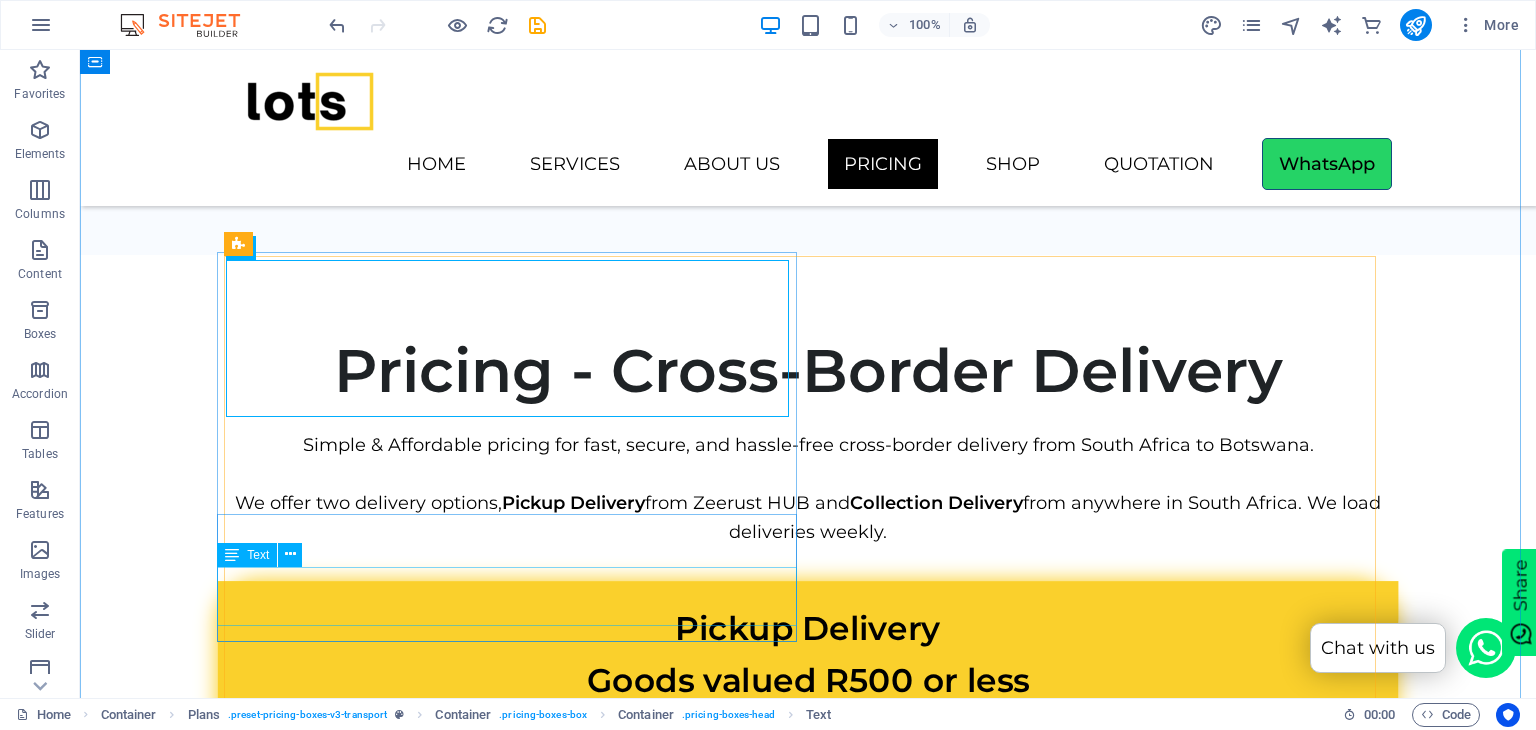 click on "Flat rate for all package sizes up to 5kg." at bounding box center [808, 953] 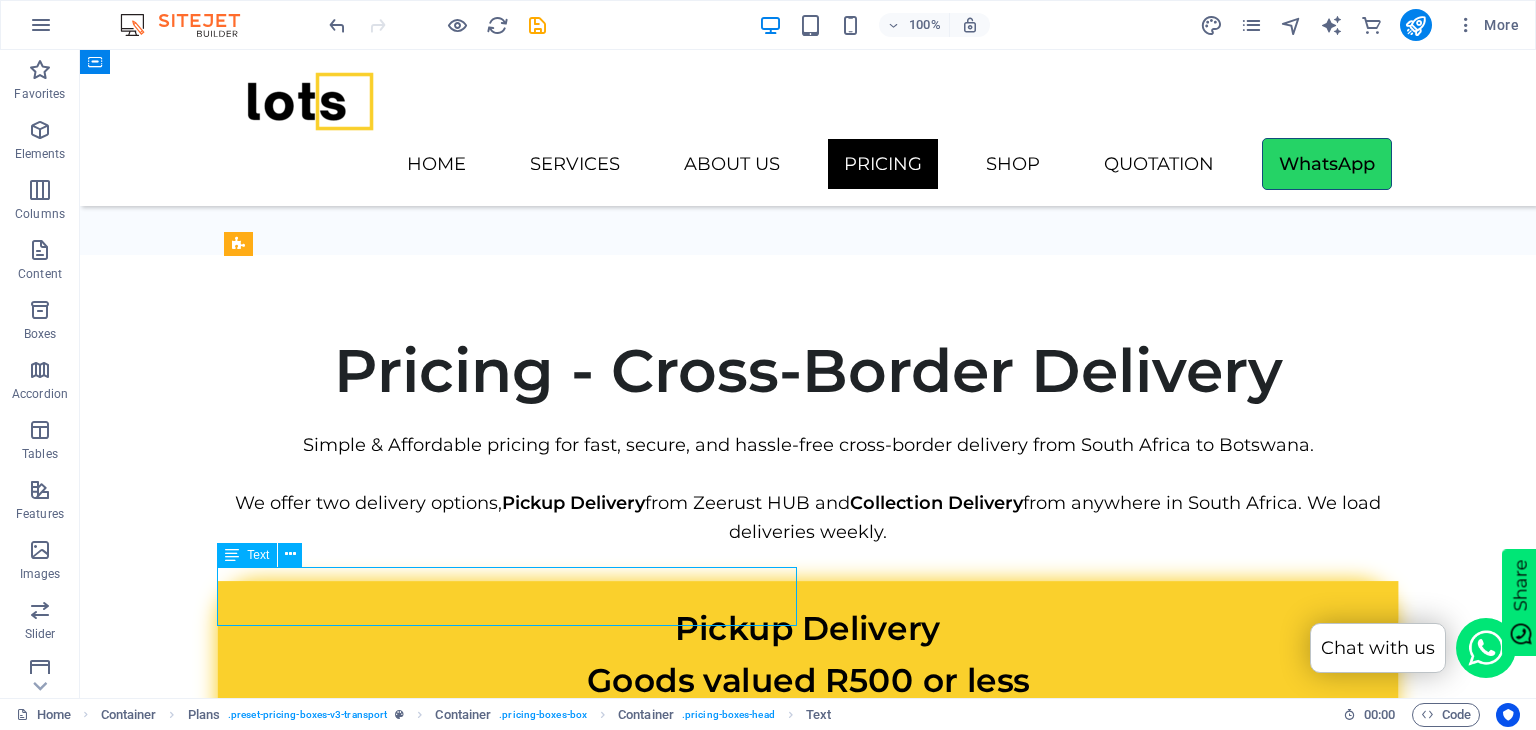 click on "Flat rate for all package sizes up to 5kg." at bounding box center (808, 953) 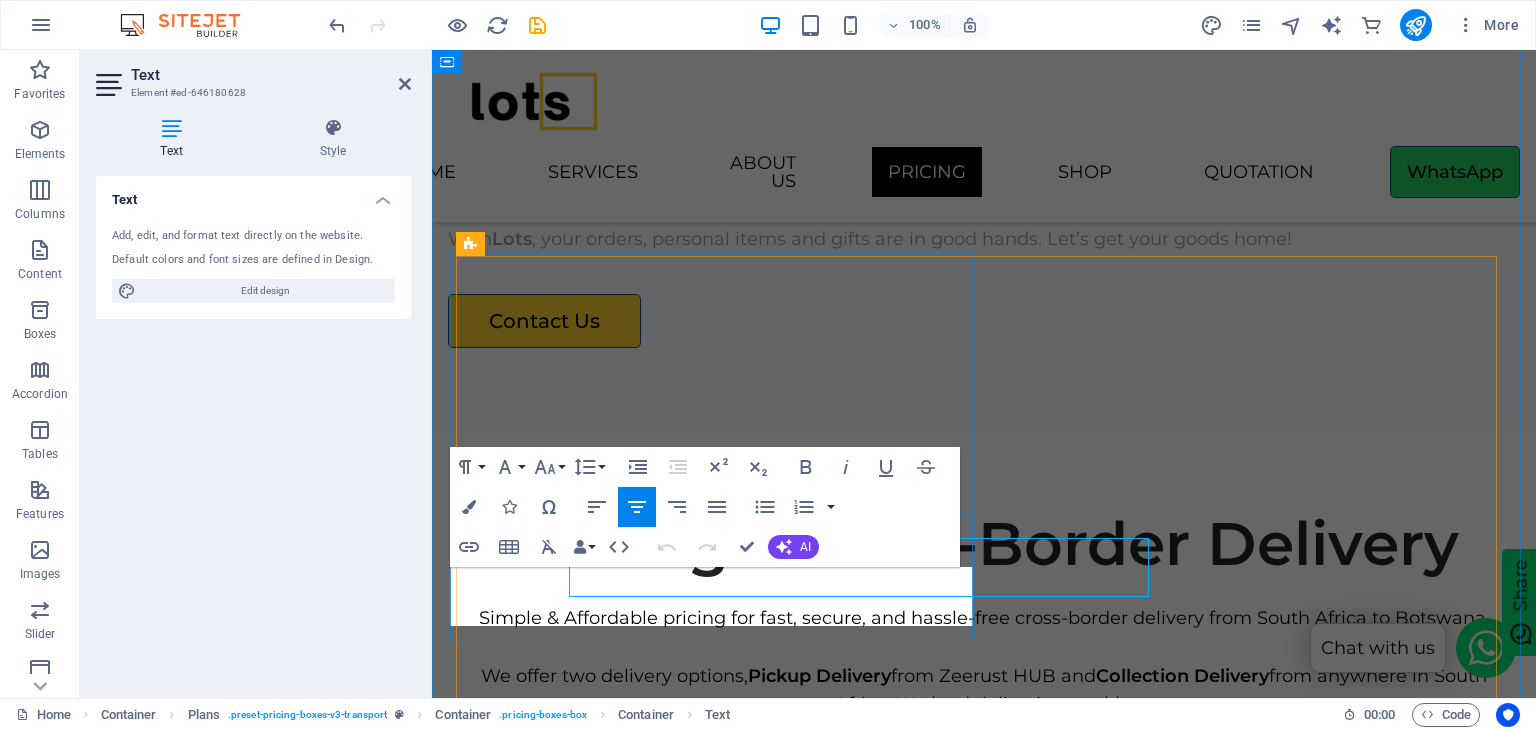 scroll, scrollTop: 4300, scrollLeft: 0, axis: vertical 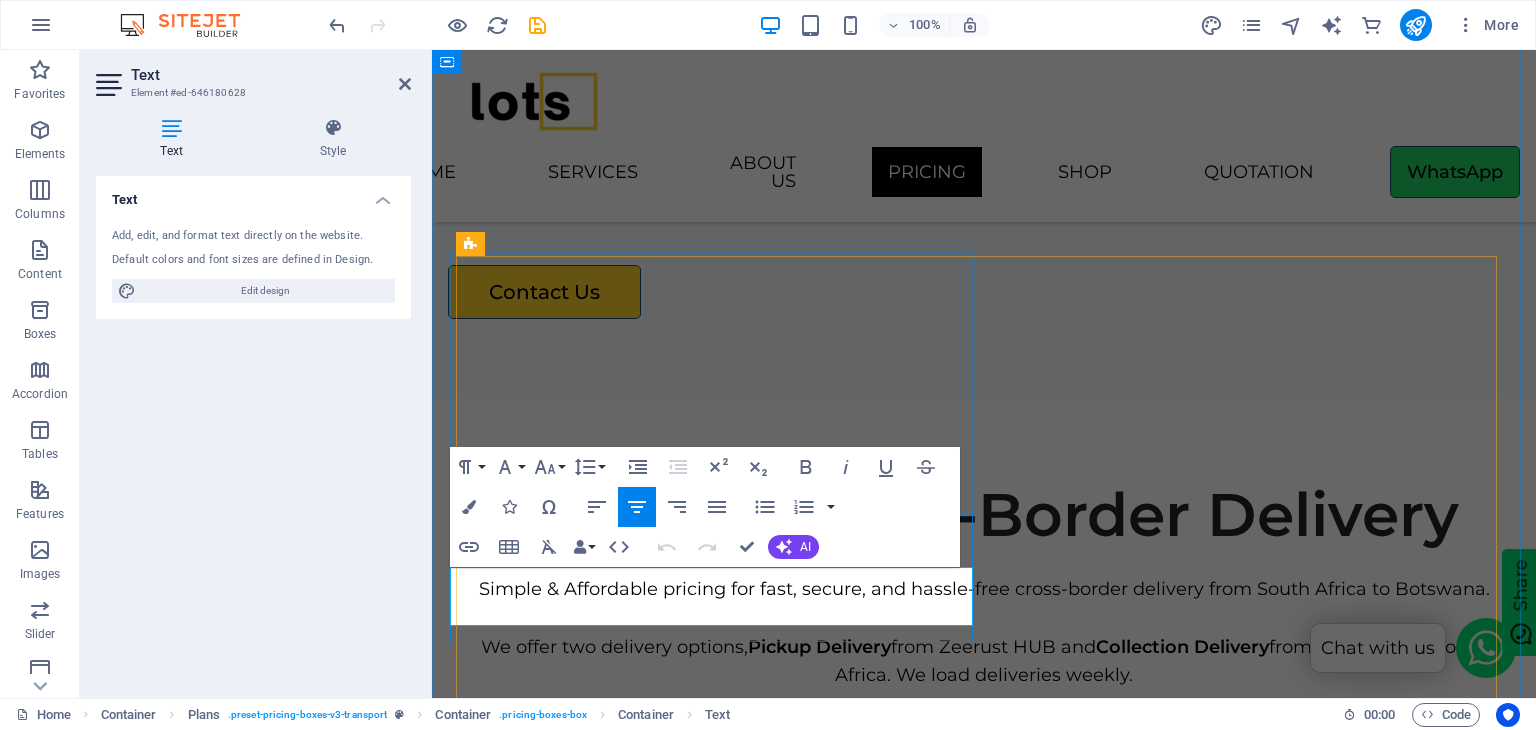 click on "Flat rate for all package sizes up to 5kg." at bounding box center [984, 1097] 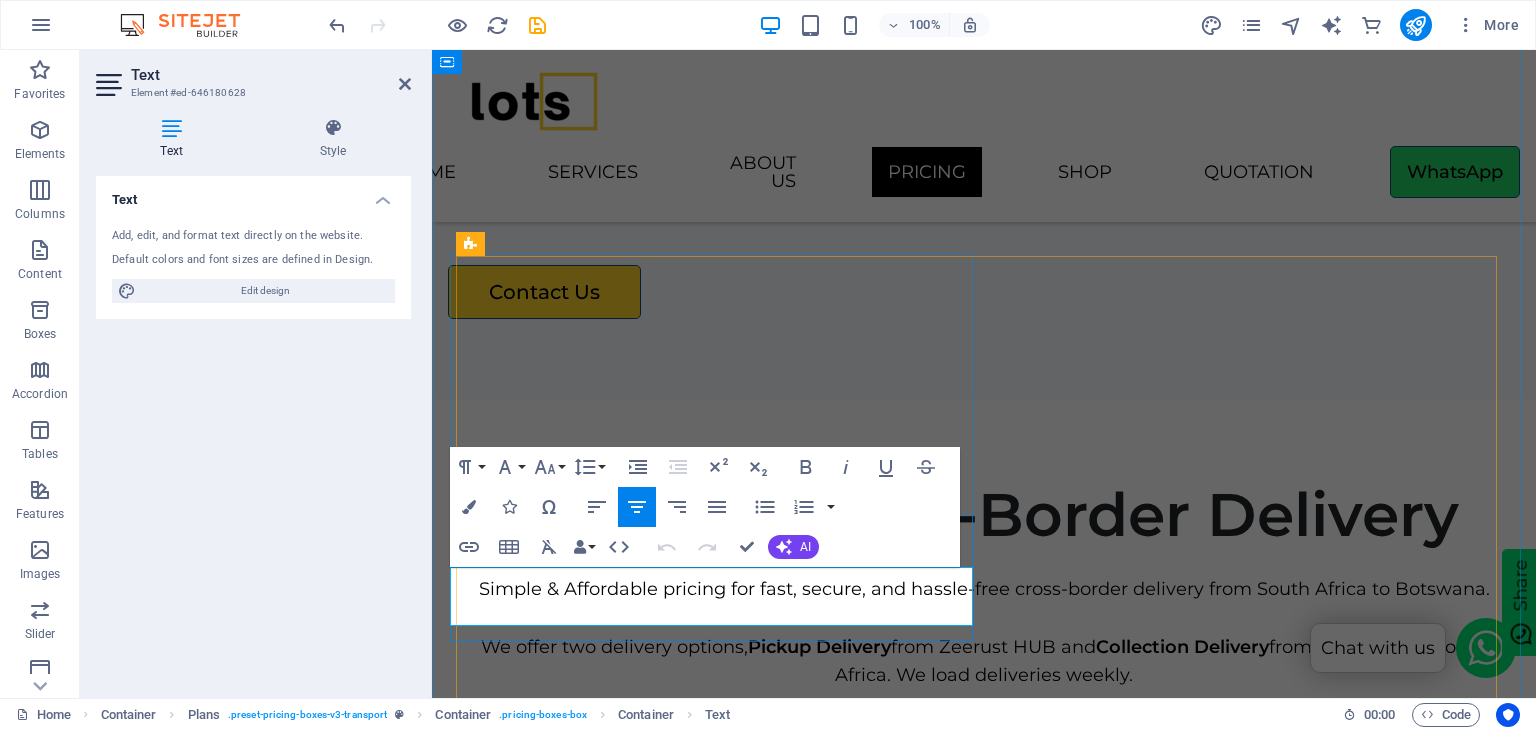 drag, startPoint x: 844, startPoint y: 611, endPoint x: 752, endPoint y: 606, distance: 92.13577 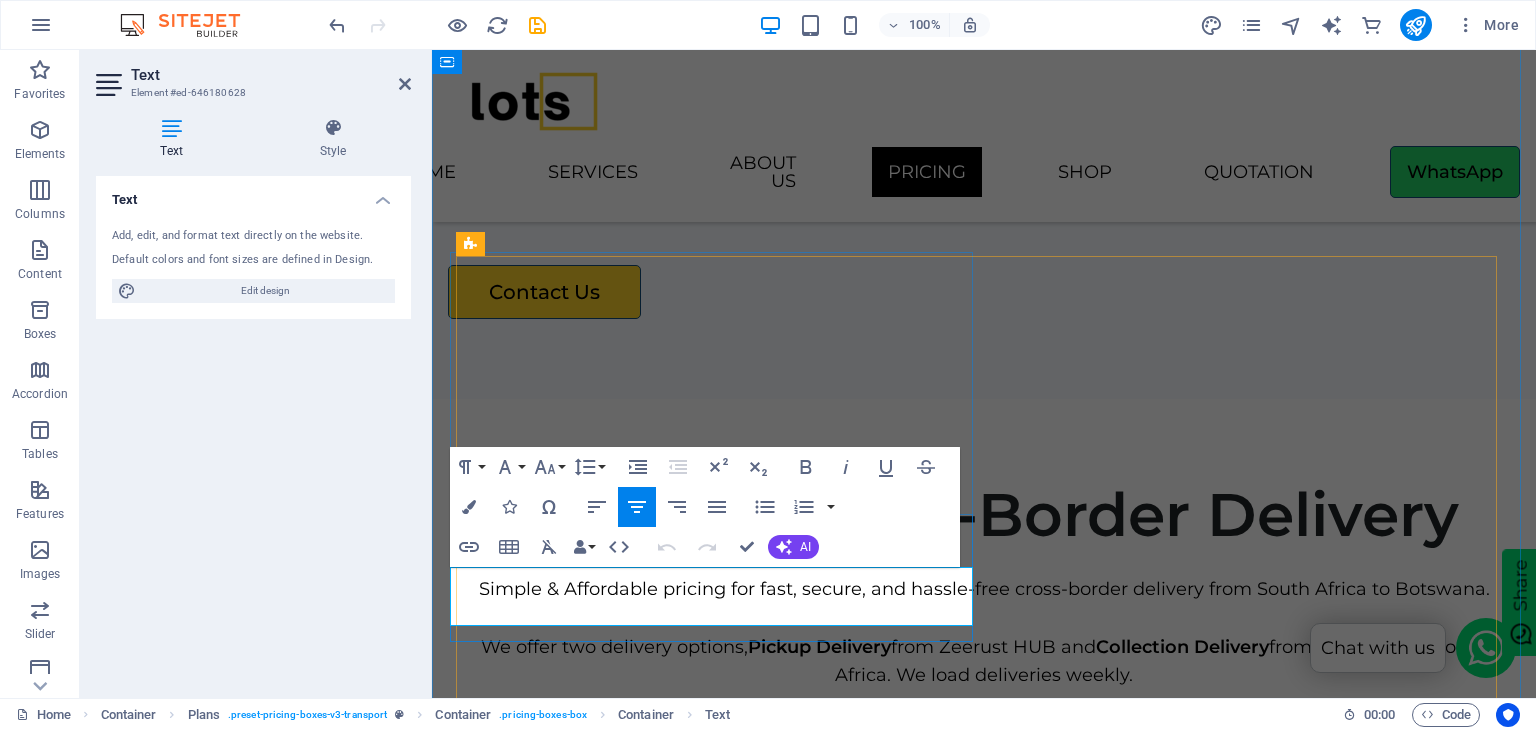 type 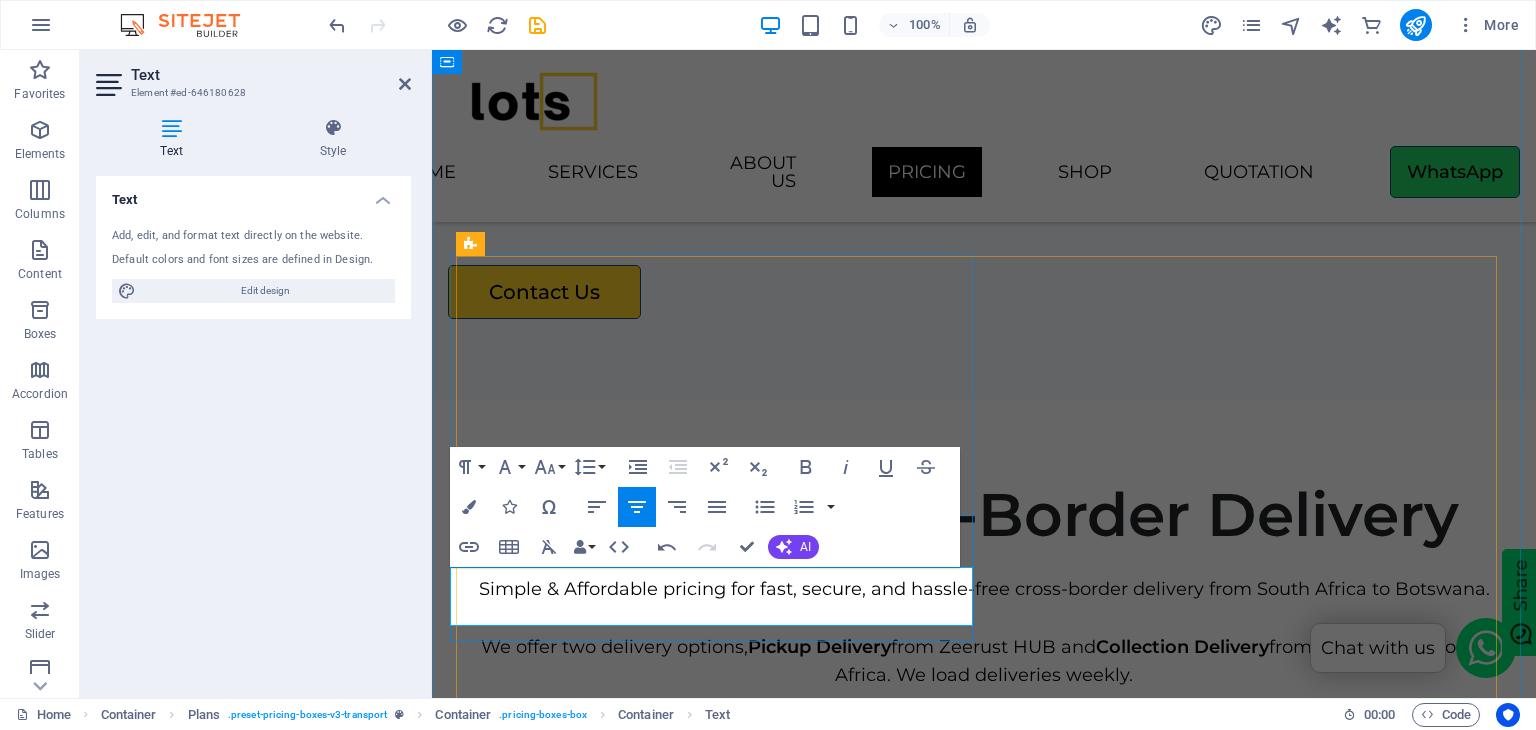 drag, startPoint x: 854, startPoint y: 610, endPoint x: 754, endPoint y: 611, distance: 100.005 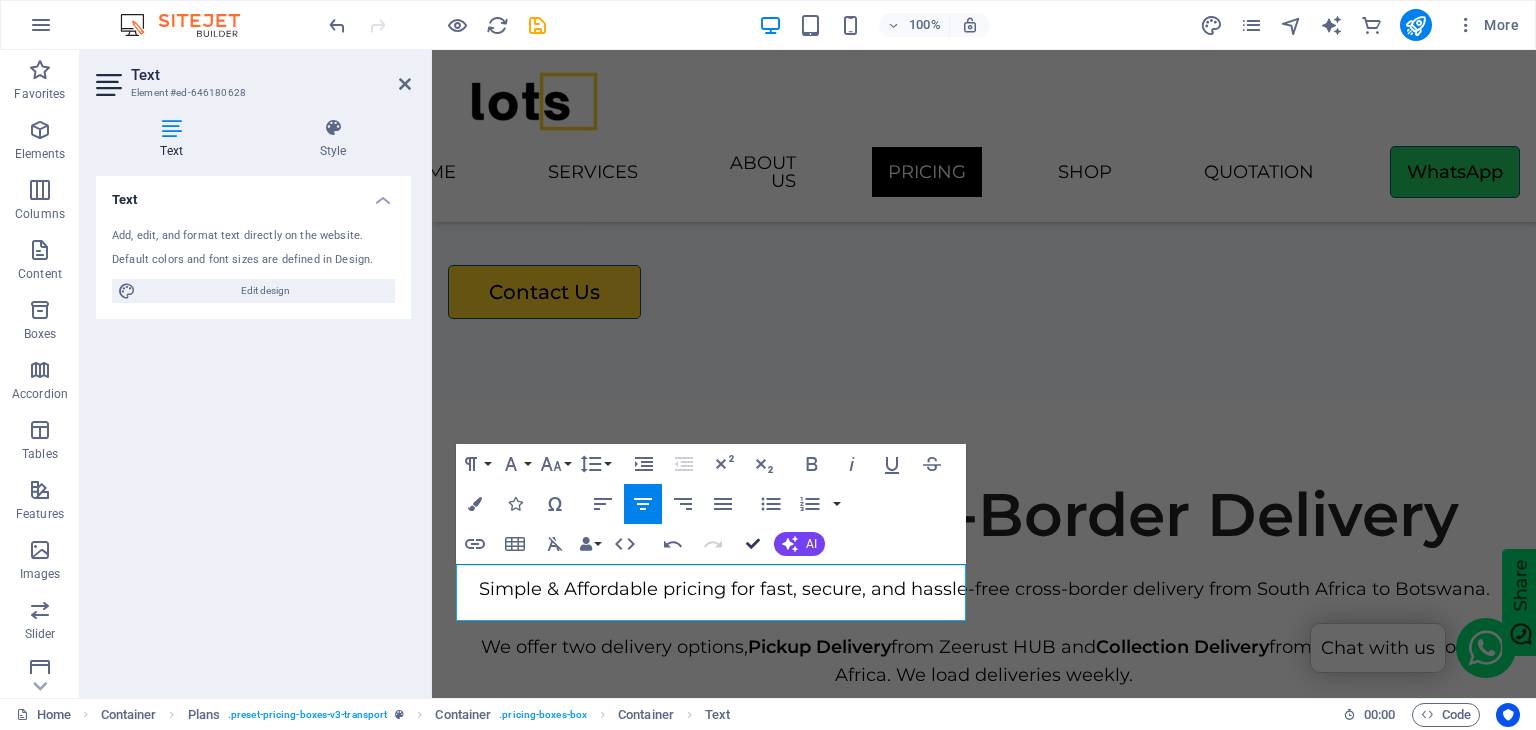 drag, startPoint x: 752, startPoint y: 541, endPoint x: 672, endPoint y: 487, distance: 96.519424 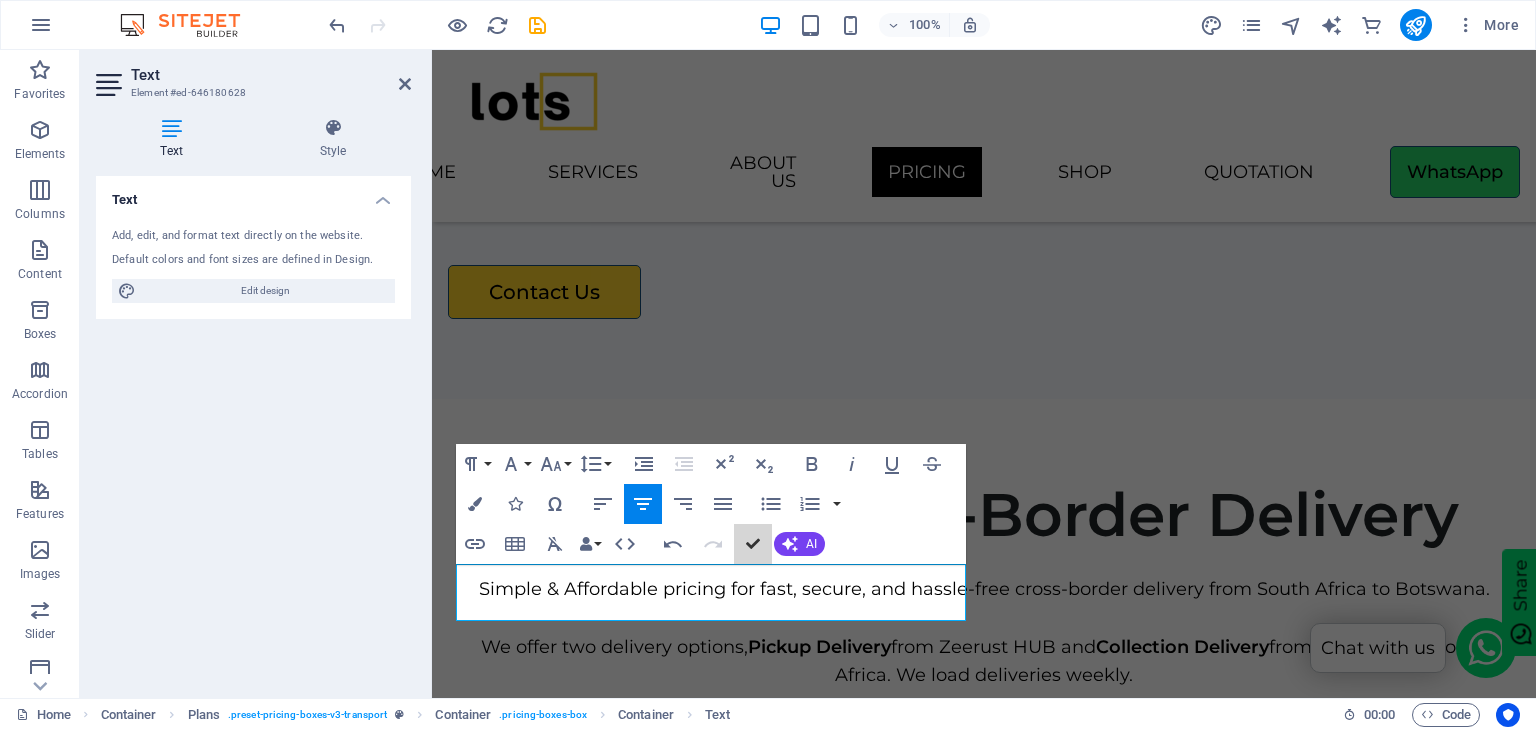 scroll, scrollTop: 4271, scrollLeft: 0, axis: vertical 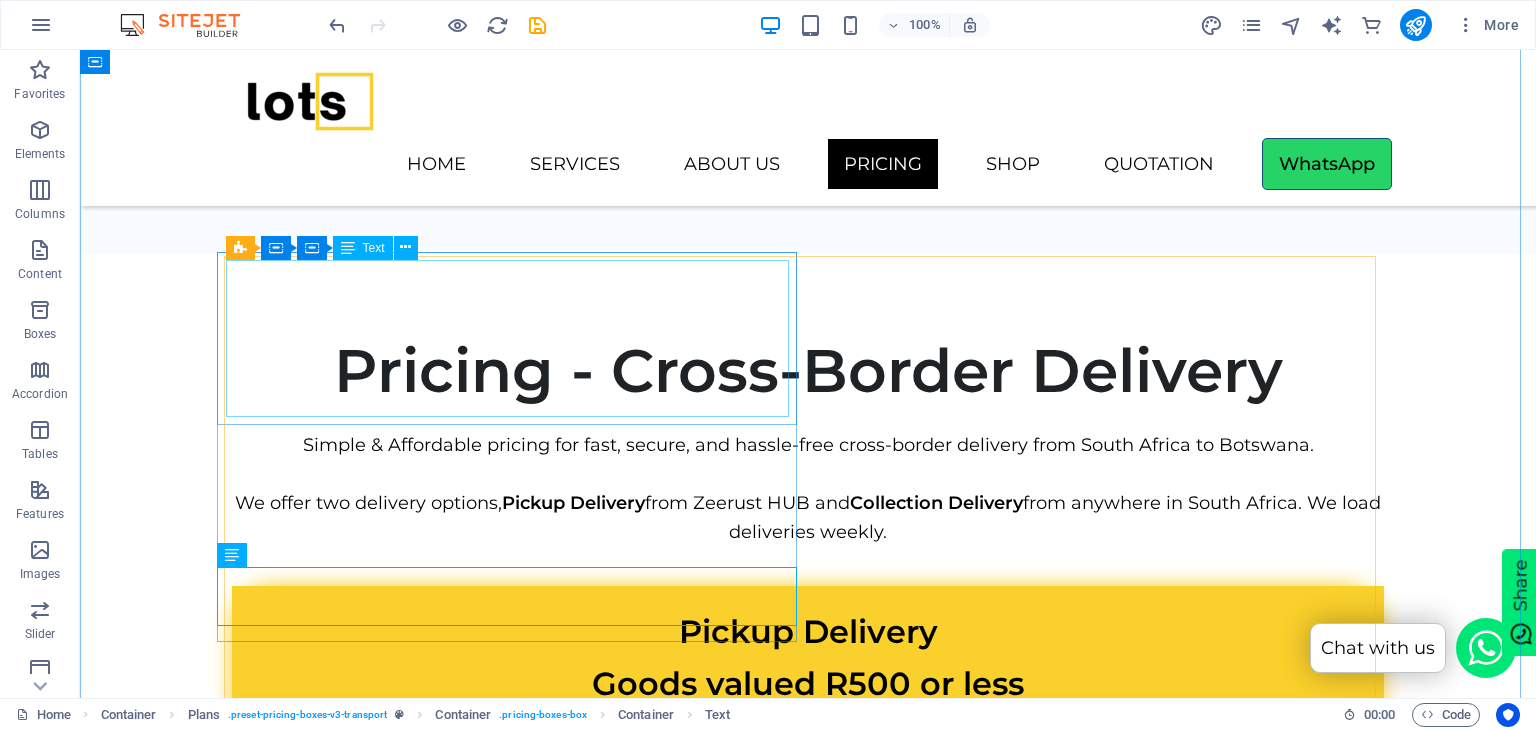 click on "Pickup Delivery  Goods valued R500 or less Max Size: 60 x 41 x 19 cm" at bounding box center (808, 683) 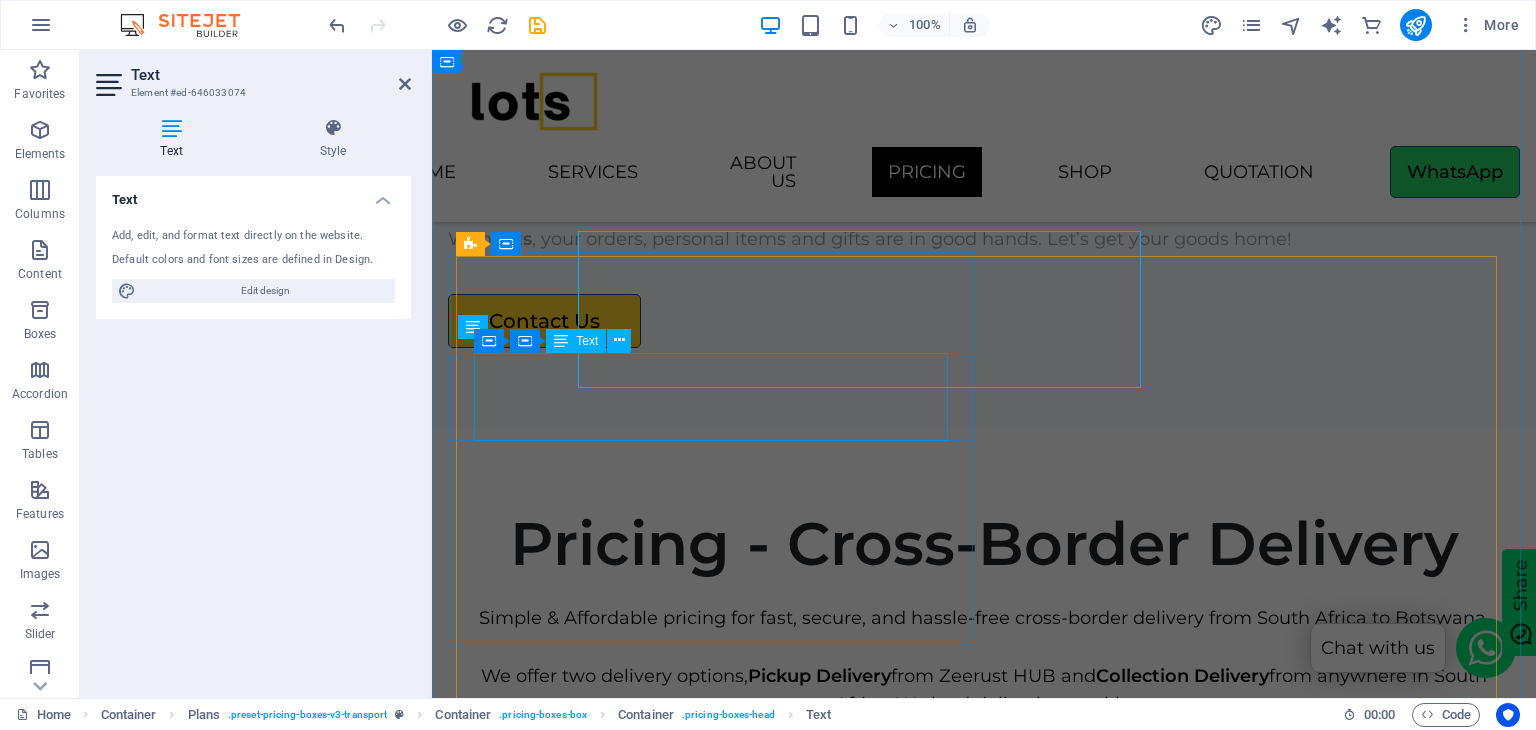 scroll, scrollTop: 4300, scrollLeft: 0, axis: vertical 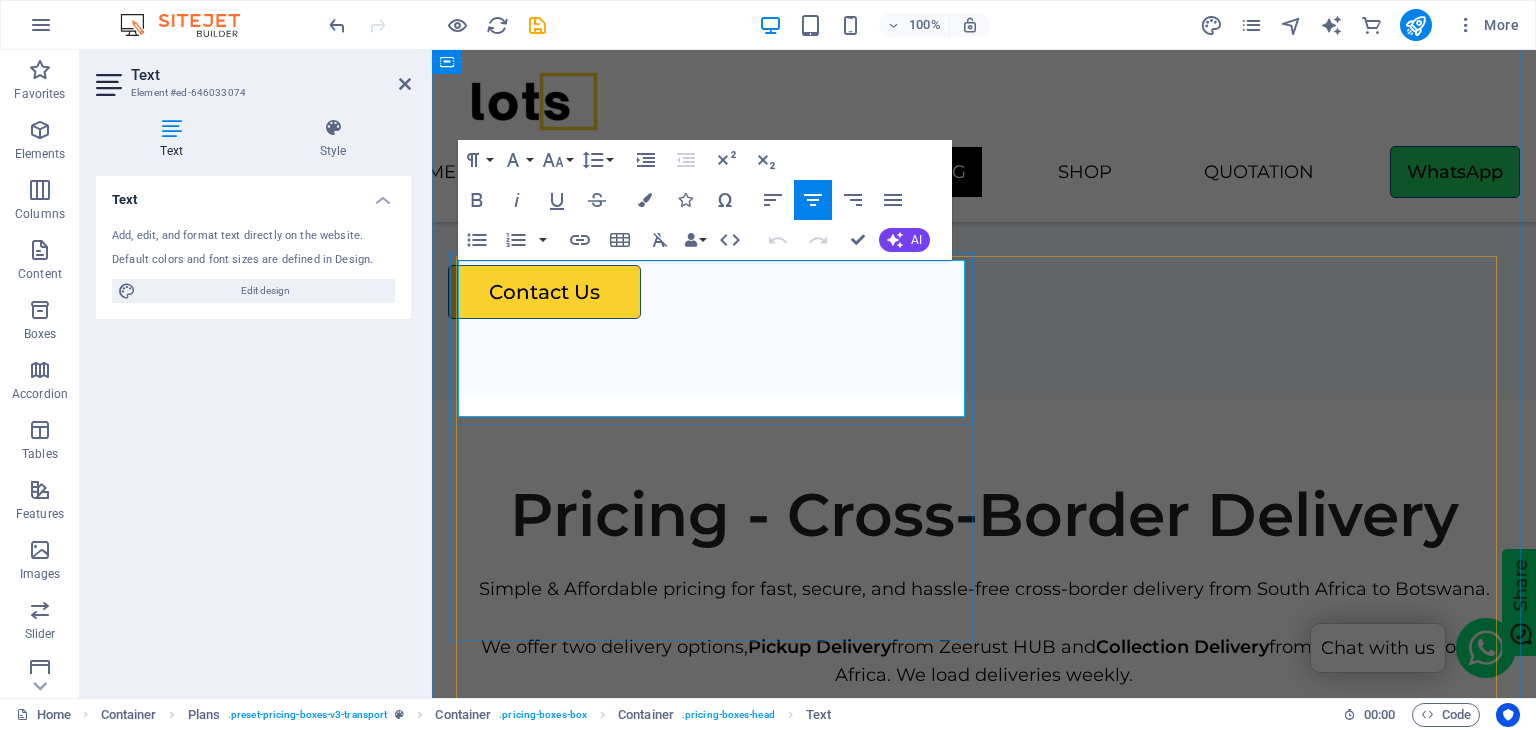 drag, startPoint x: 786, startPoint y: 398, endPoint x: 772, endPoint y: 398, distance: 14 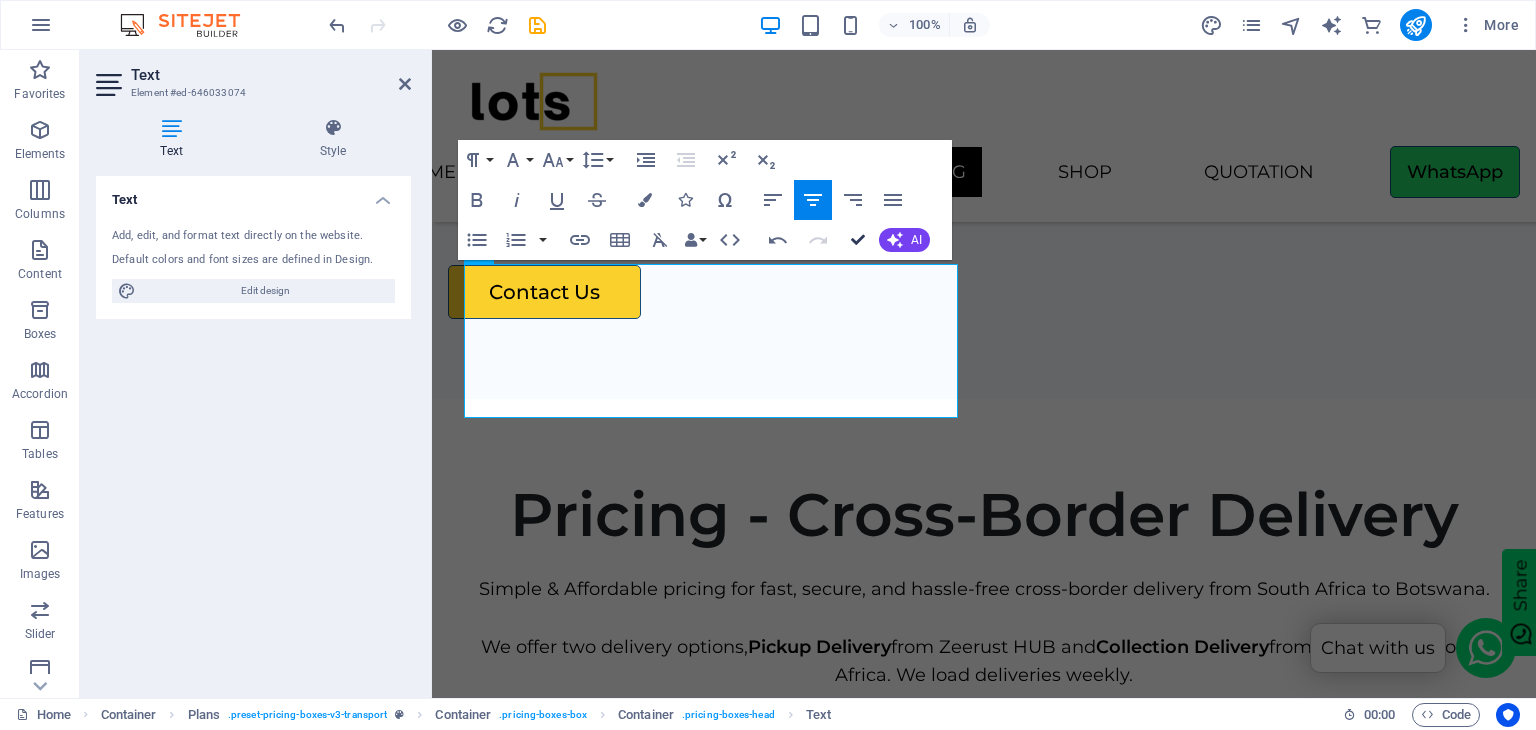 drag, startPoint x: 856, startPoint y: 238, endPoint x: 766, endPoint y: 195, distance: 99.744675 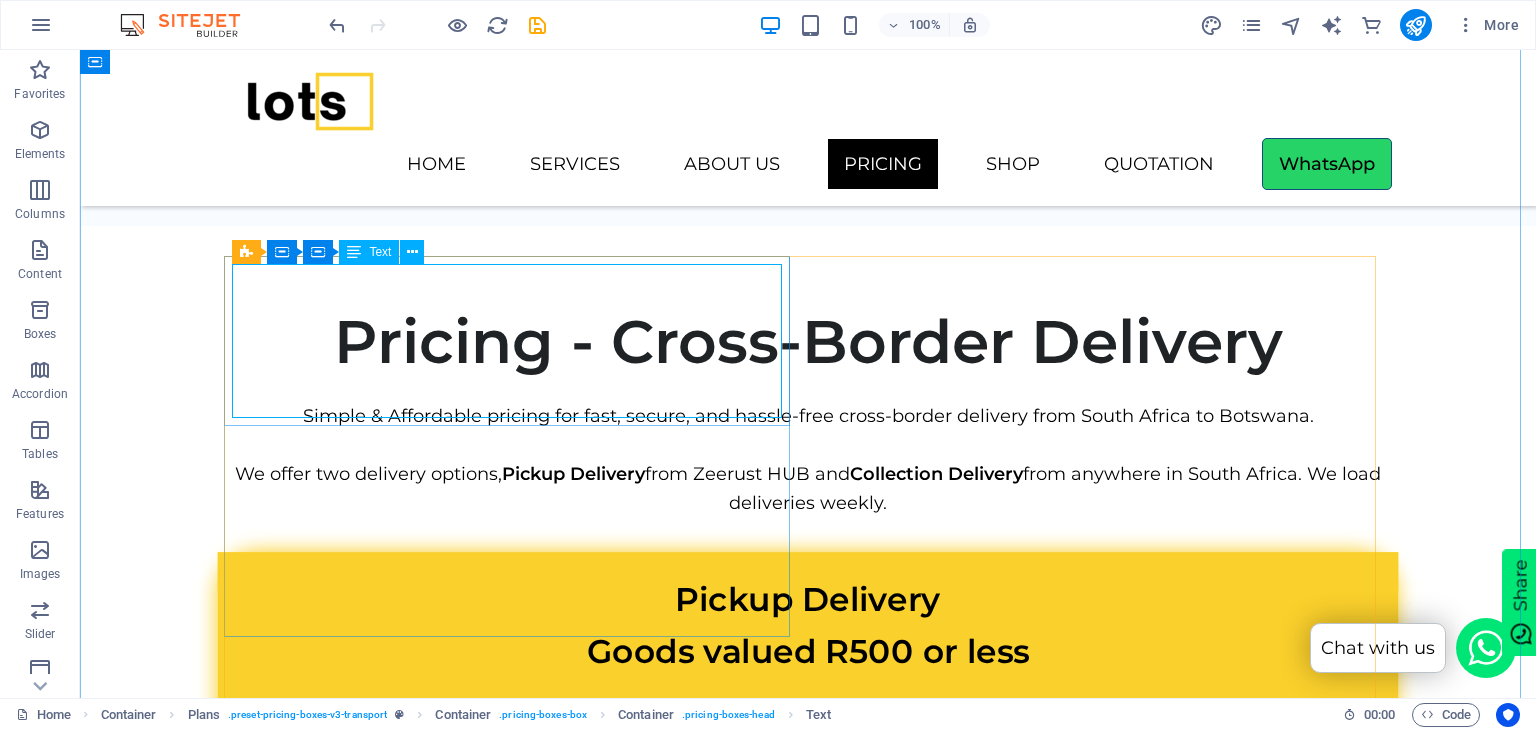 scroll, scrollTop: 4271, scrollLeft: 0, axis: vertical 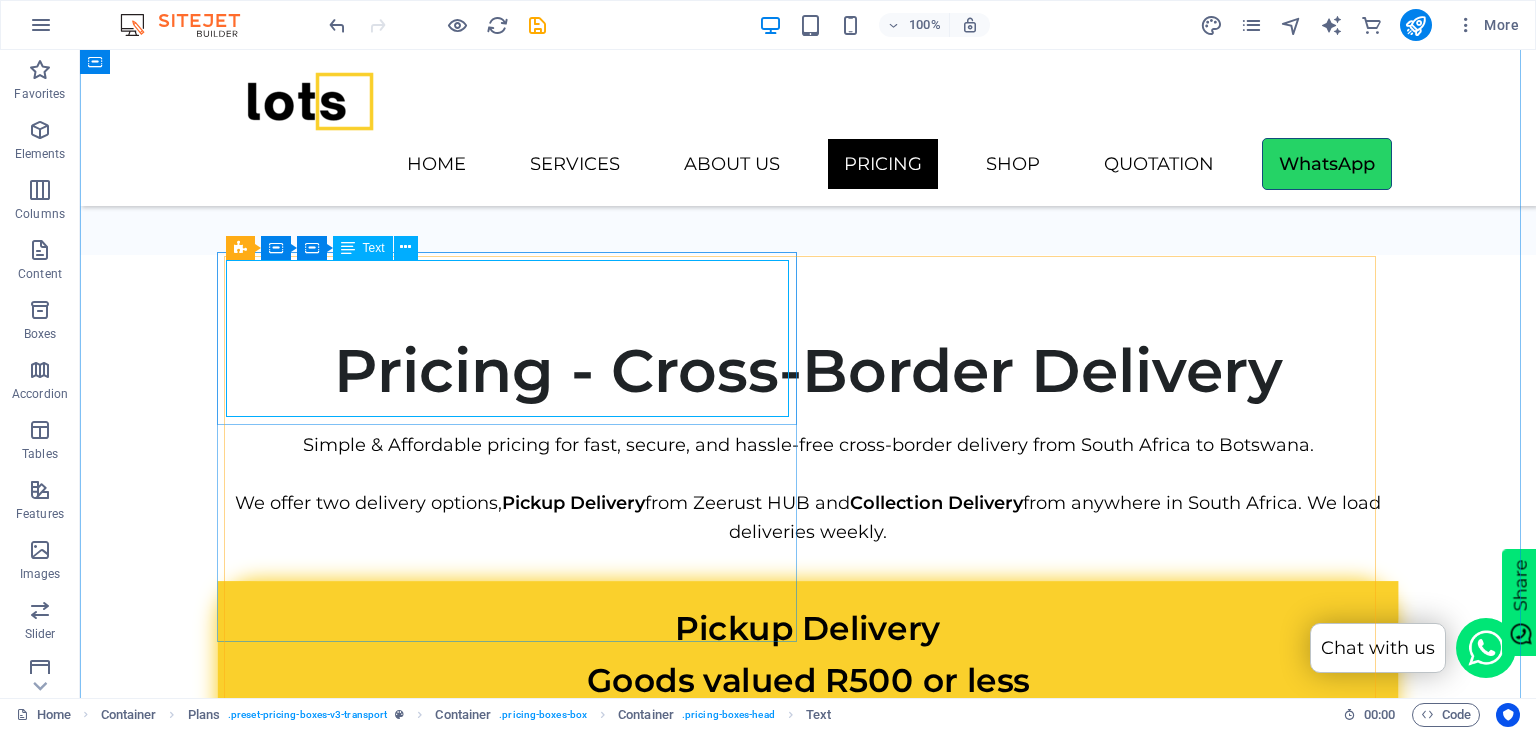 click on "Pickup Delivery  Goods valued R500 or less Max Size: 60 x 41 x 8 cm" at bounding box center [808, 680] 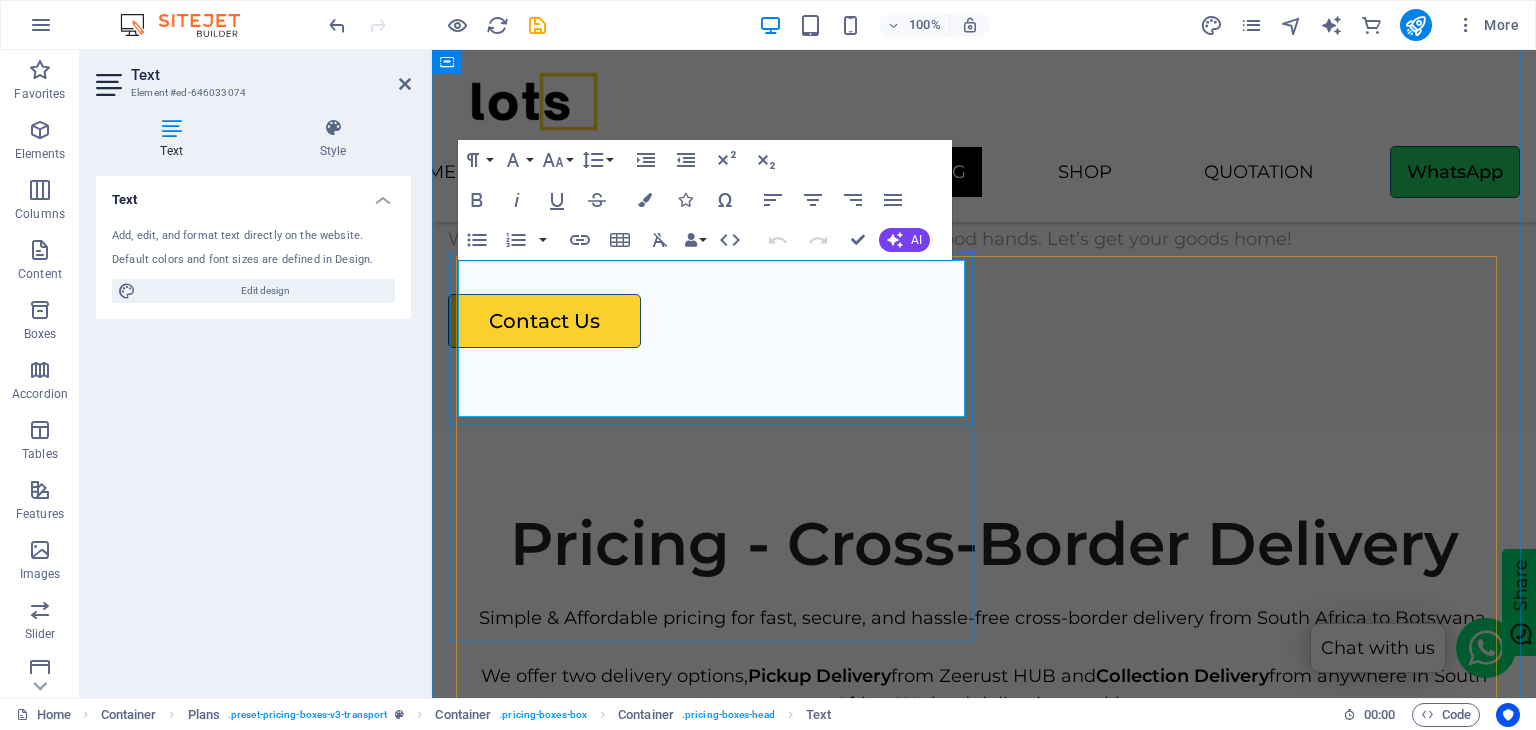 scroll, scrollTop: 4300, scrollLeft: 0, axis: vertical 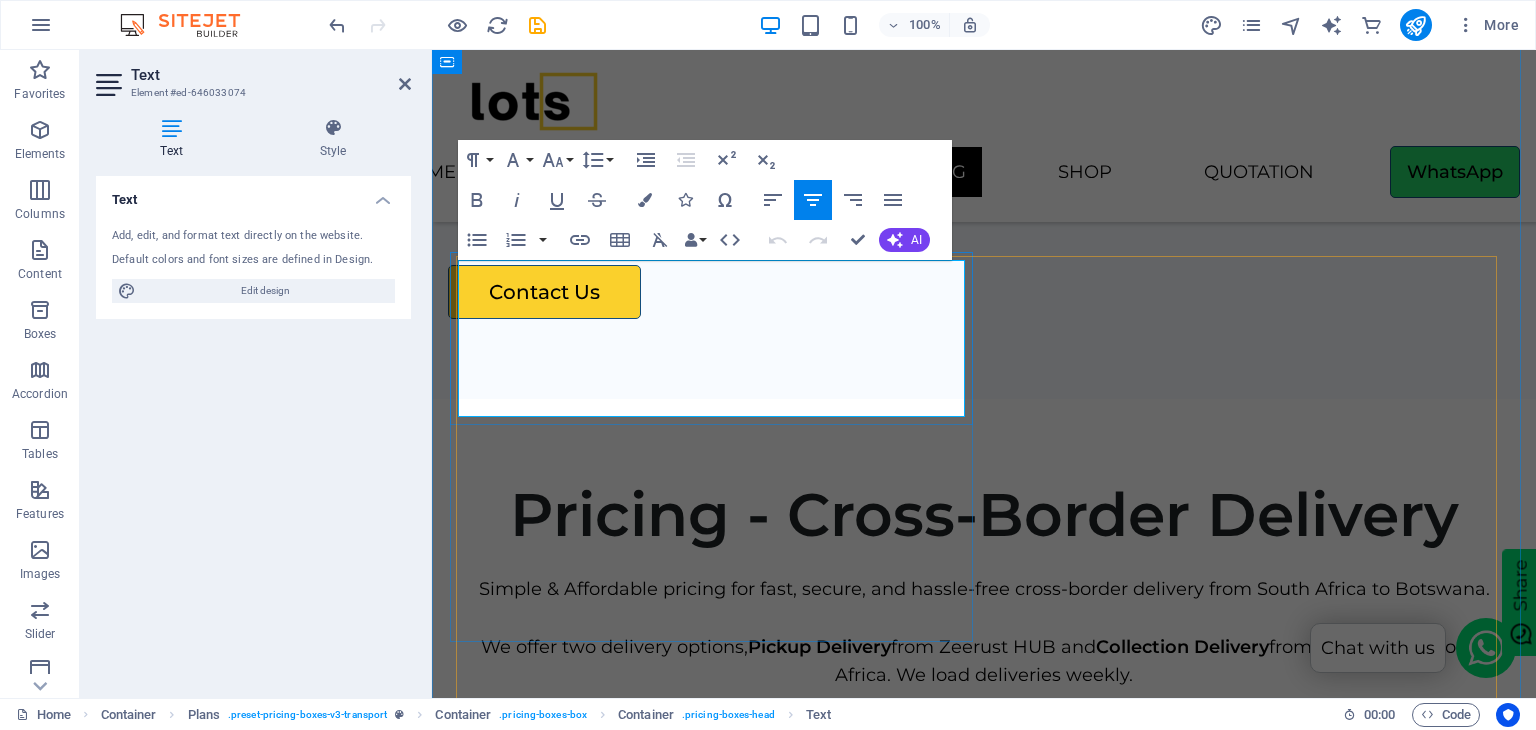 click on "Max Size: 60 x 41 x 8 cm" at bounding box center (984, 882) 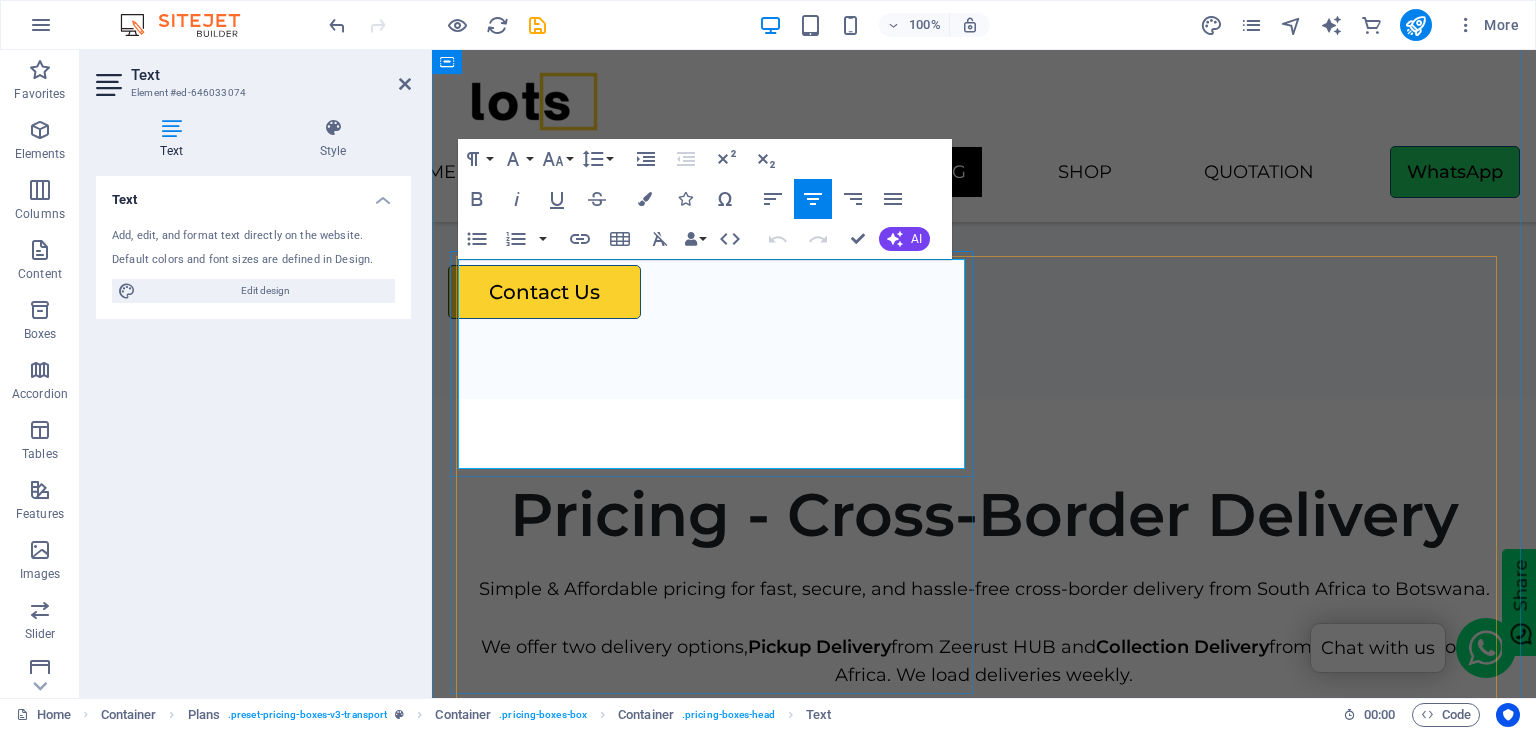 type 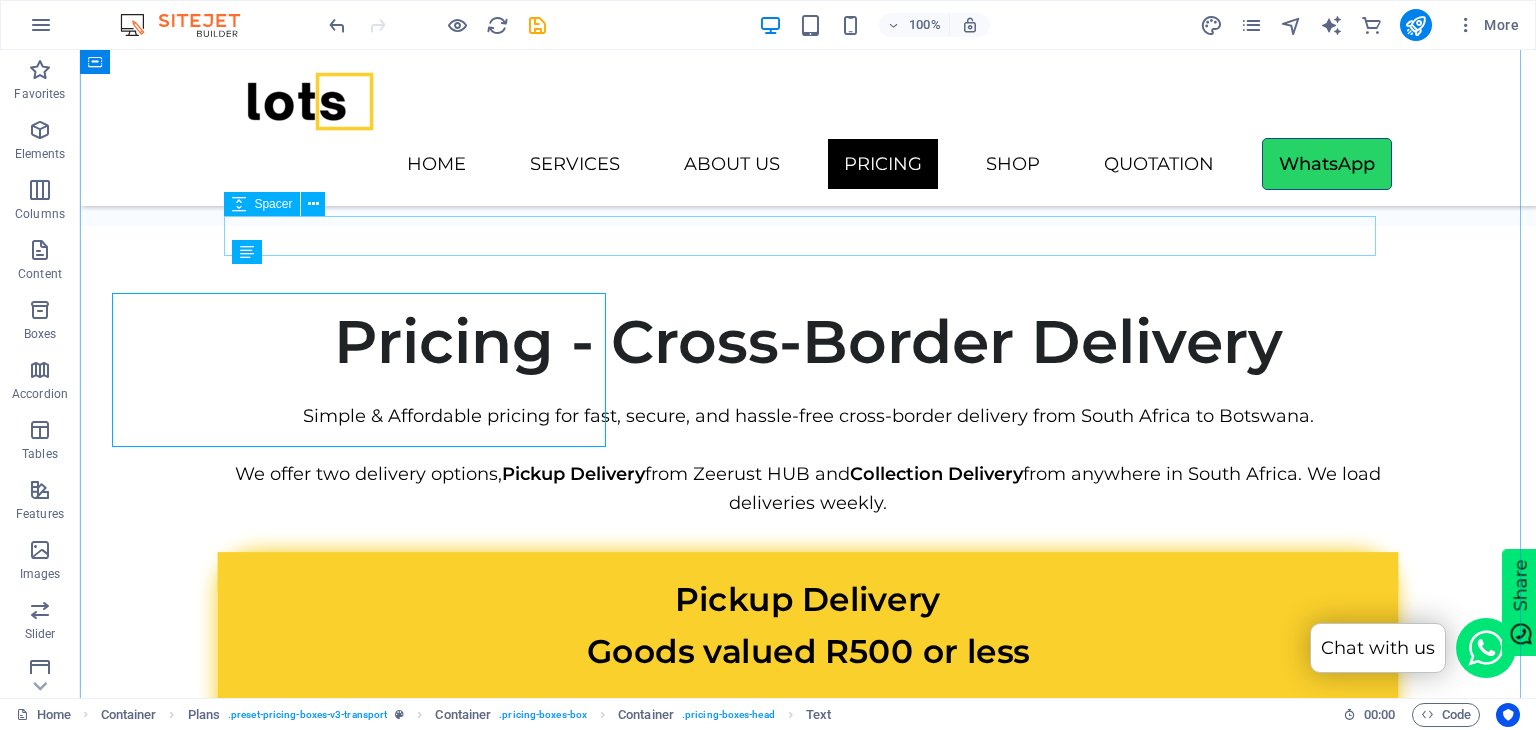 scroll, scrollTop: 4271, scrollLeft: 0, axis: vertical 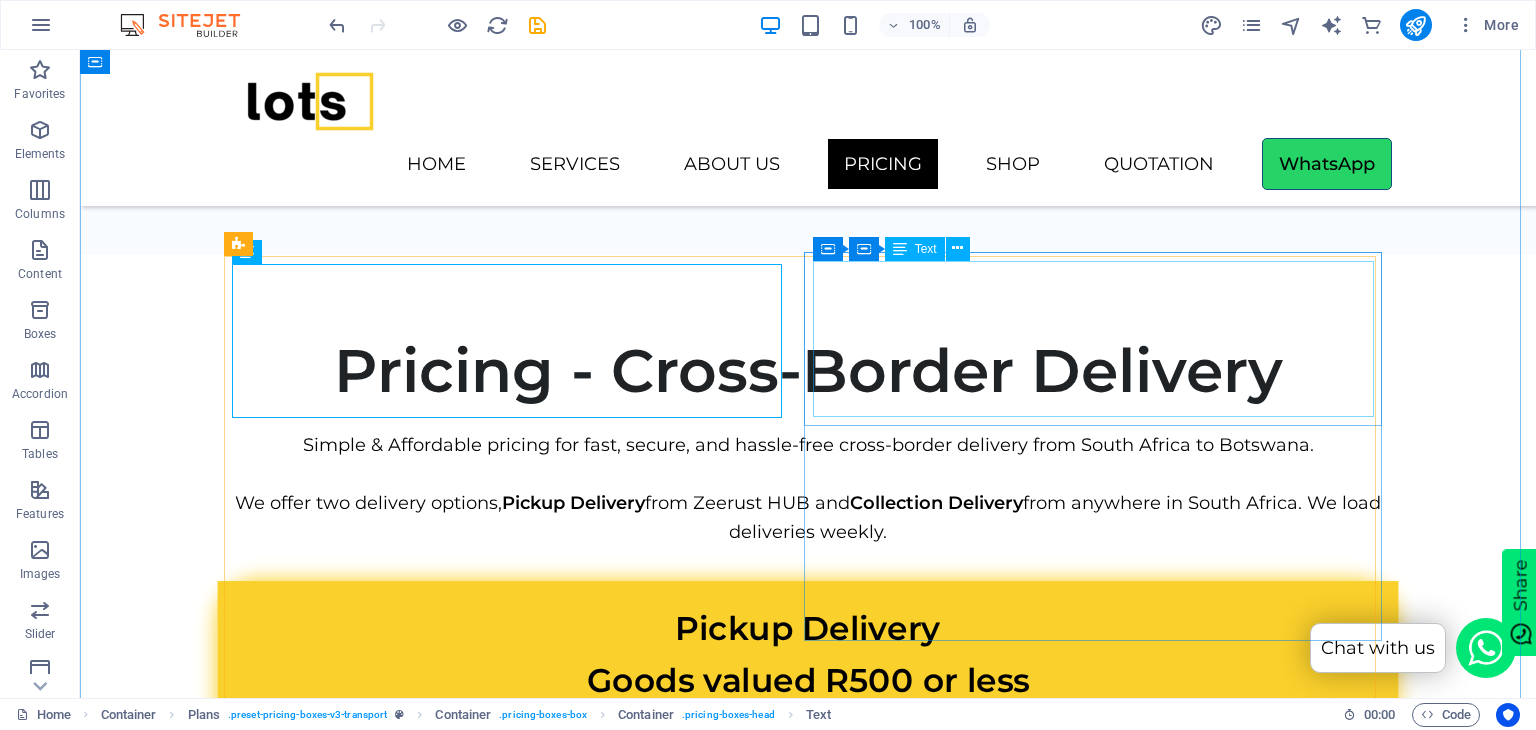 click on "Pickup Delivery  0-20kg Max Size: 60 x 41 x 69 cm" at bounding box center [808, 1083] 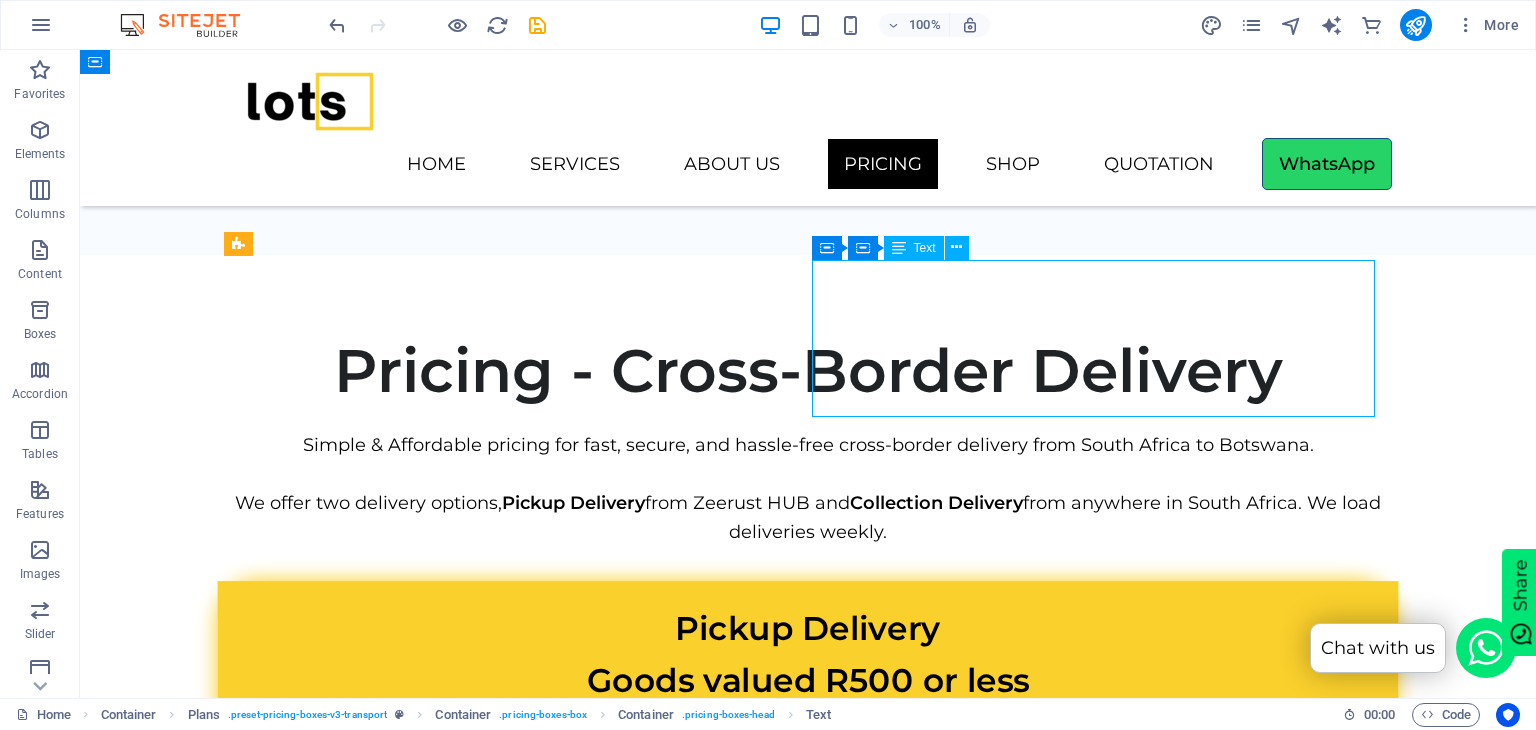 click on "Pickup Delivery  0-20kg Max Size: 60 x 41 x 69 cm" at bounding box center (808, 1083) 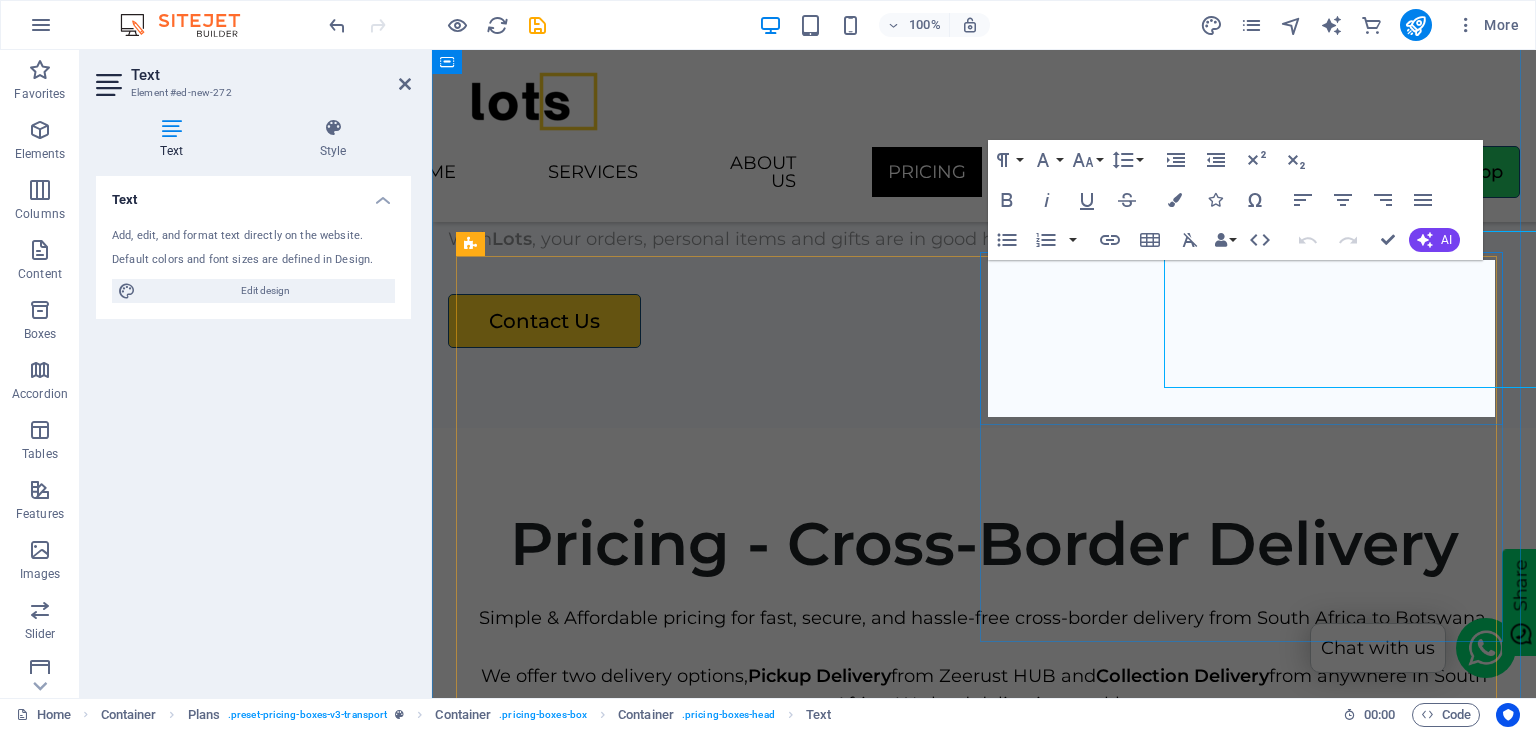 scroll, scrollTop: 4300, scrollLeft: 0, axis: vertical 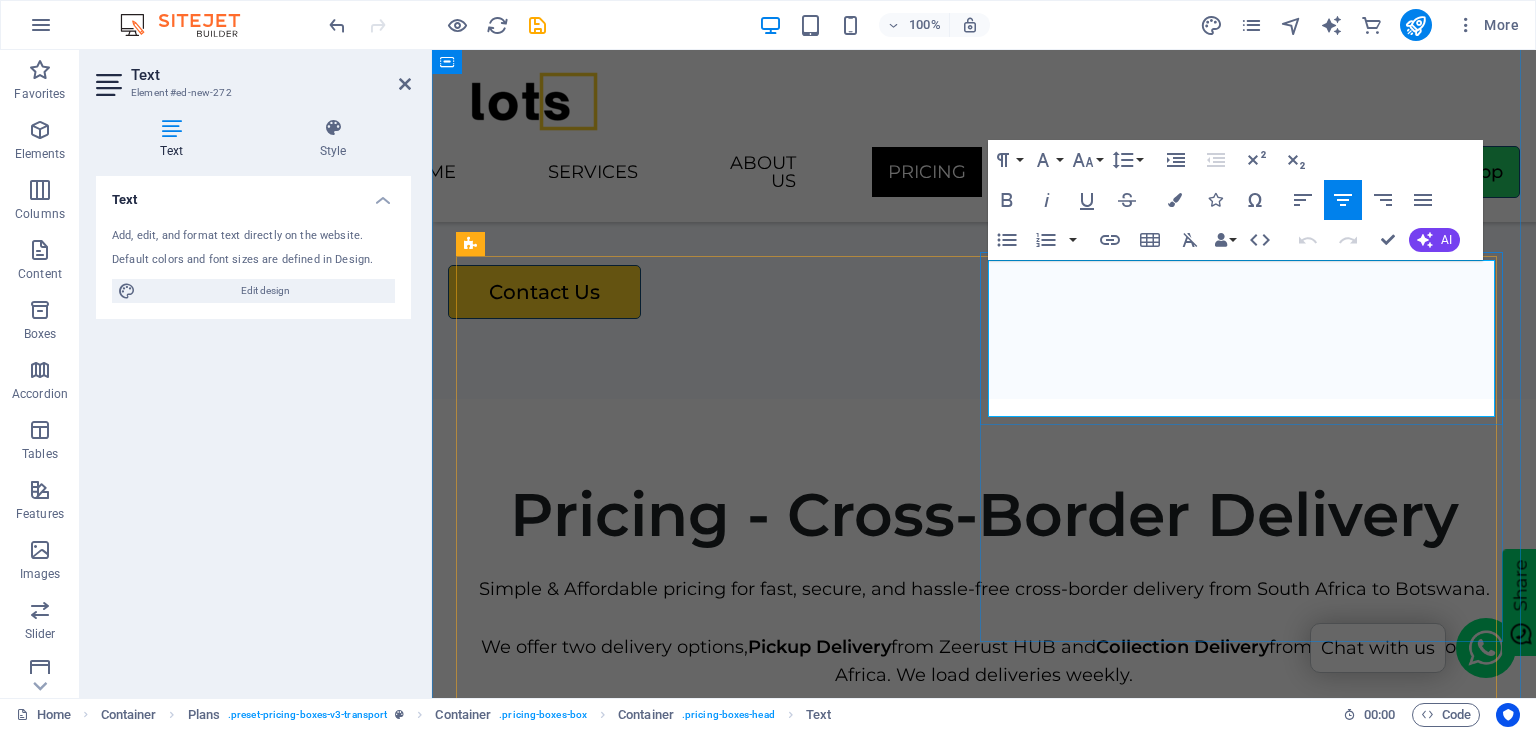 click on "Max Size: 60 x 41 x 69 cm" at bounding box center (984, 1285) 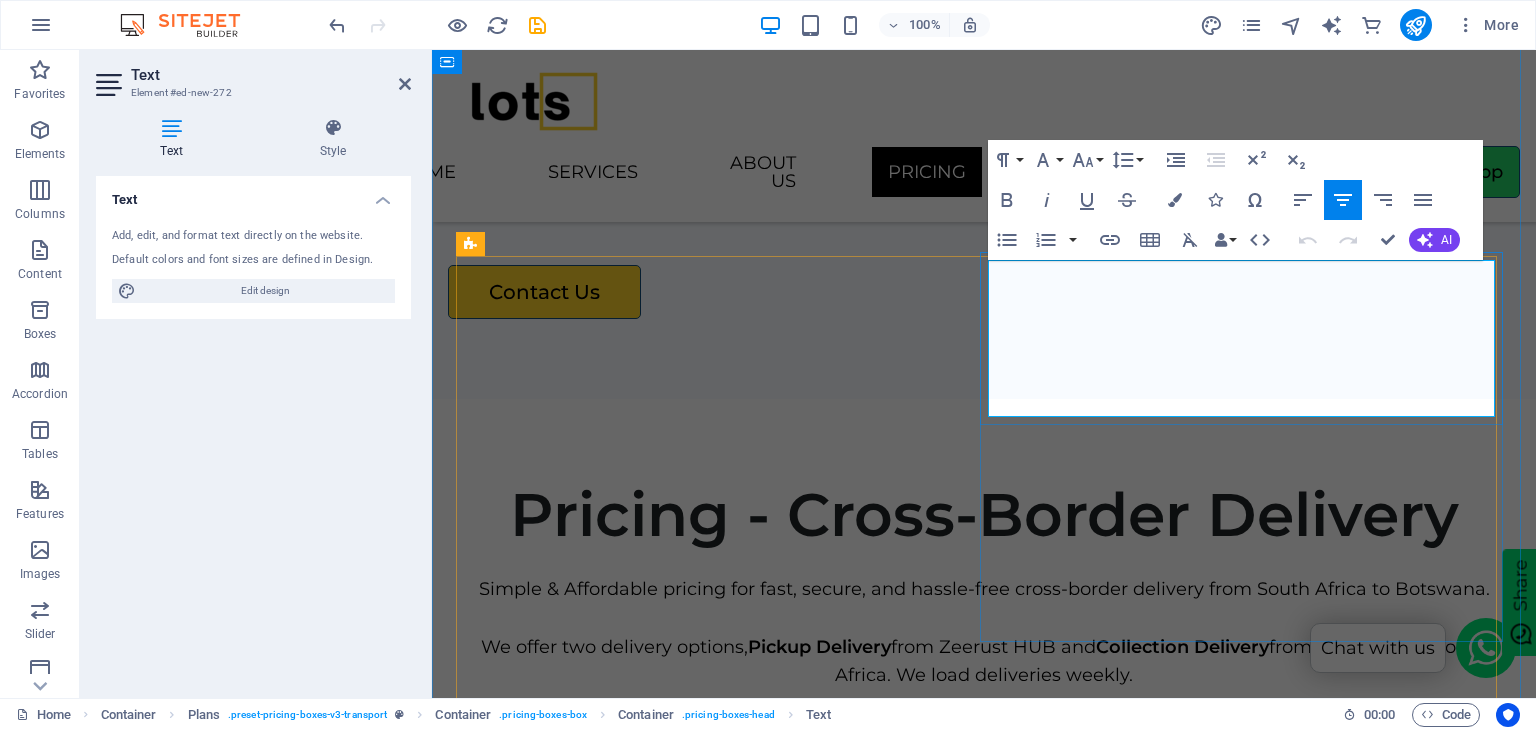 type 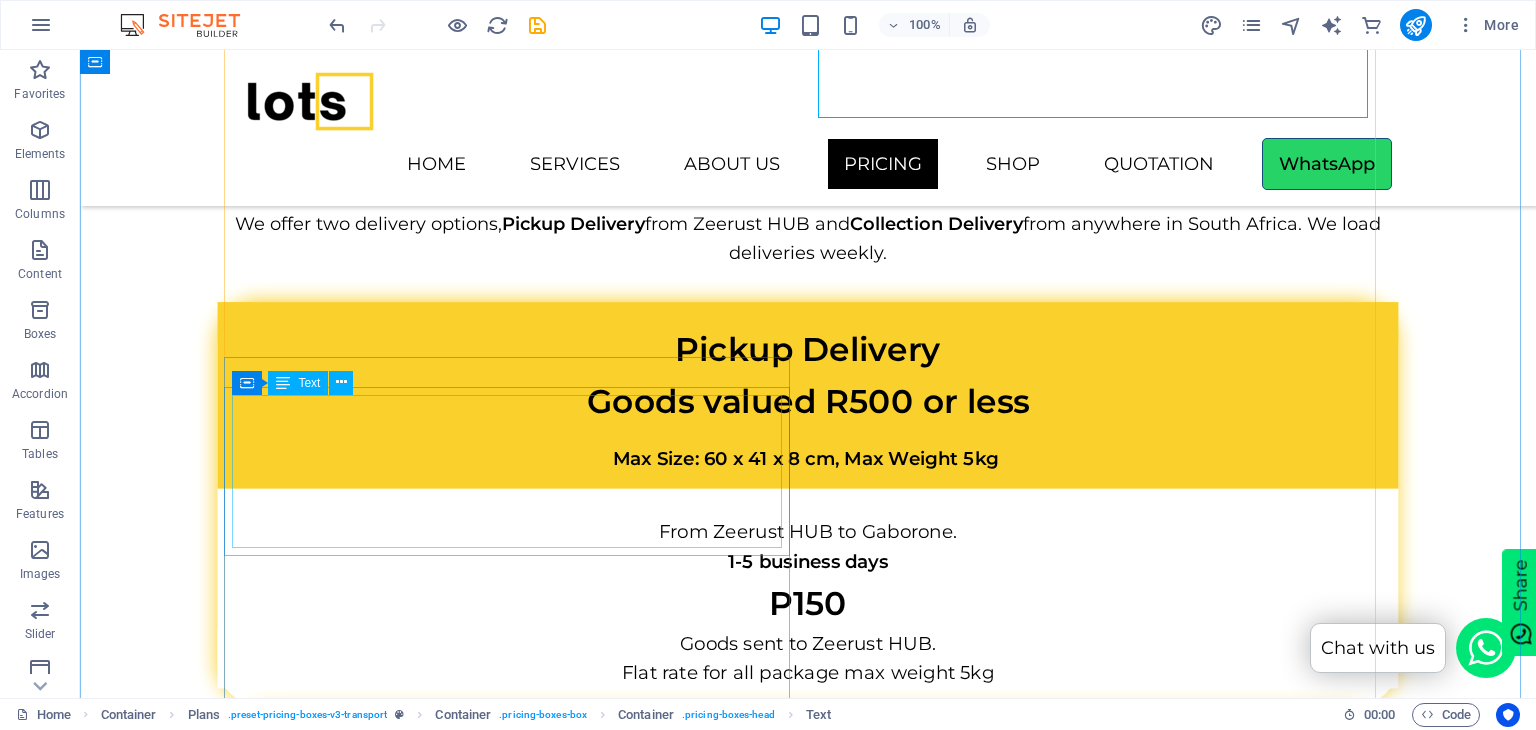 scroll, scrollTop: 4571, scrollLeft: 0, axis: vertical 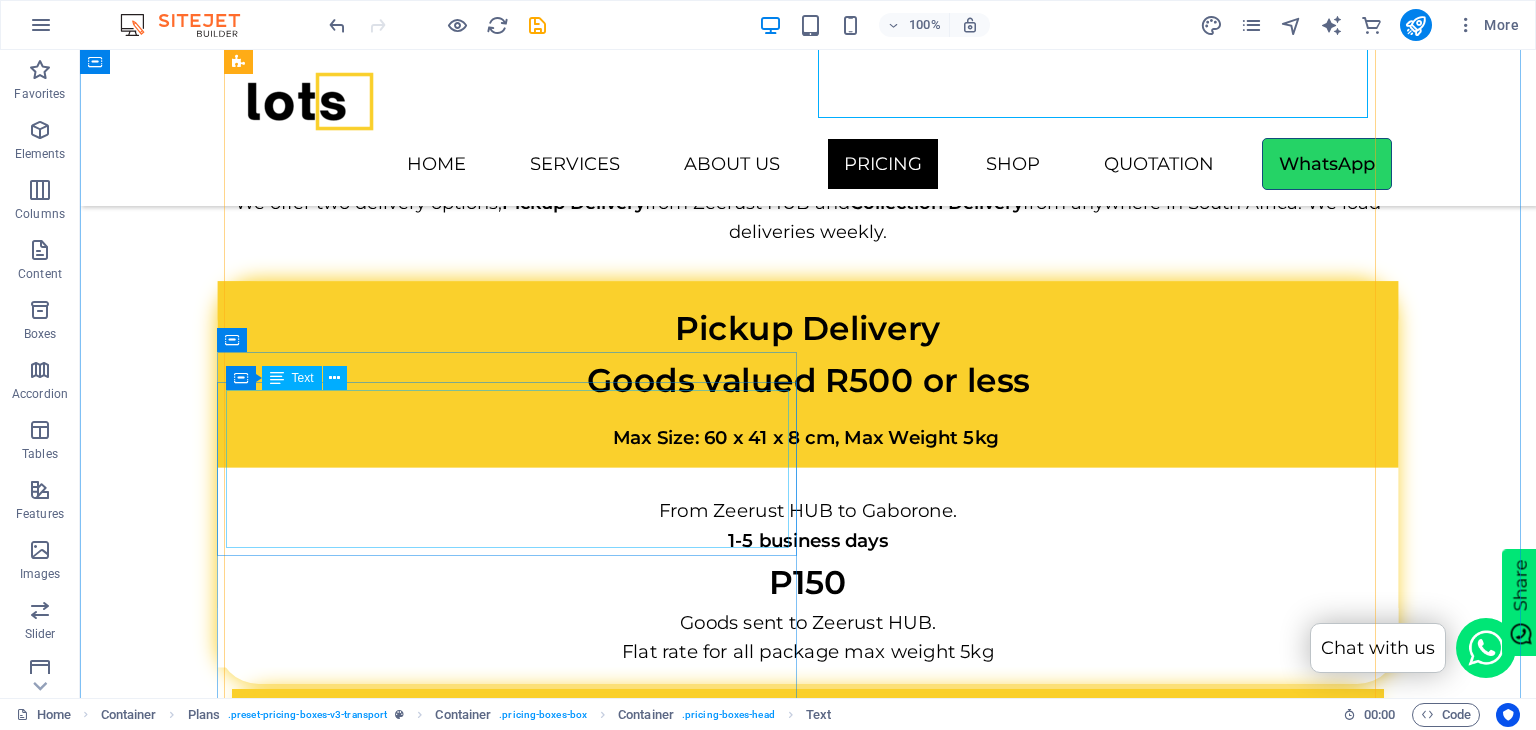 click on "Collection Delivery 0-20kg Max Size: 60 x 41 x 69 cm" at bounding box center (808, 1189) 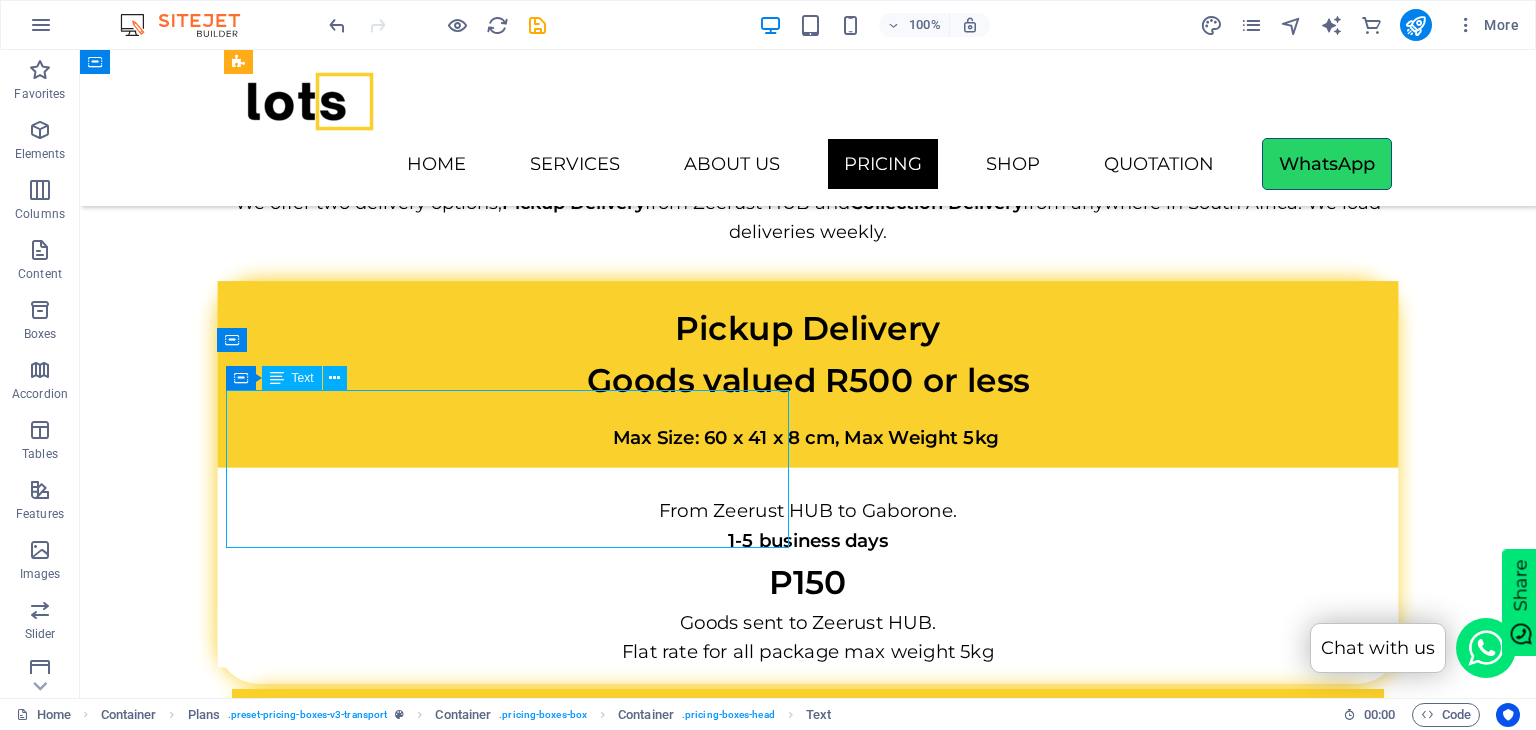 click on "Collection Delivery 0-20kg Max Size: 60 x 41 x 69 cm" at bounding box center [808, 1189] 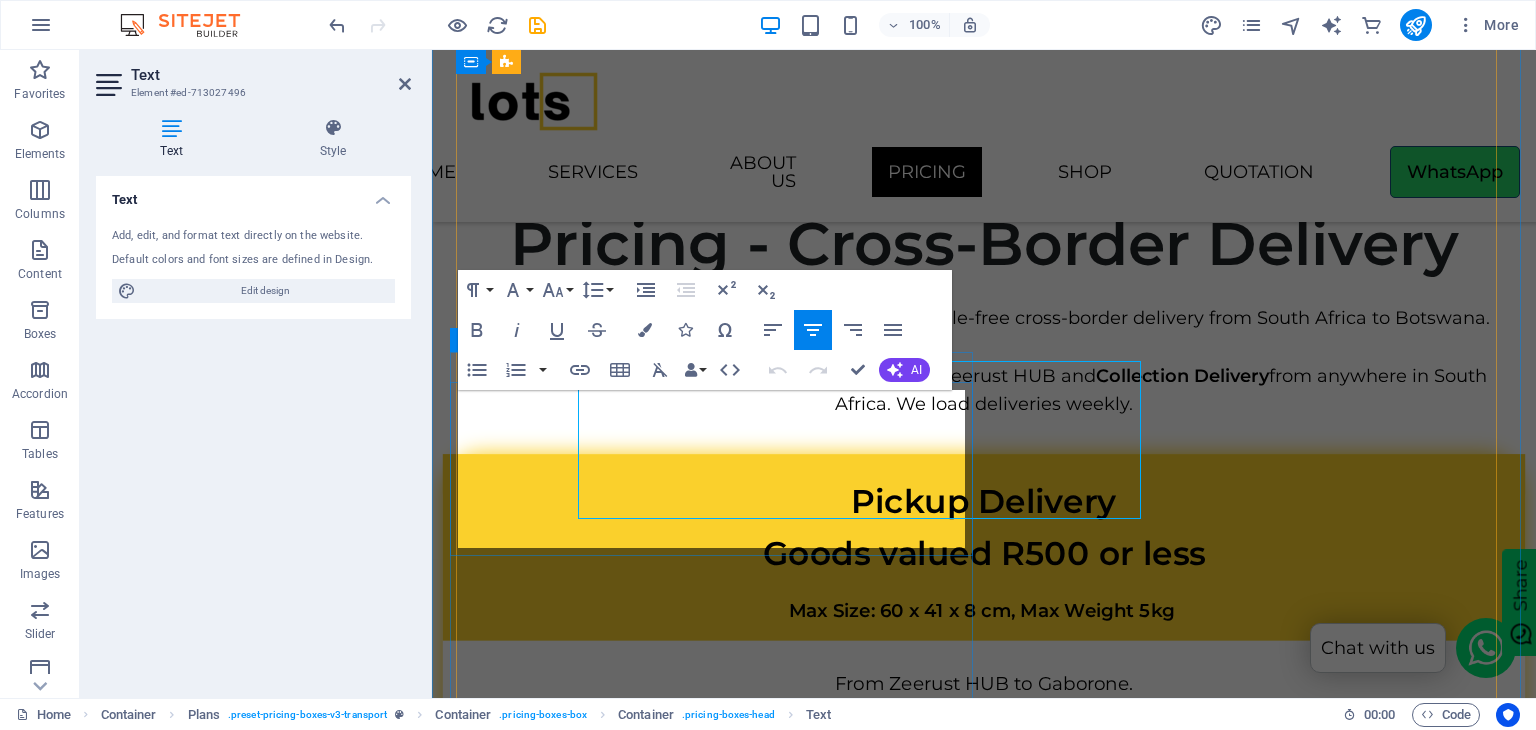 scroll, scrollTop: 4600, scrollLeft: 0, axis: vertical 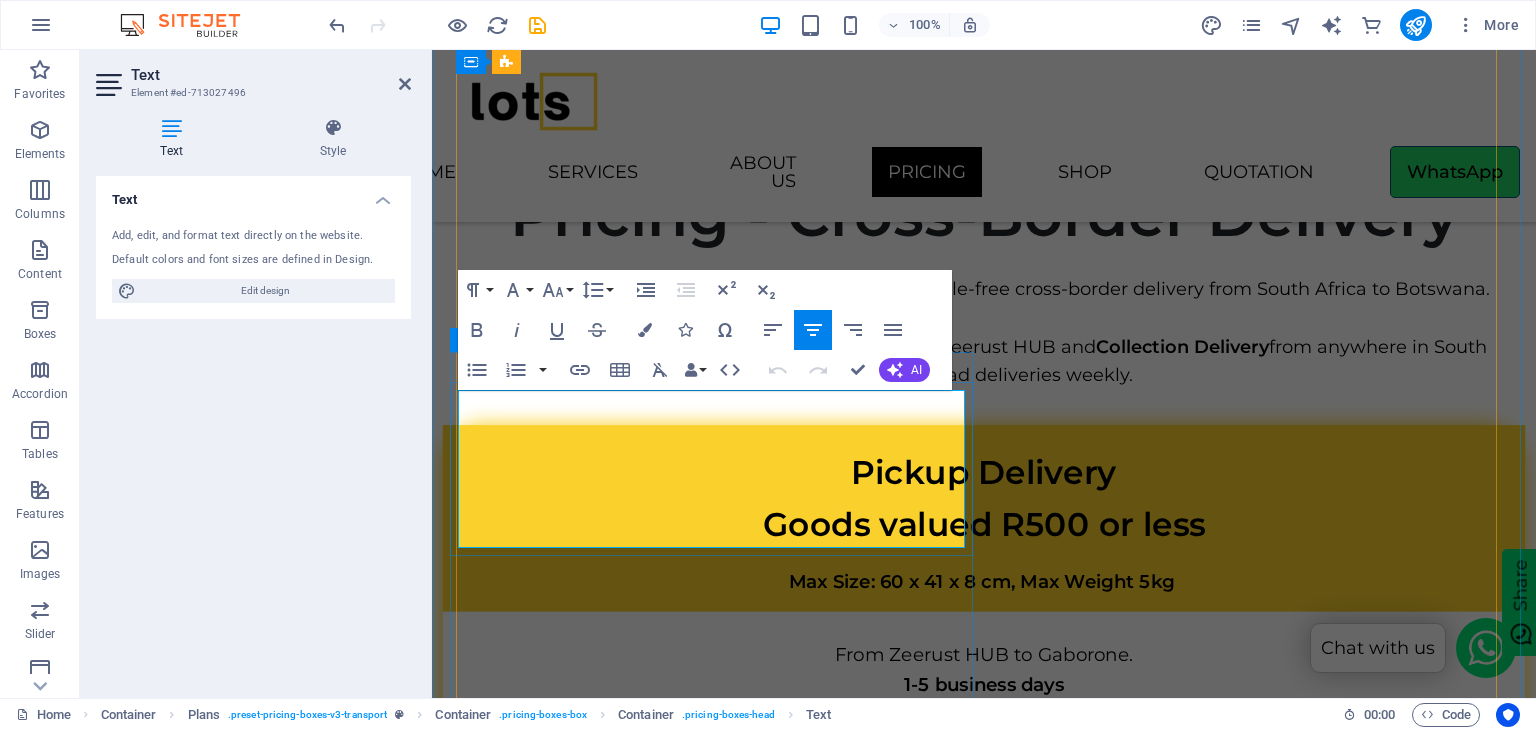 click on "Max Size: 60 x 41 x 69 cm" at bounding box center (984, 1383) 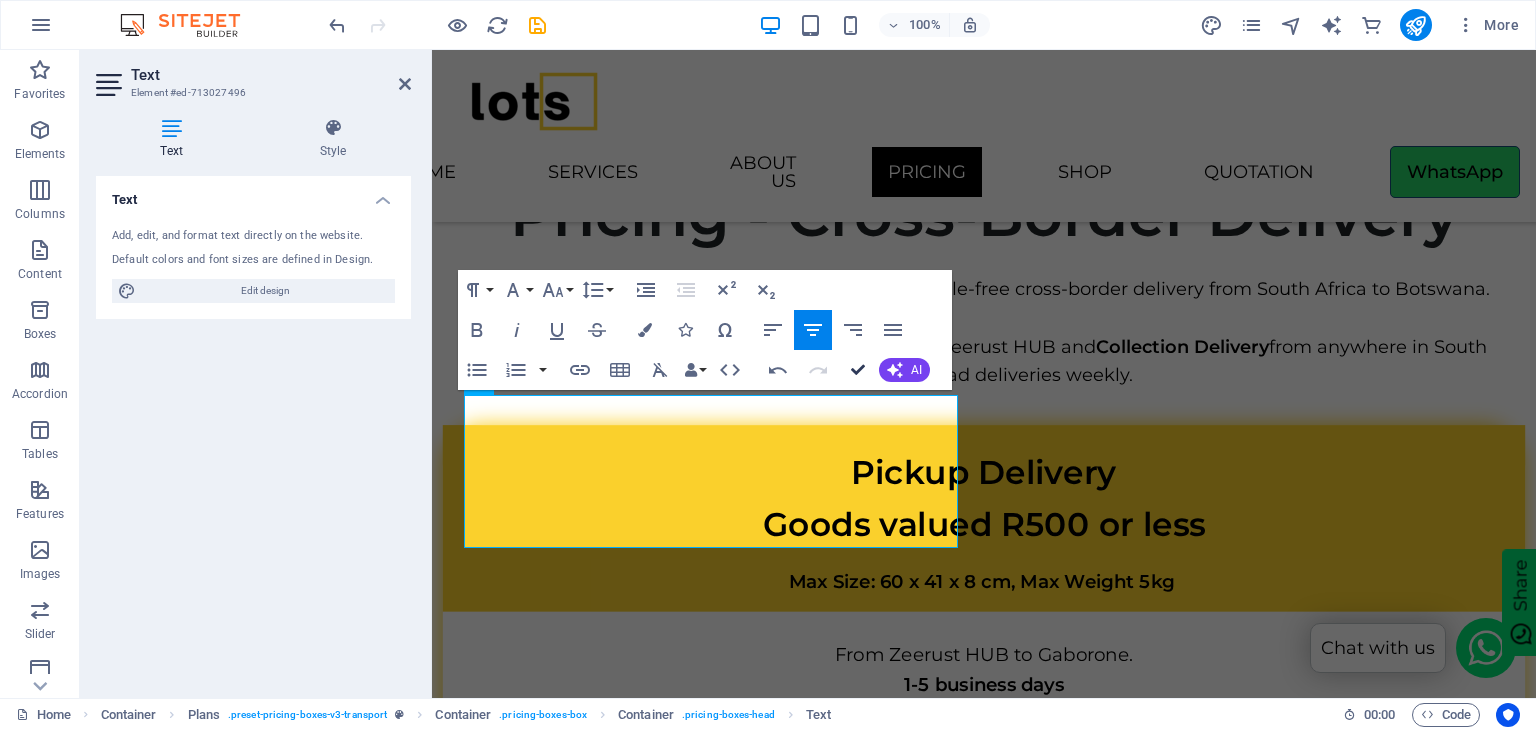 drag, startPoint x: 854, startPoint y: 368, endPoint x: 772, endPoint y: 333, distance: 89.157166 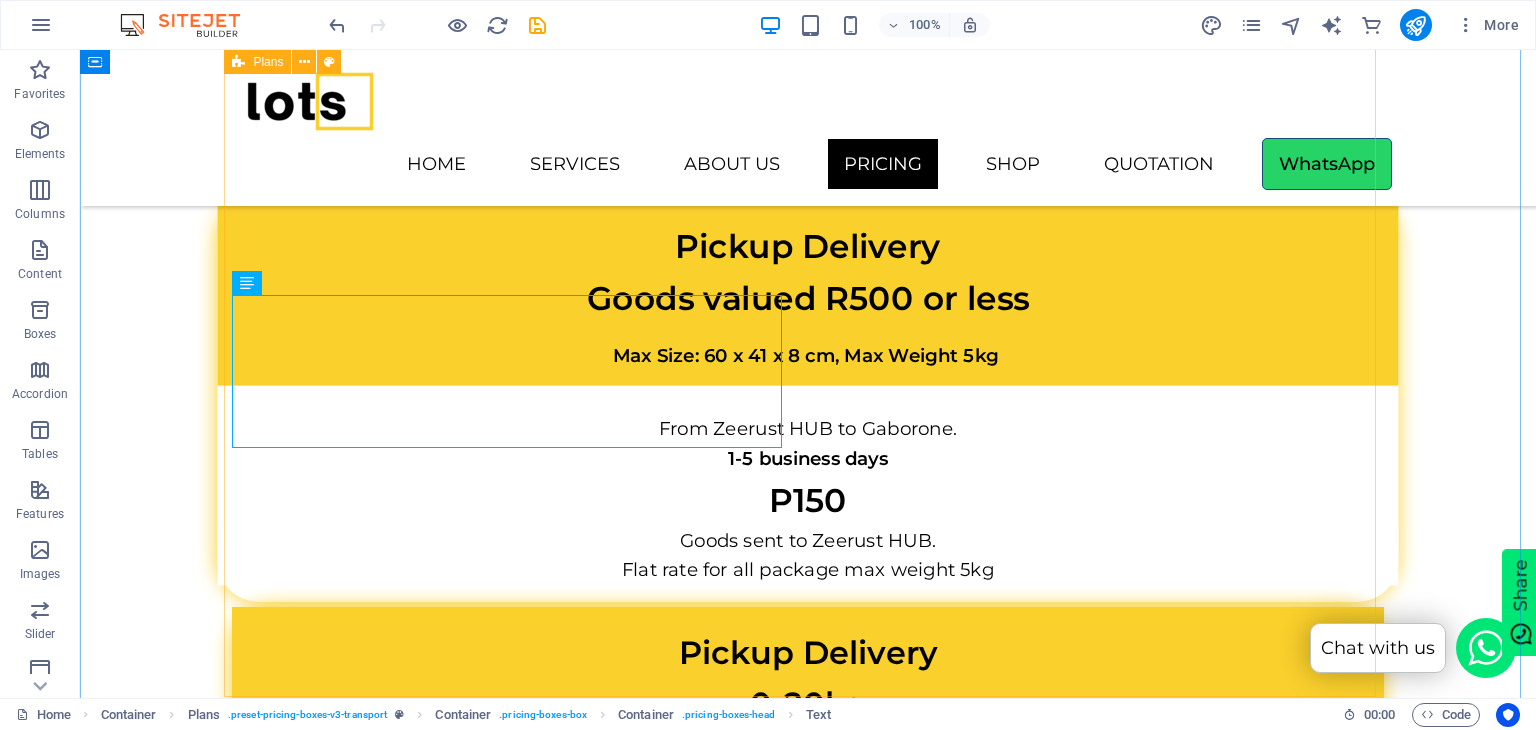 scroll, scrollTop: 4671, scrollLeft: 0, axis: vertical 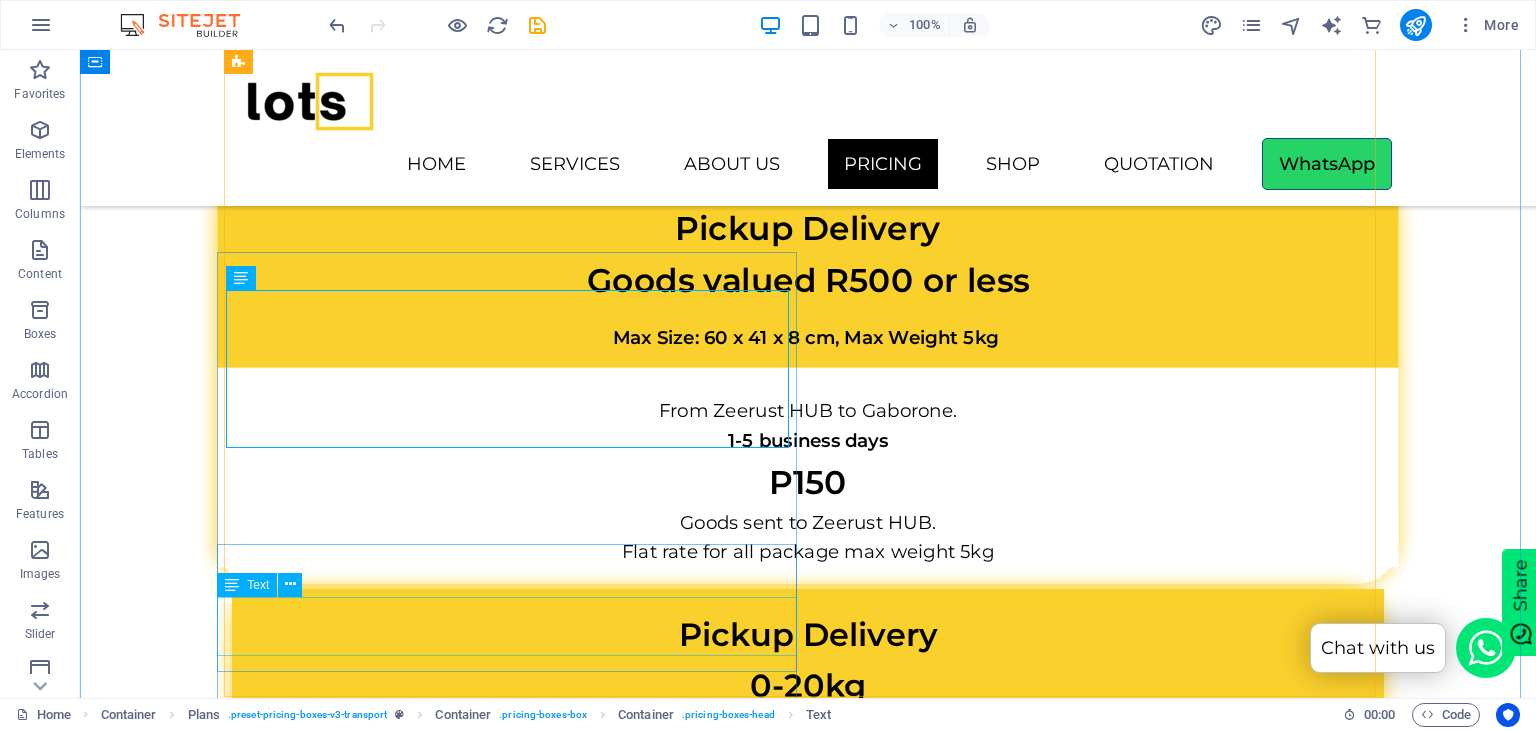 click on "Flat rate for all packages up to 20kg and all distances." at bounding box center [808, 1358] 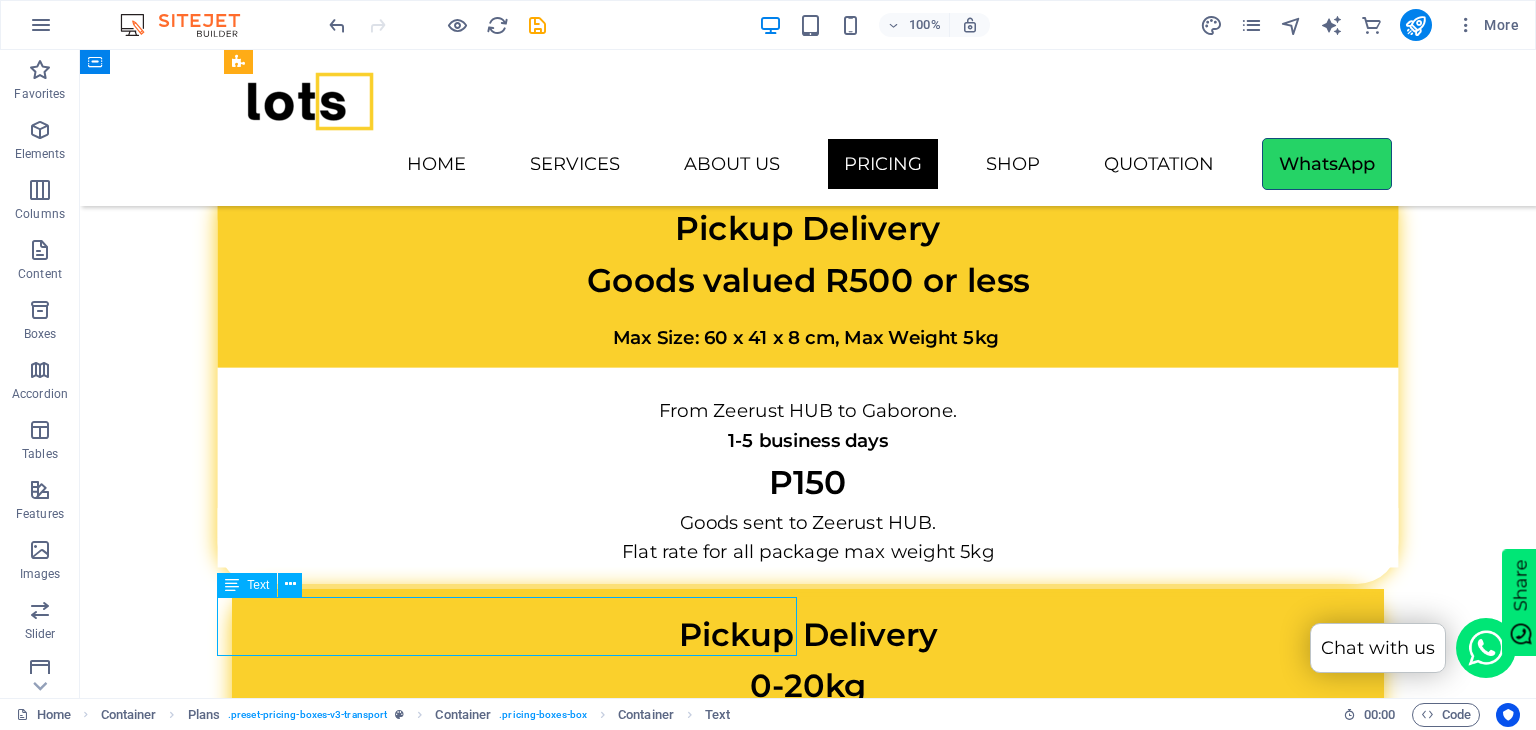 click on "Flat rate for all packages up to 20kg and all distances." at bounding box center (808, 1358) 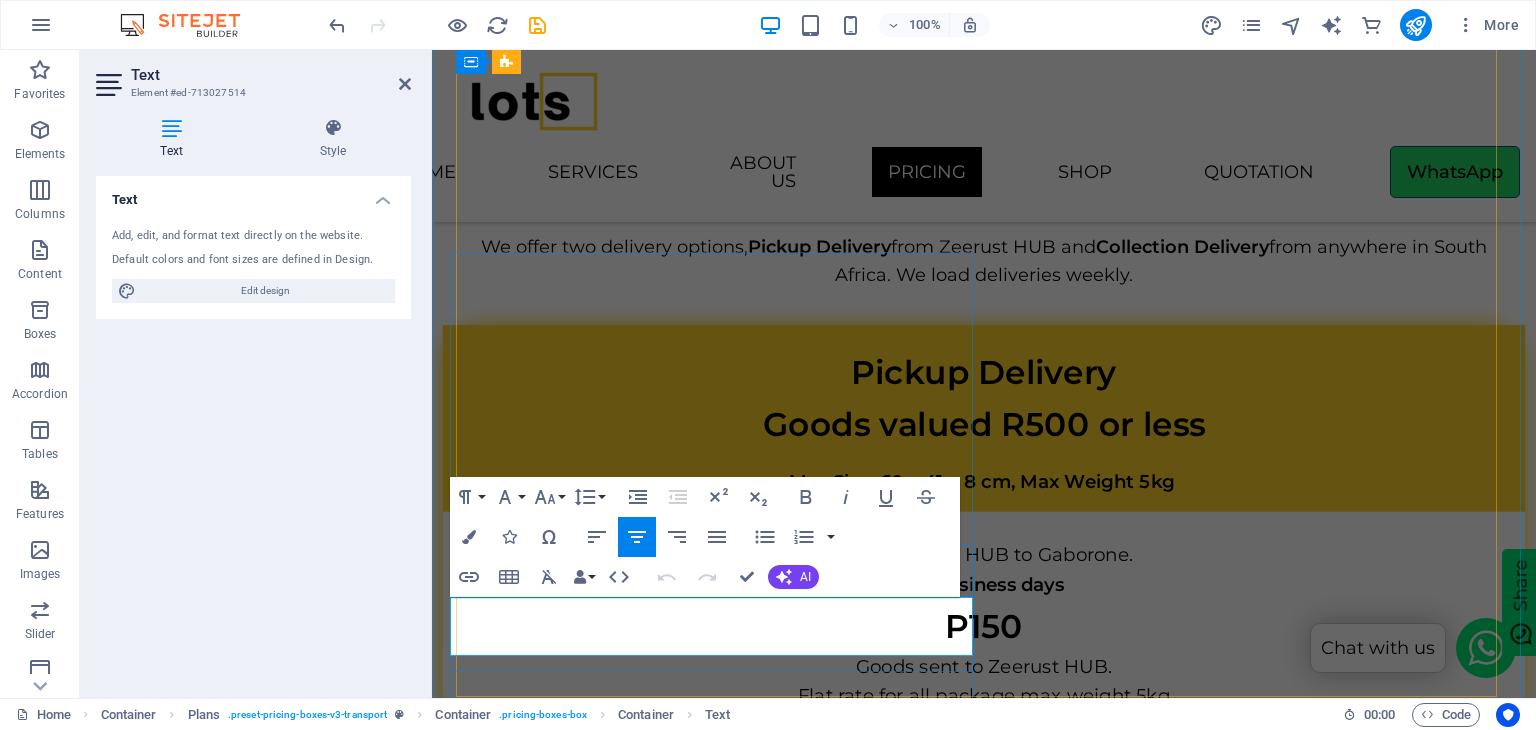 drag, startPoint x: 796, startPoint y: 645, endPoint x: 700, endPoint y: 645, distance: 96 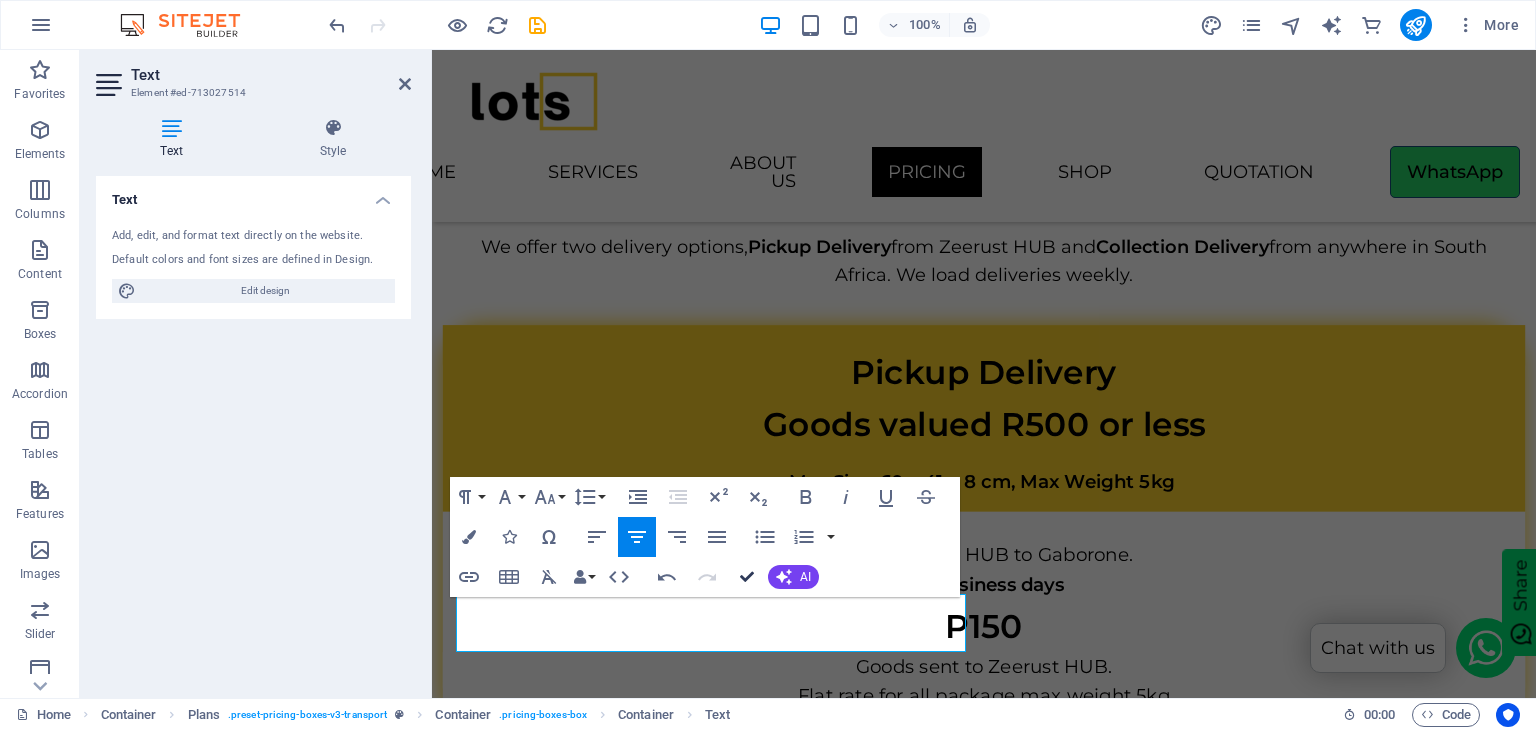 drag, startPoint x: 748, startPoint y: 573, endPoint x: 676, endPoint y: 523, distance: 87.658424 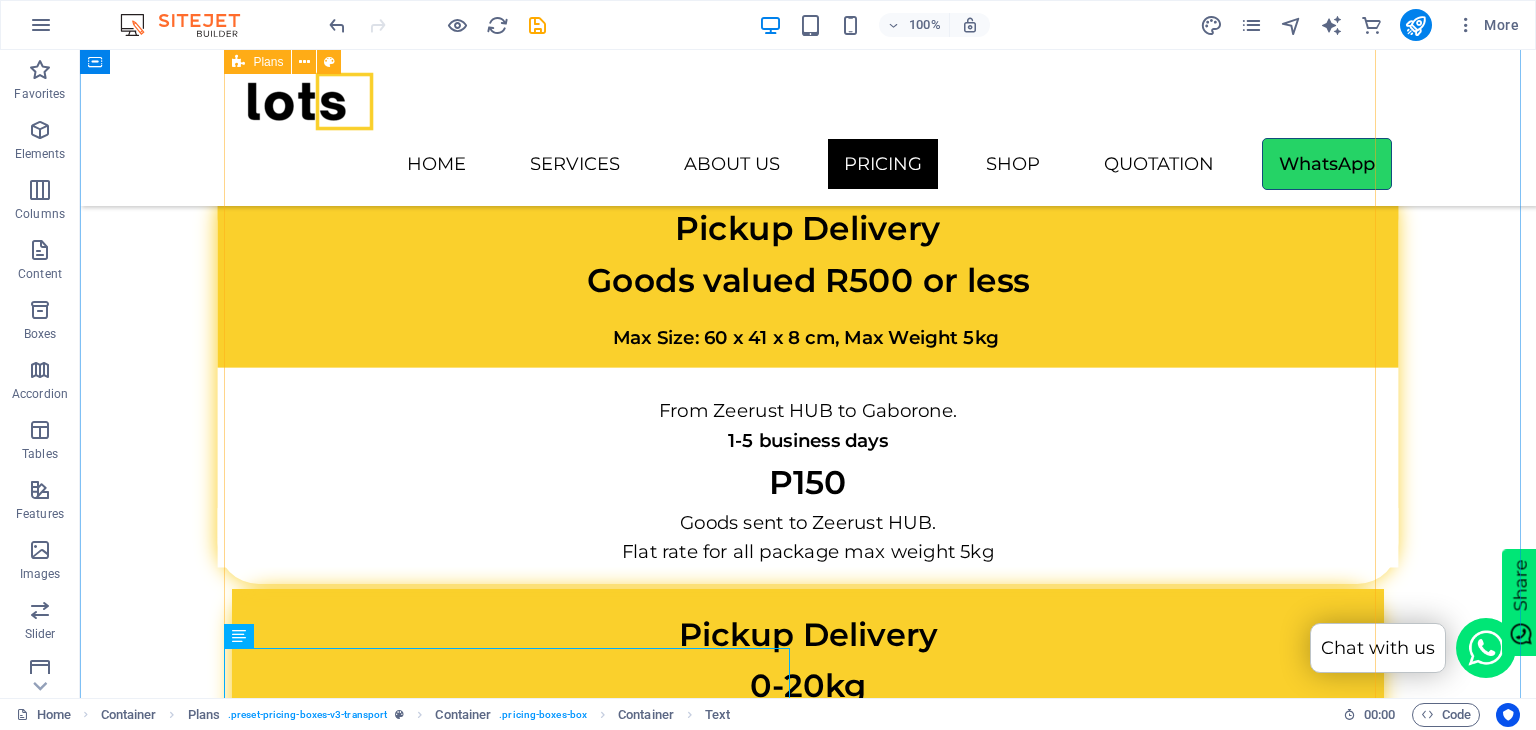 scroll, scrollTop: 4471, scrollLeft: 0, axis: vertical 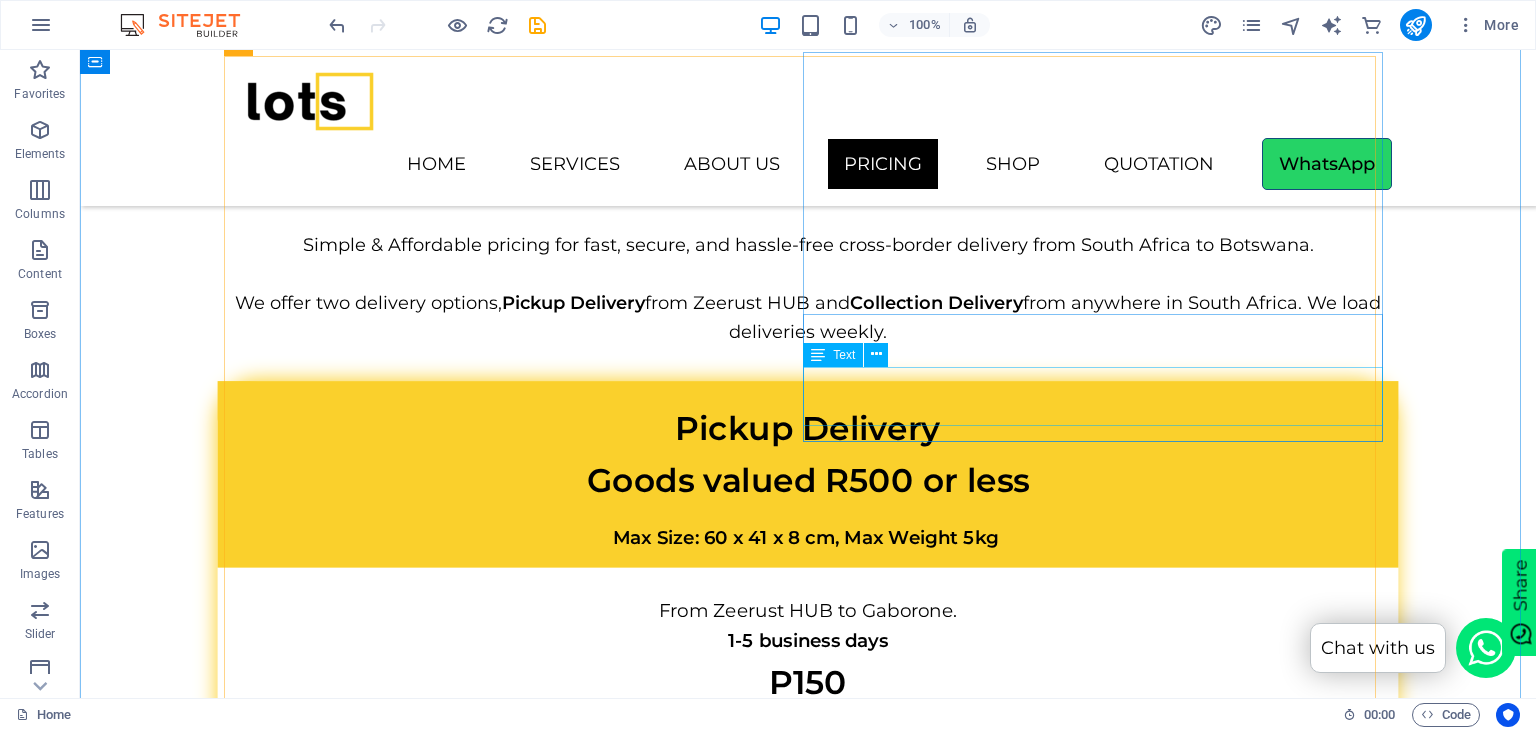 click on "Flat rate for all package sizes up to 20kg." at bounding box center (808, 1156) 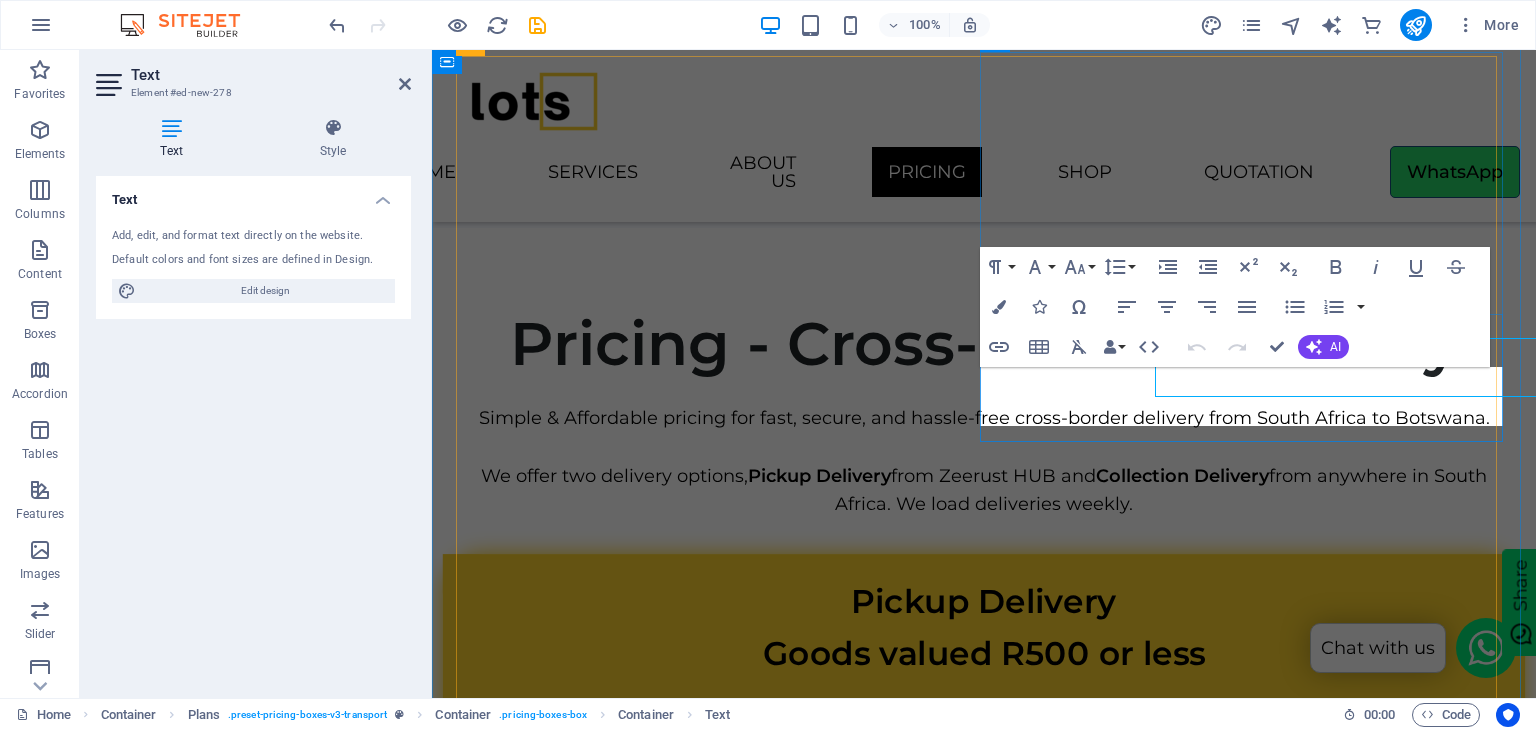 scroll, scrollTop: 4500, scrollLeft: 0, axis: vertical 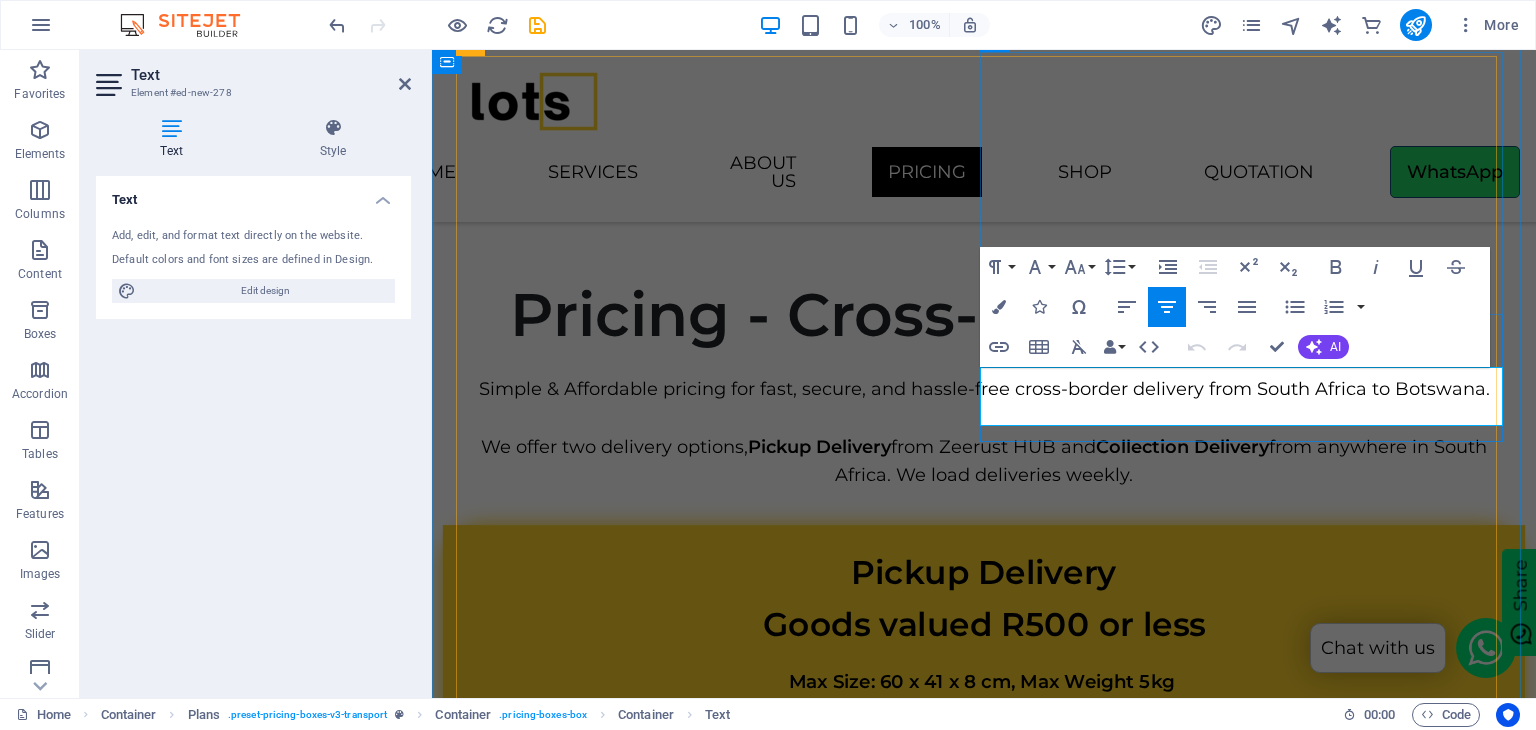 drag, startPoint x: 1423, startPoint y: 412, endPoint x: 1268, endPoint y: 414, distance: 155.01291 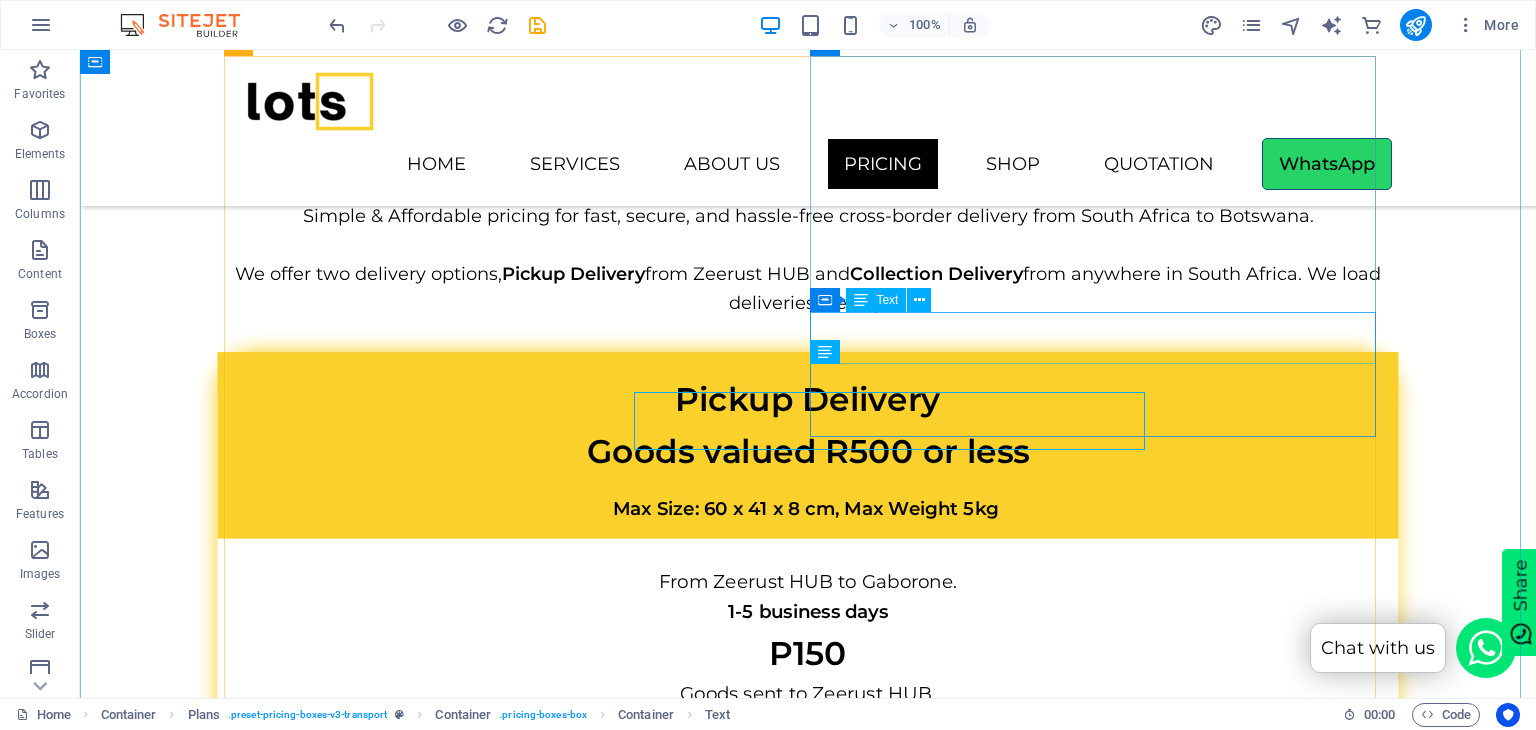scroll, scrollTop: 4471, scrollLeft: 0, axis: vertical 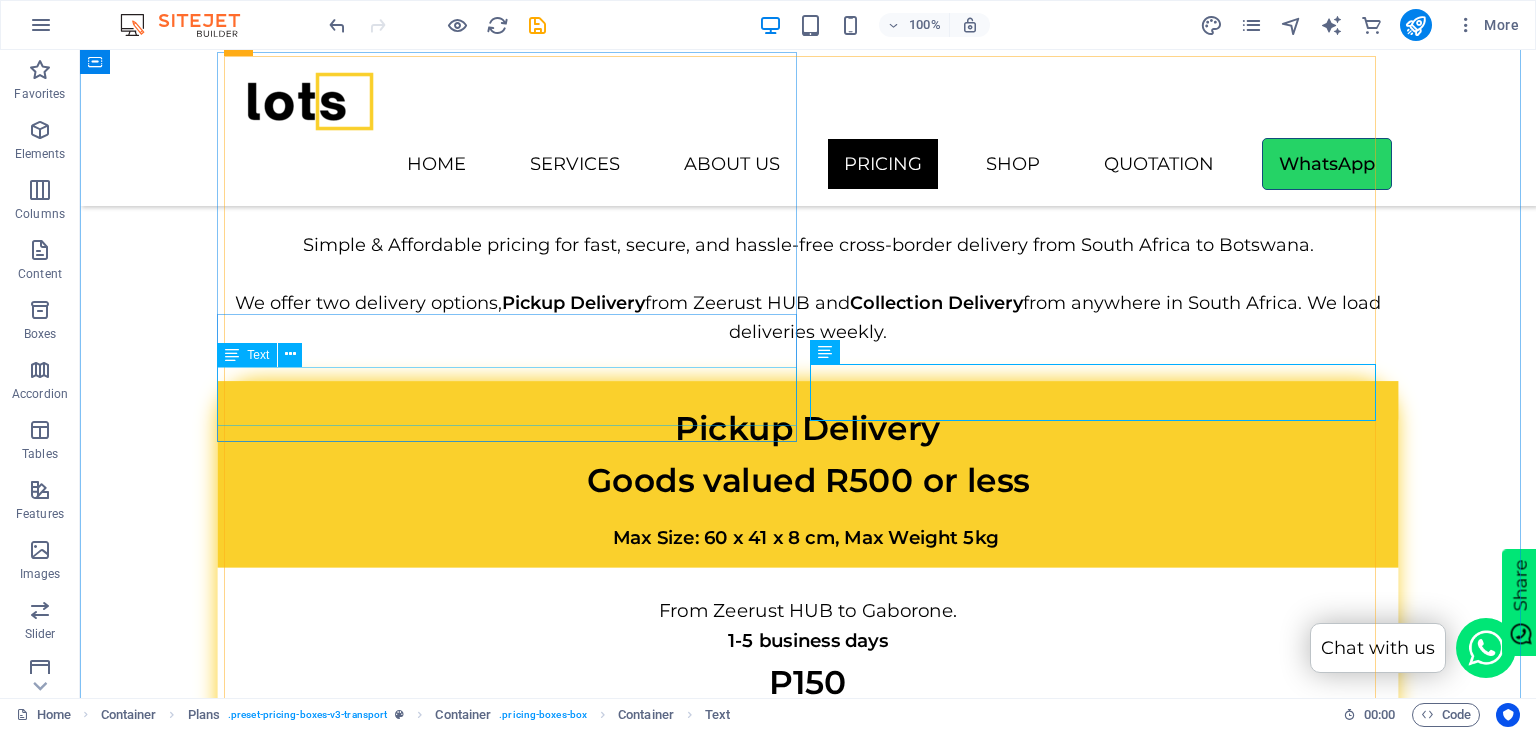 click on "Flat rate for all package max weight 5kg" at bounding box center (808, 753) 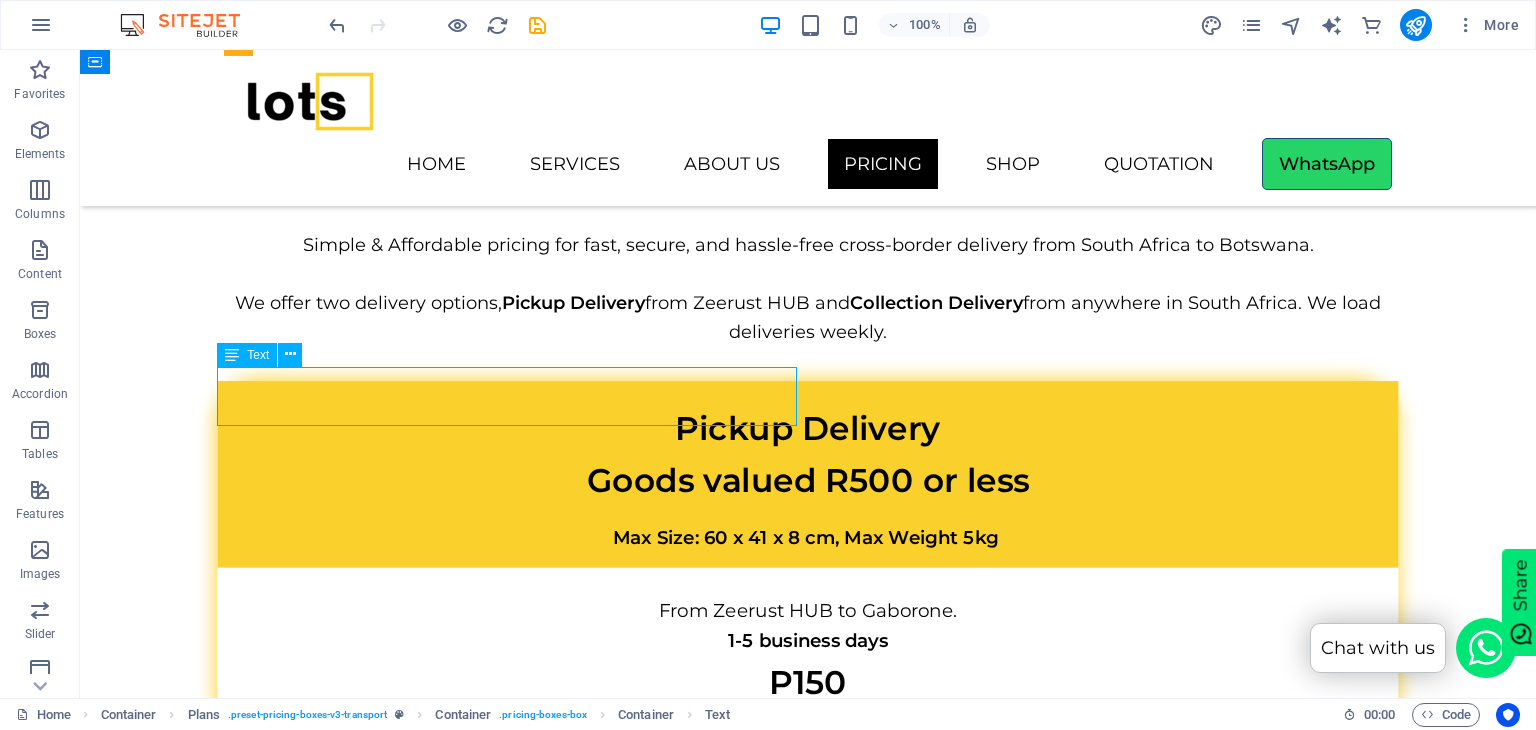 click on "Flat rate for all package max weight 5kg" at bounding box center [808, 753] 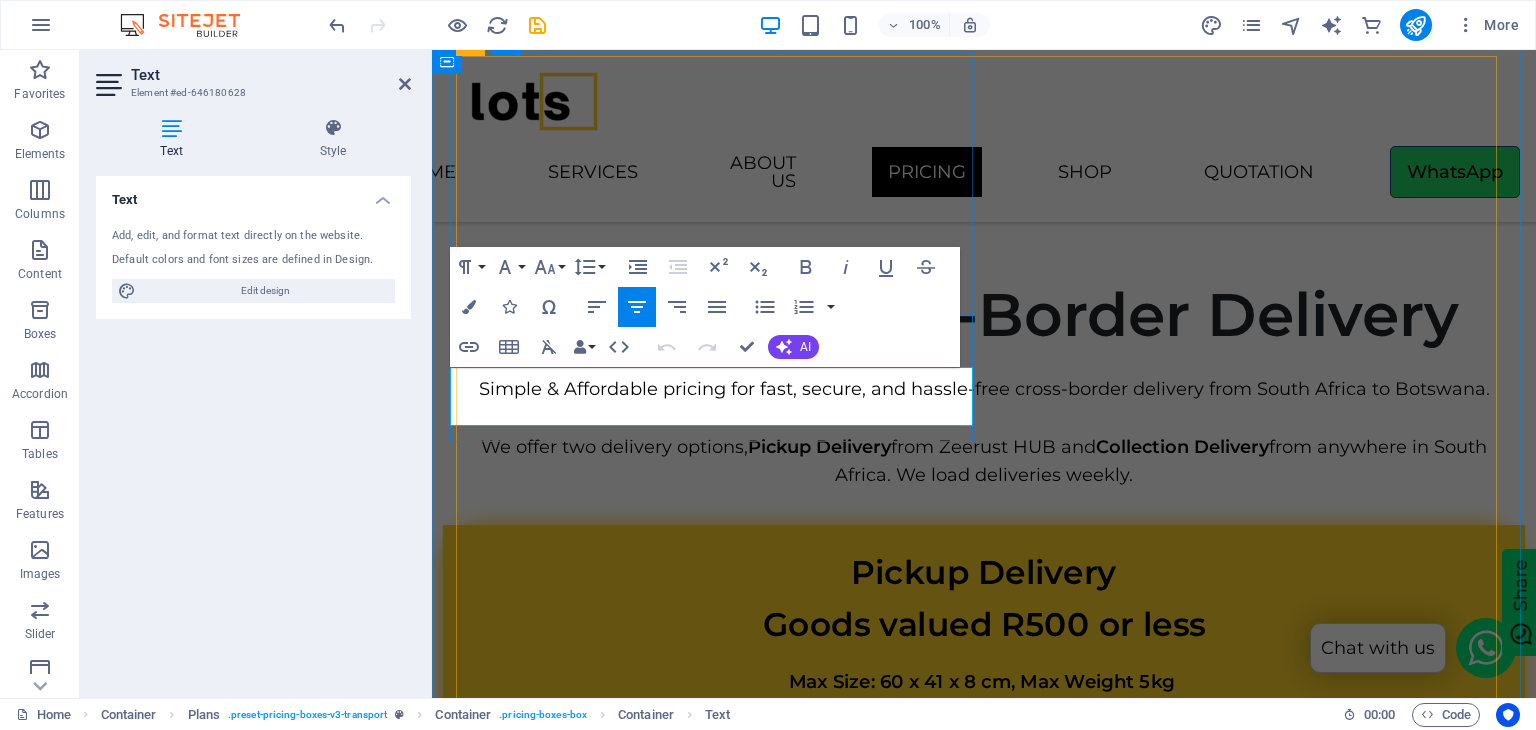 drag, startPoint x: 885, startPoint y: 411, endPoint x: 741, endPoint y: 408, distance: 144.03125 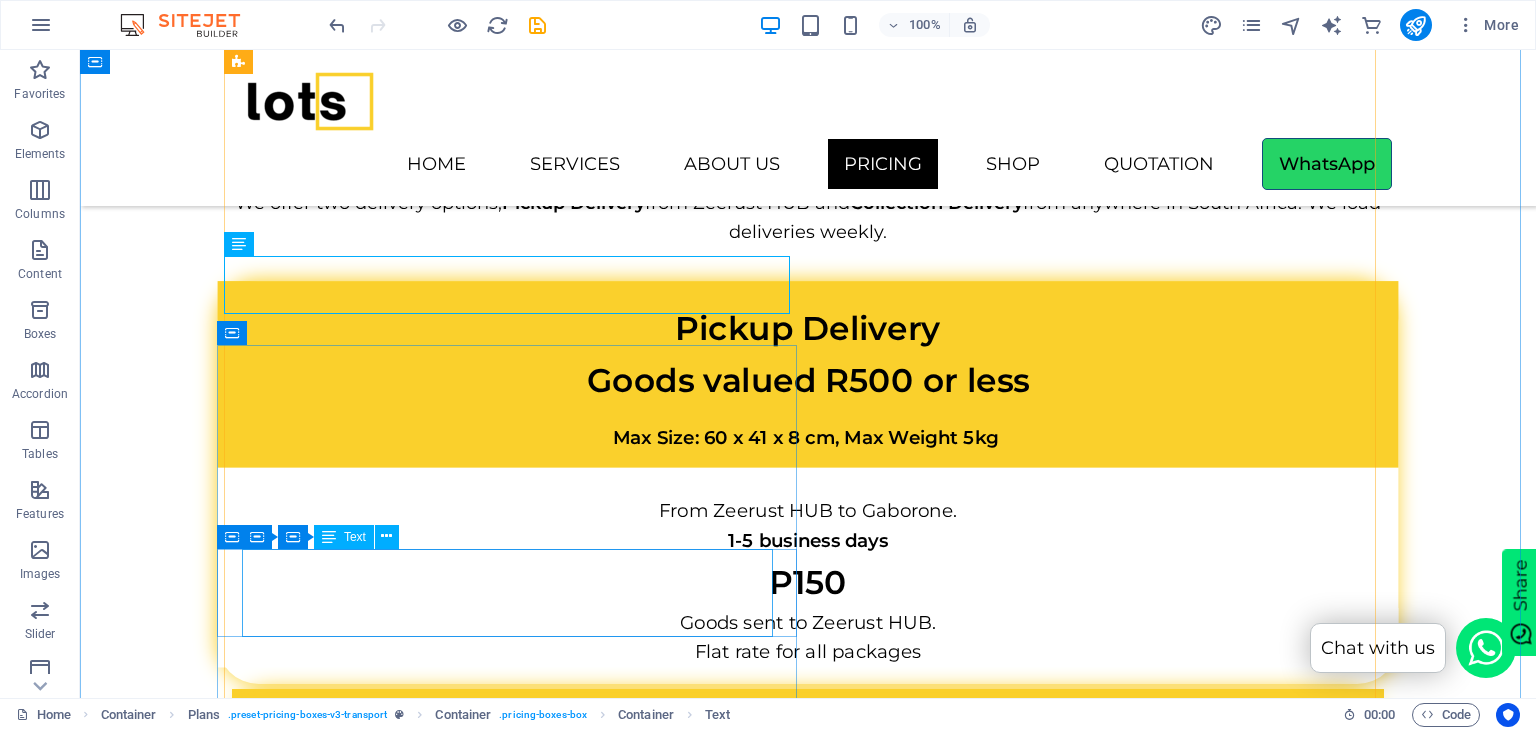 scroll, scrollTop: 4671, scrollLeft: 0, axis: vertical 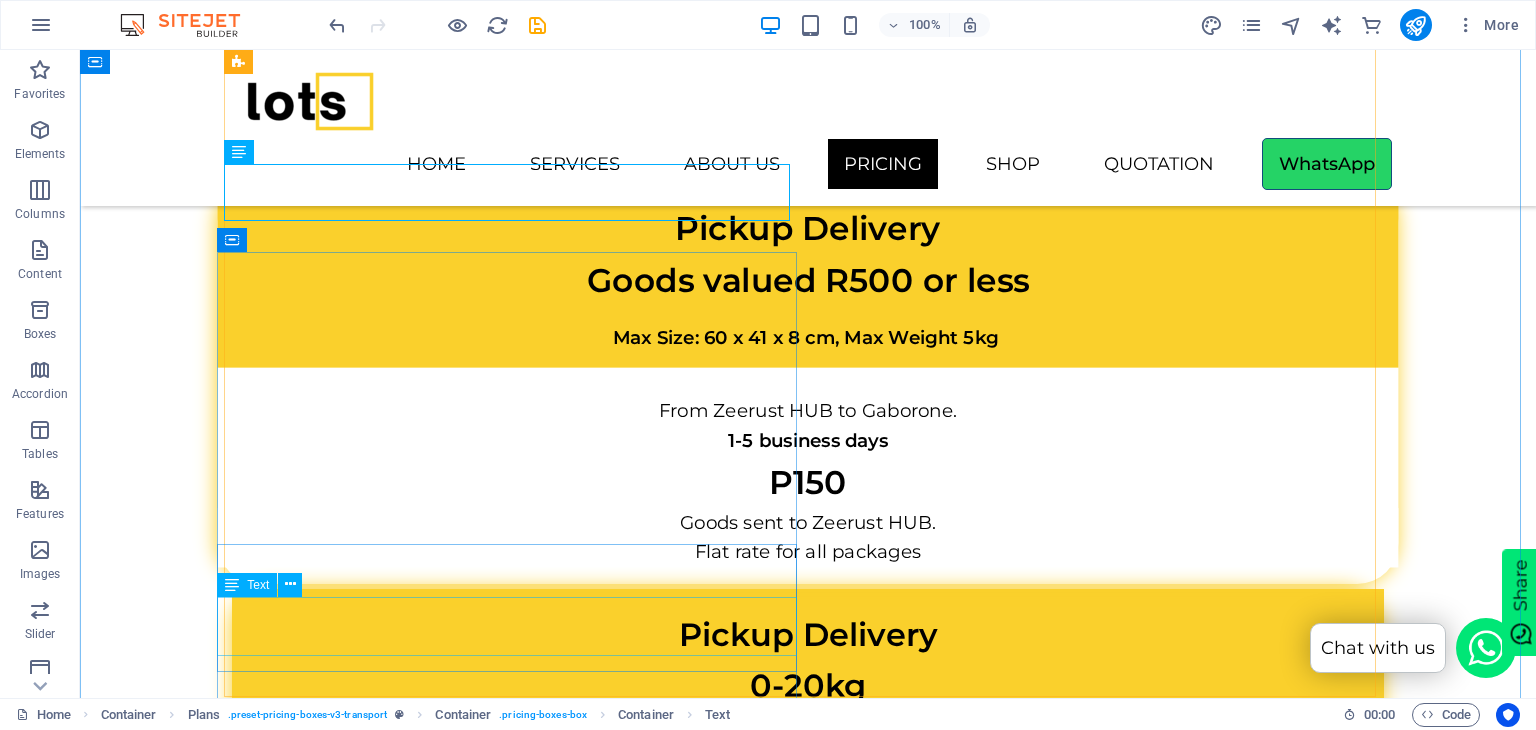 click on "Flat rate for all packages and all distances." at bounding box center [808, 1358] 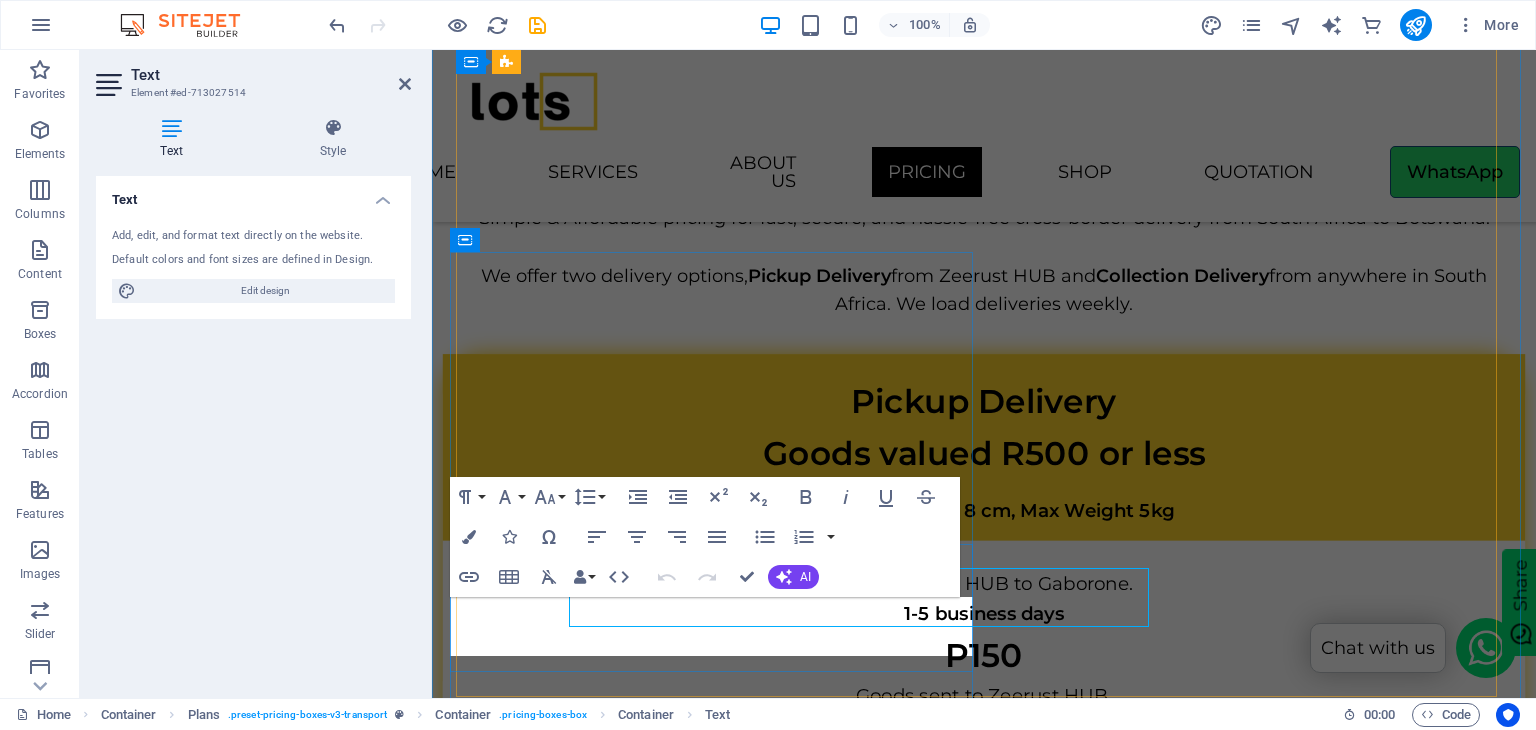 scroll, scrollTop: 4700, scrollLeft: 0, axis: vertical 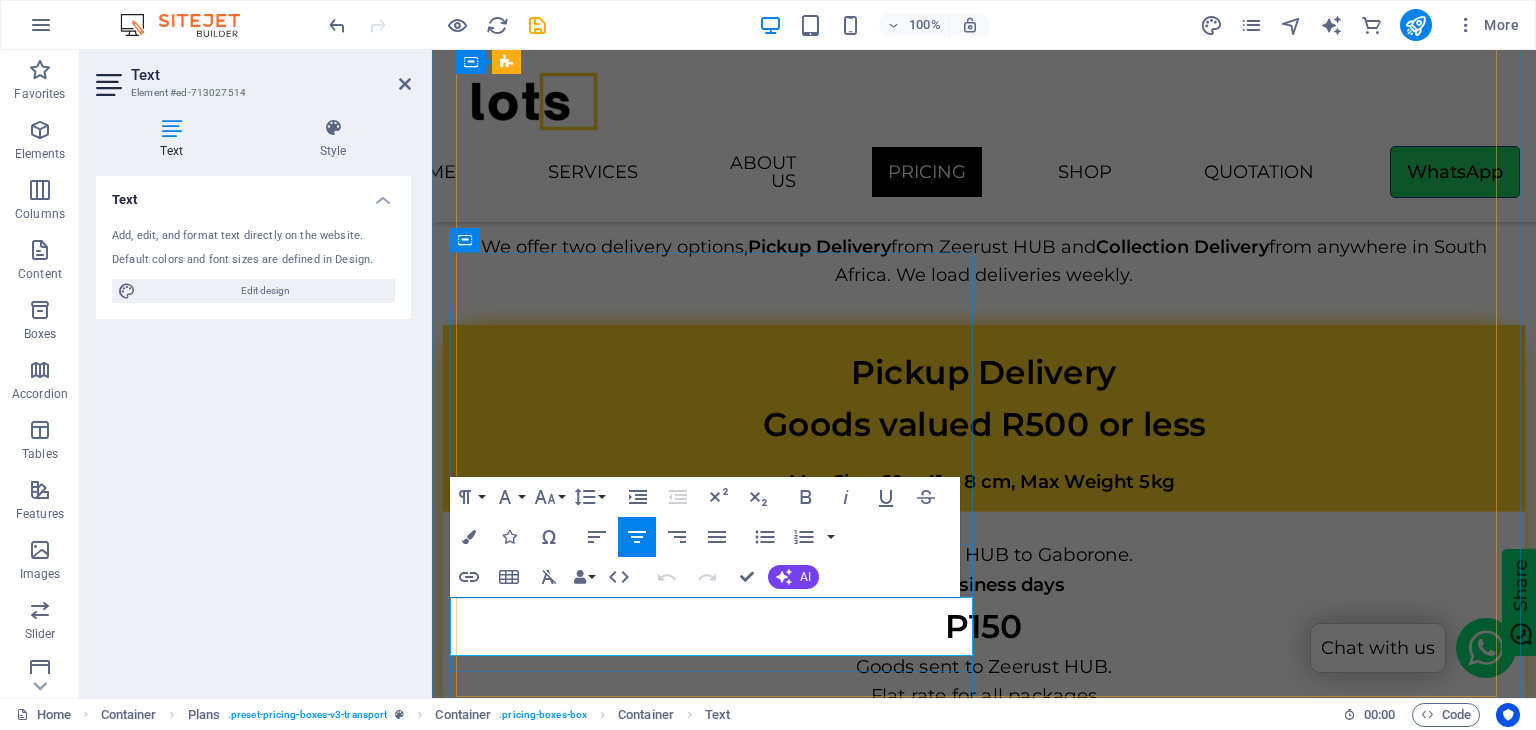 click on "Flat rate for all packages and all distances." at bounding box center (984, 1502) 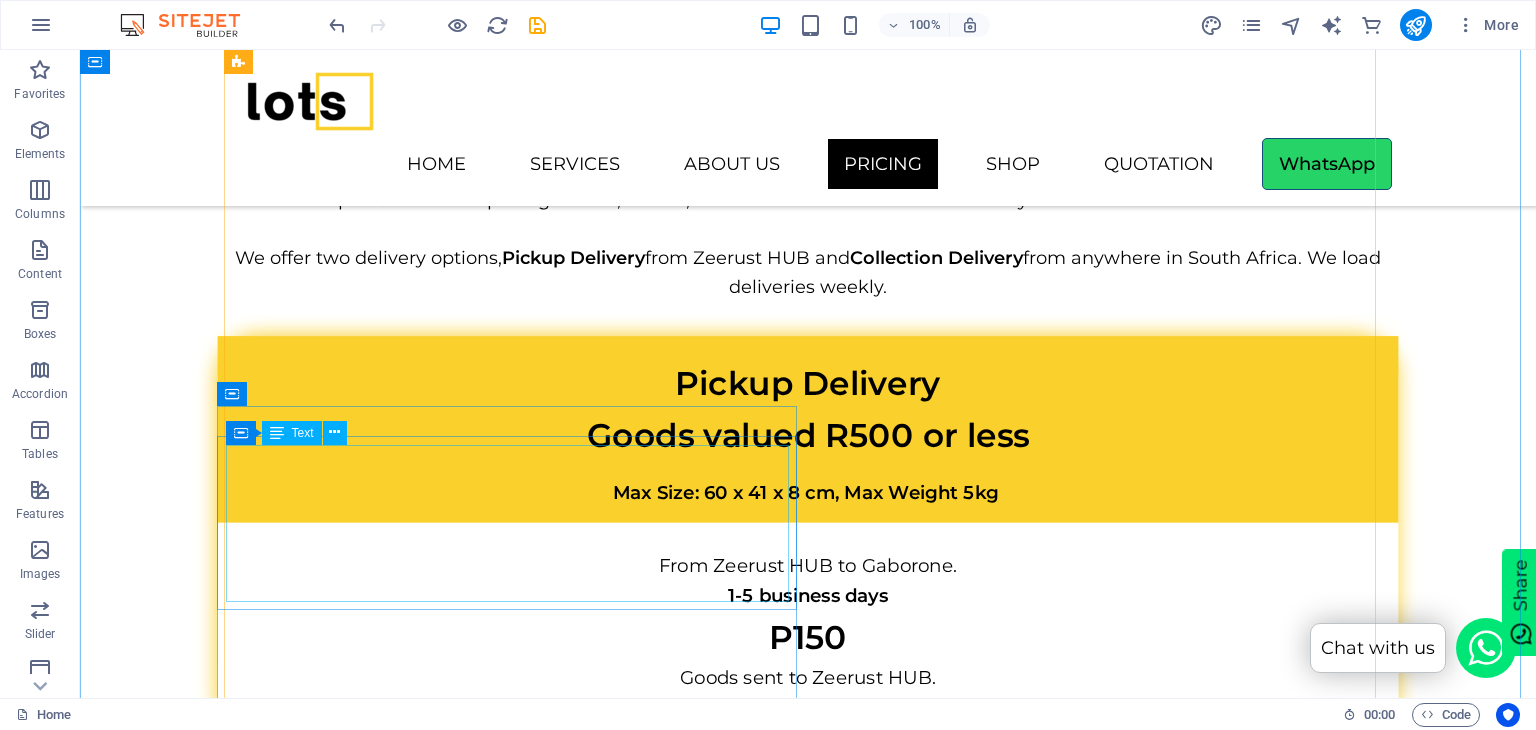scroll, scrollTop: 4471, scrollLeft: 0, axis: vertical 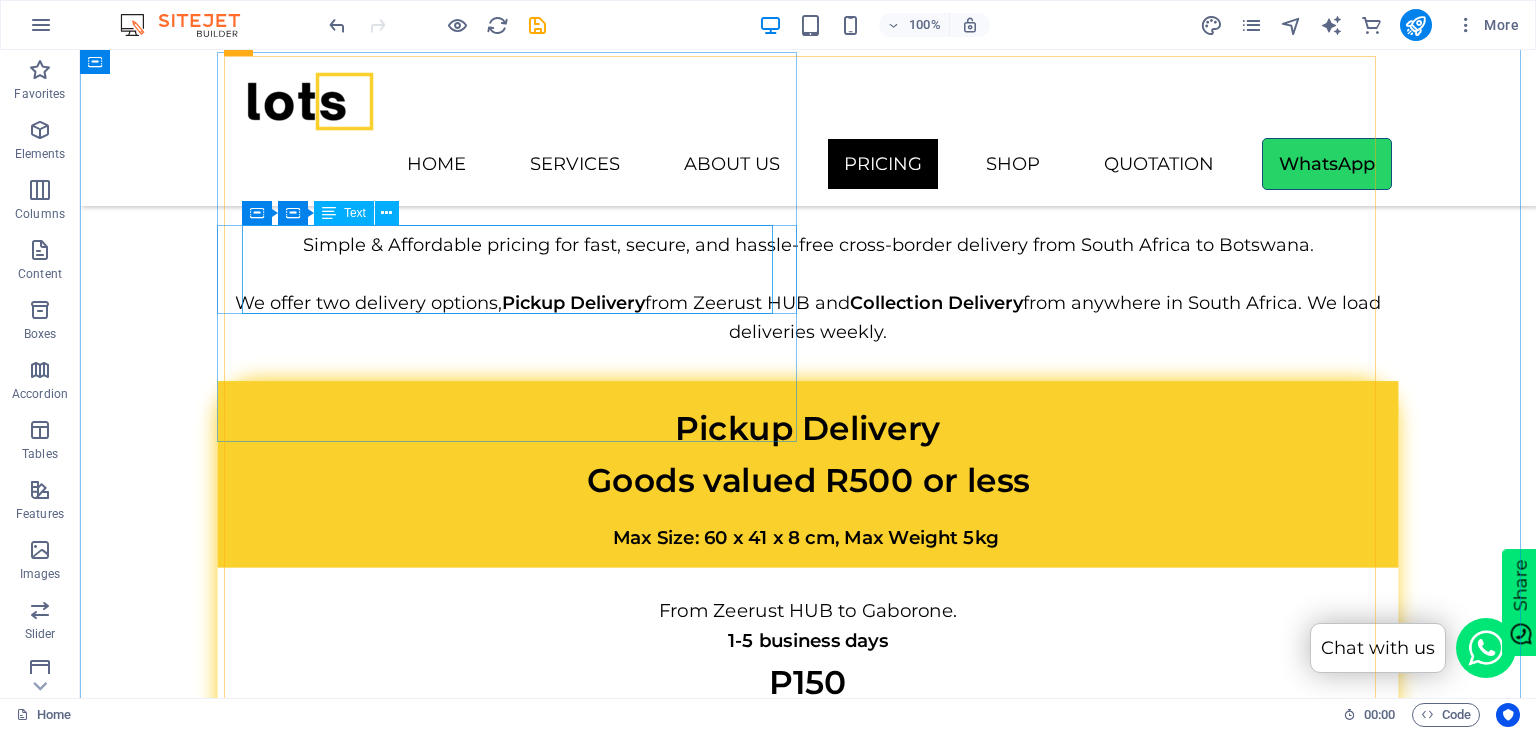 click on "From Zeerust HUB to [CITY]." at bounding box center [808, 612] 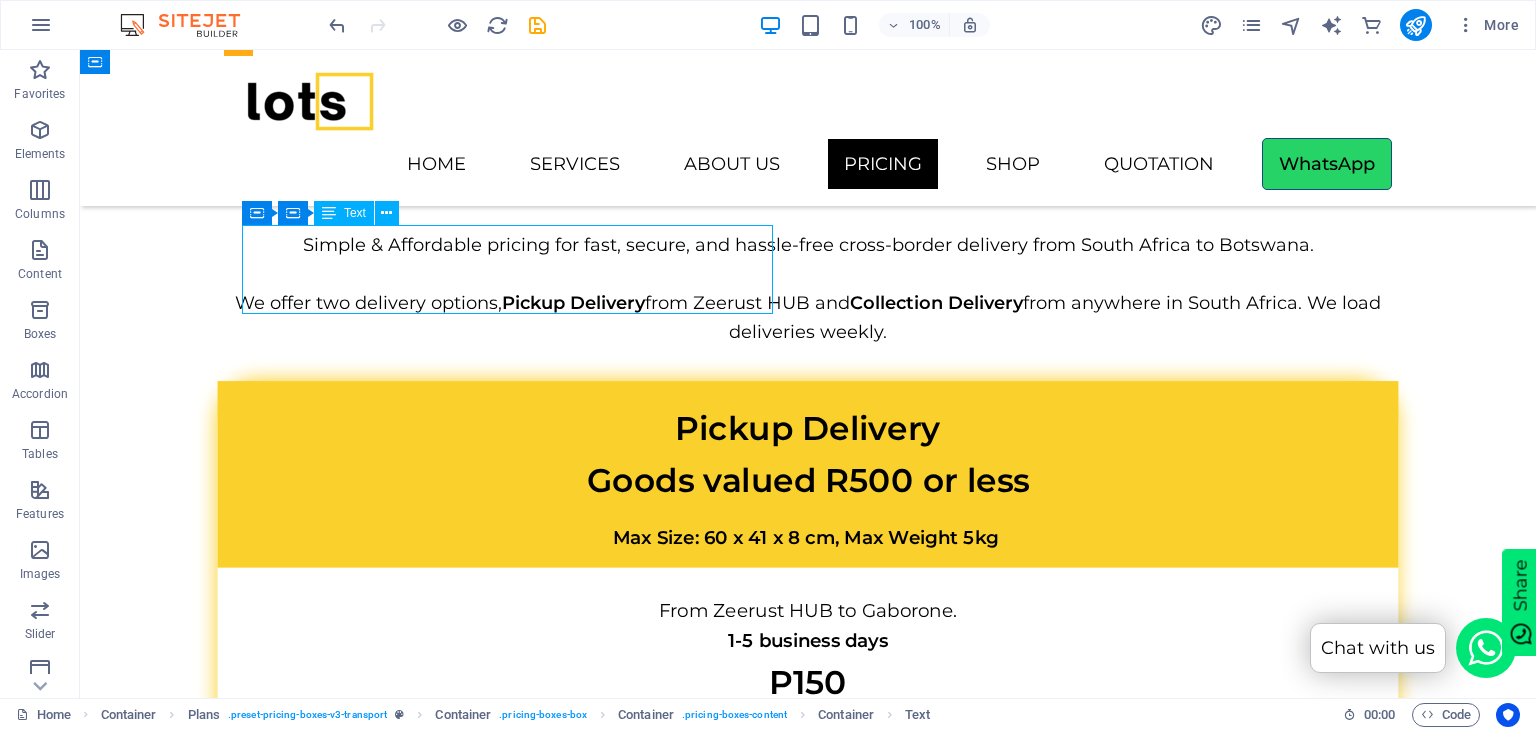type 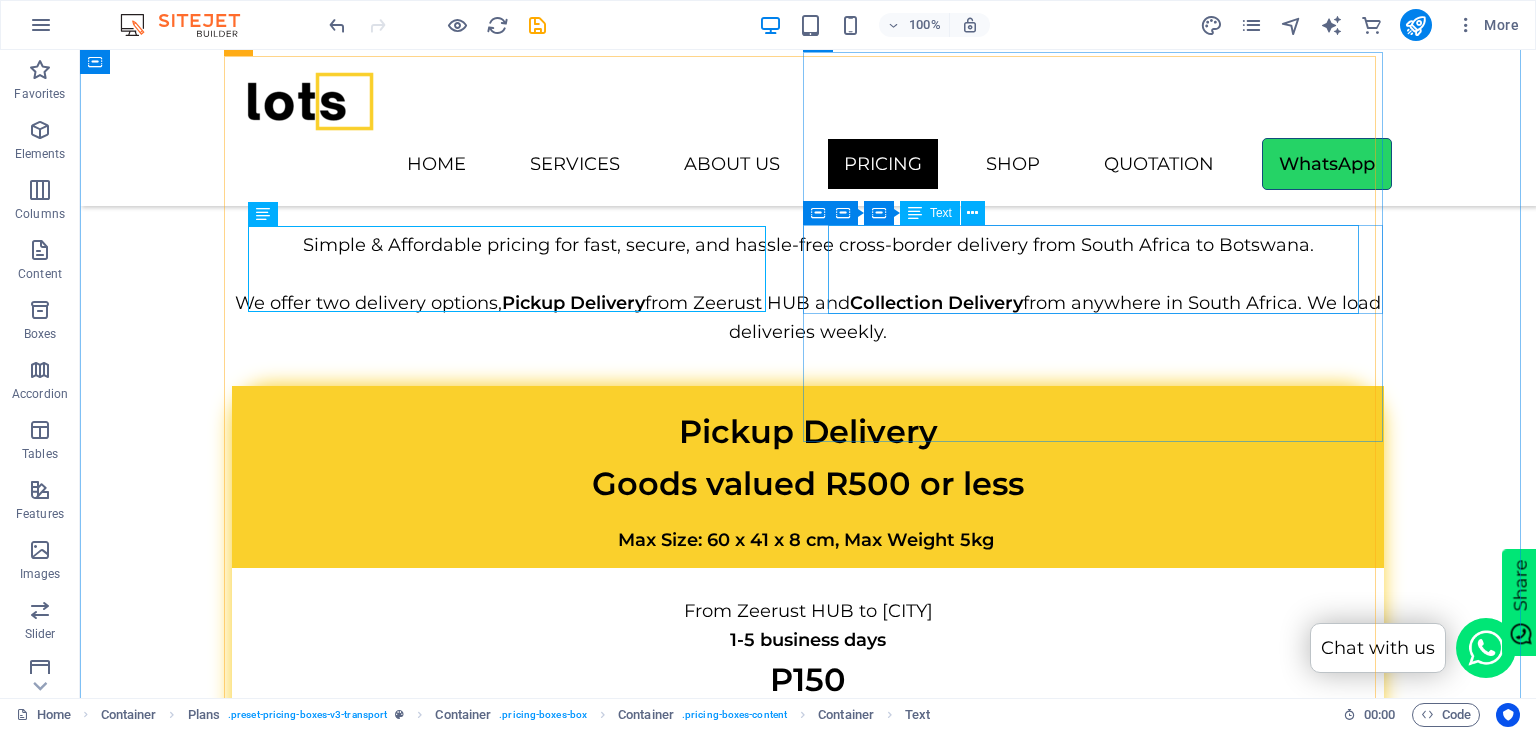 click on "From Zeerust HUB to Gaborone. 1-5 business days" at bounding box center (808, 1014) 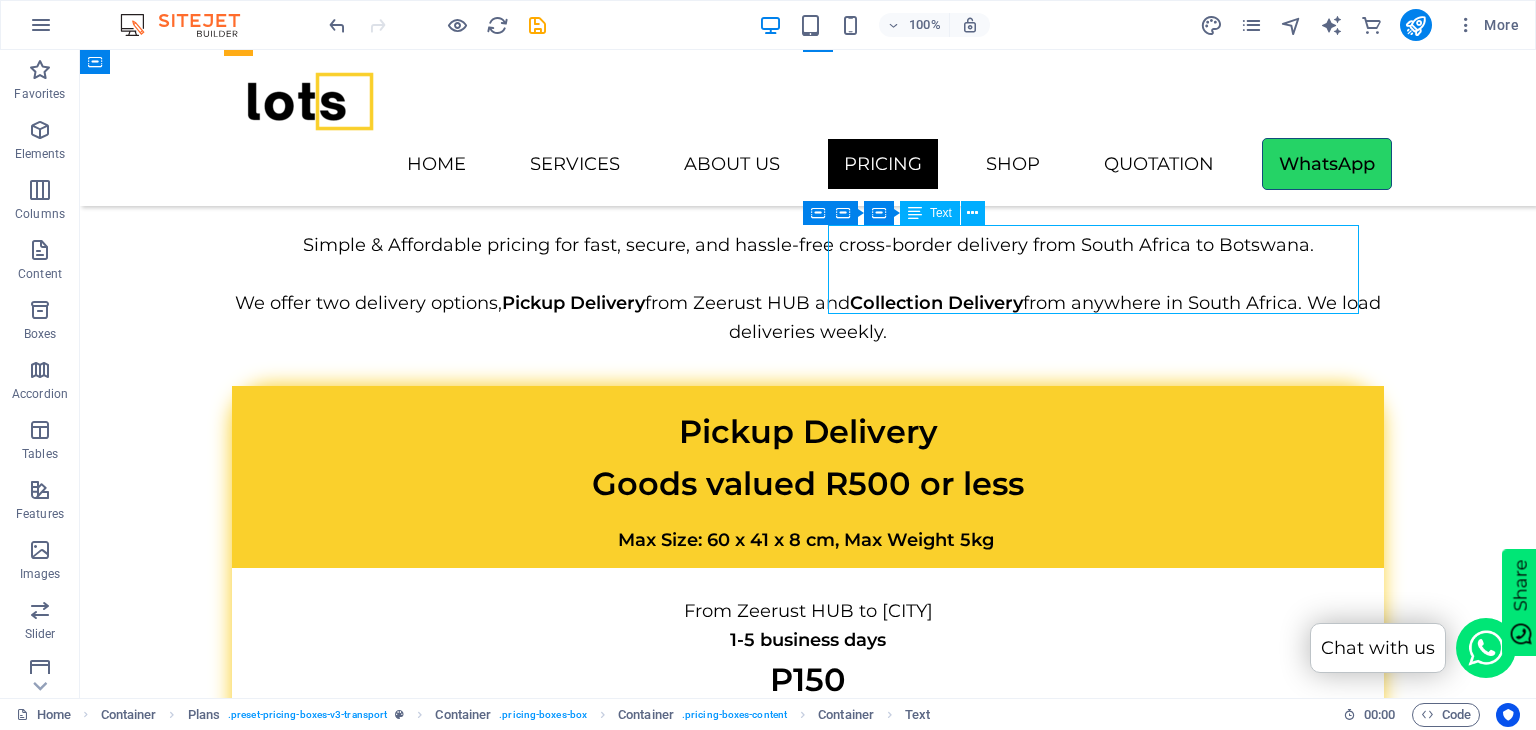click on "From Zeerust HUB to Gaborone. 1-5 business days" at bounding box center [808, 1014] 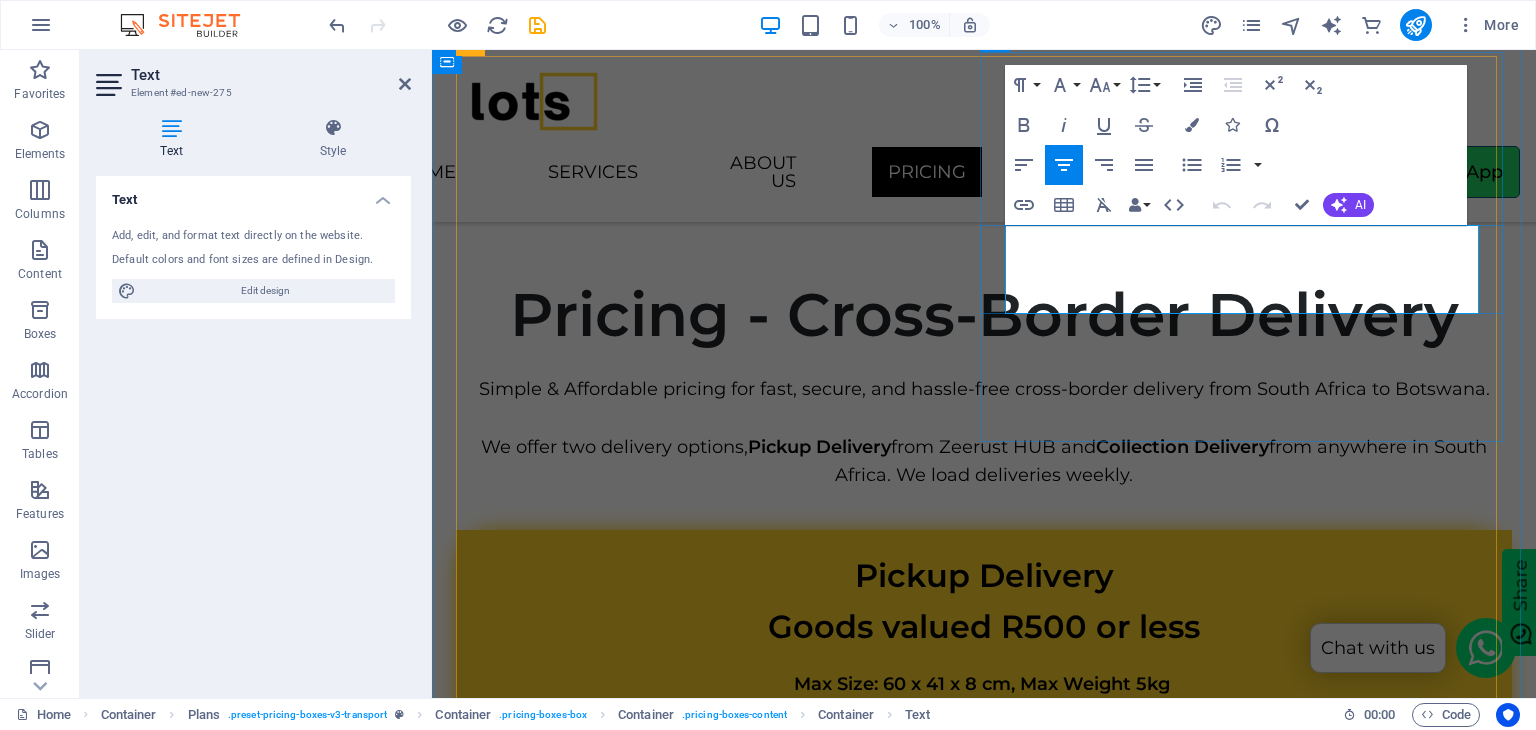 click on "From Zeerust HUB to [CITY]." at bounding box center (983, 1159) 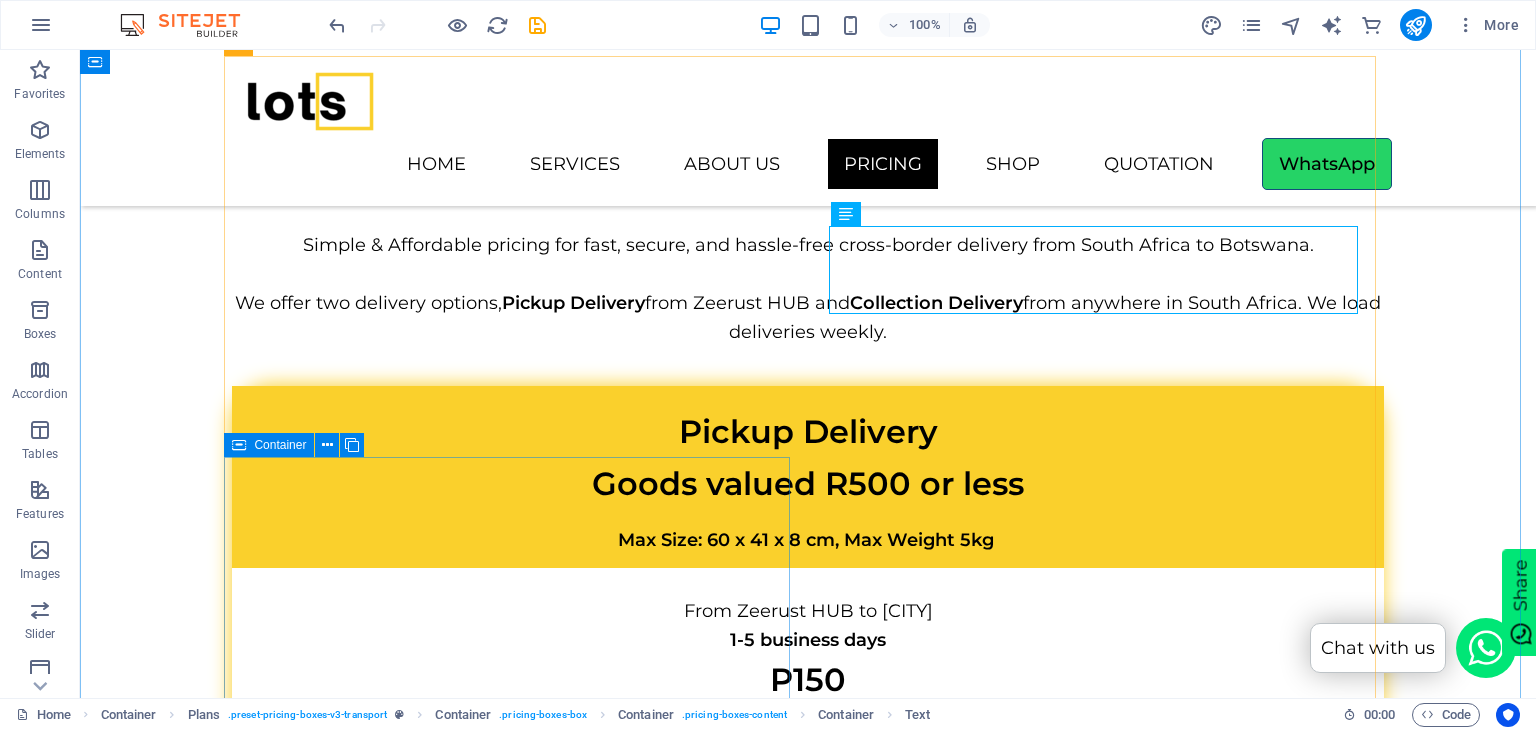 scroll, scrollTop: 4671, scrollLeft: 0, axis: vertical 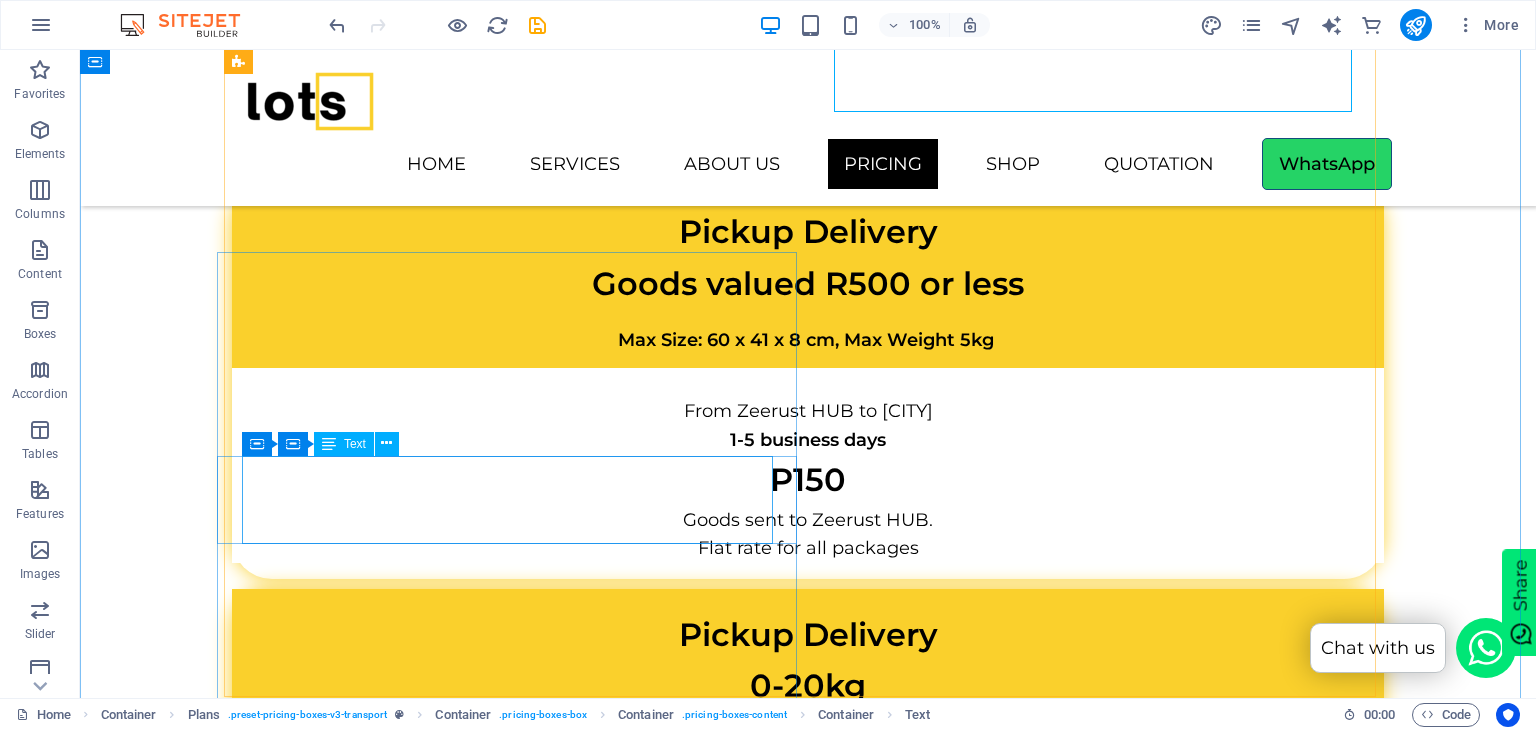 click on "From anywhere in South Africa to Gaborone. 2-5 business days" at bounding box center (808, 1216) 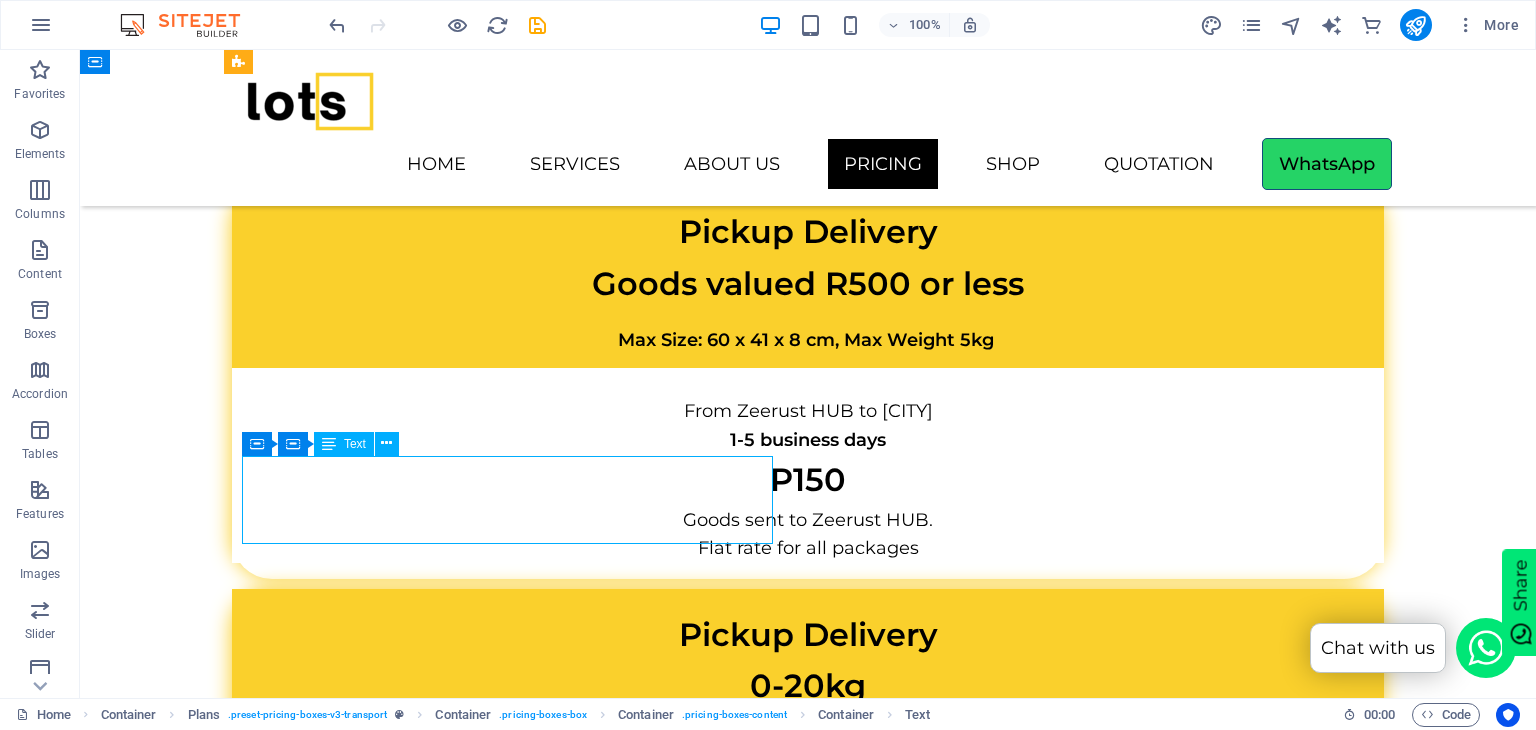 click on "From anywhere in South Africa to Gaborone. 2-5 business days" at bounding box center [808, 1216] 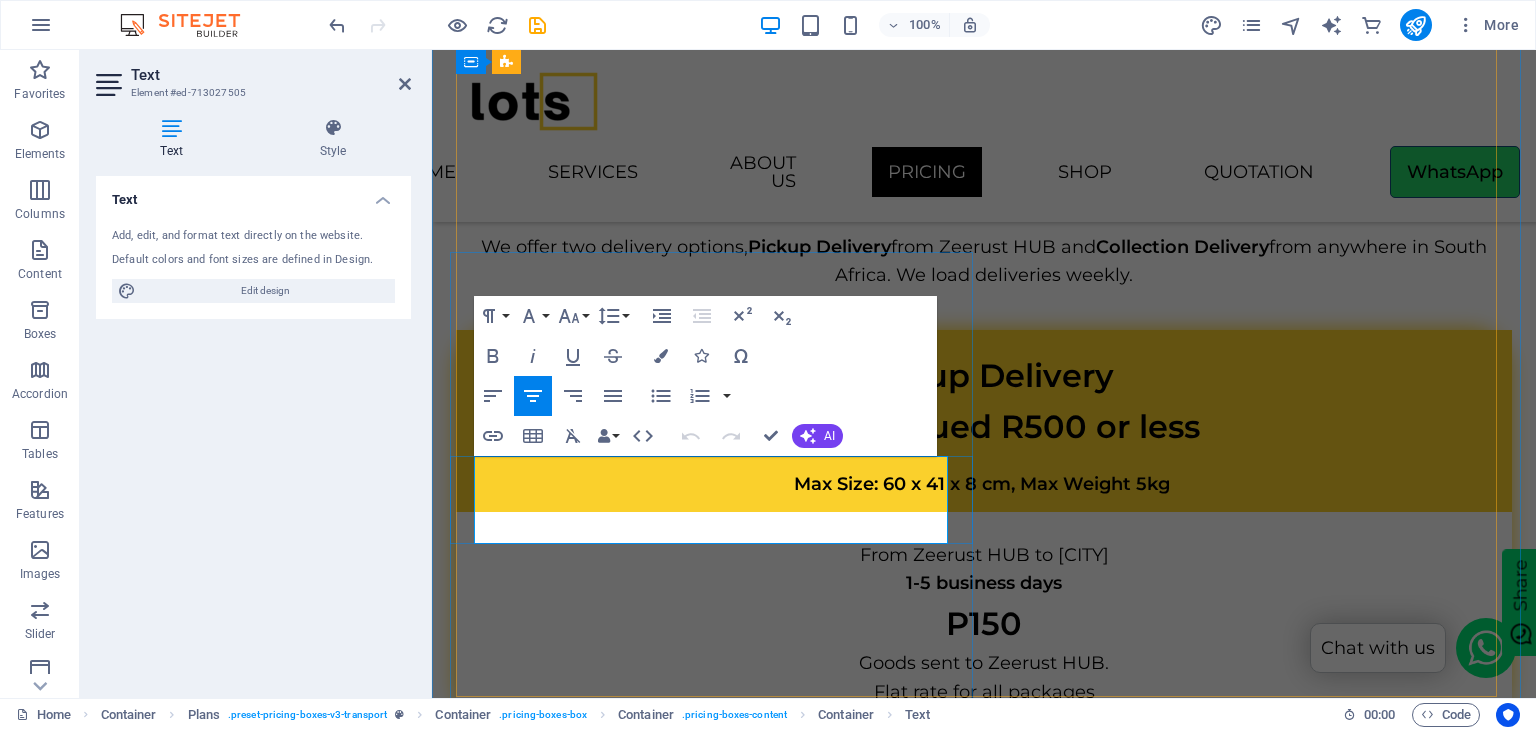 click on "From anywhere in [COUNTRY] to [CITY]." at bounding box center (983, 1361) 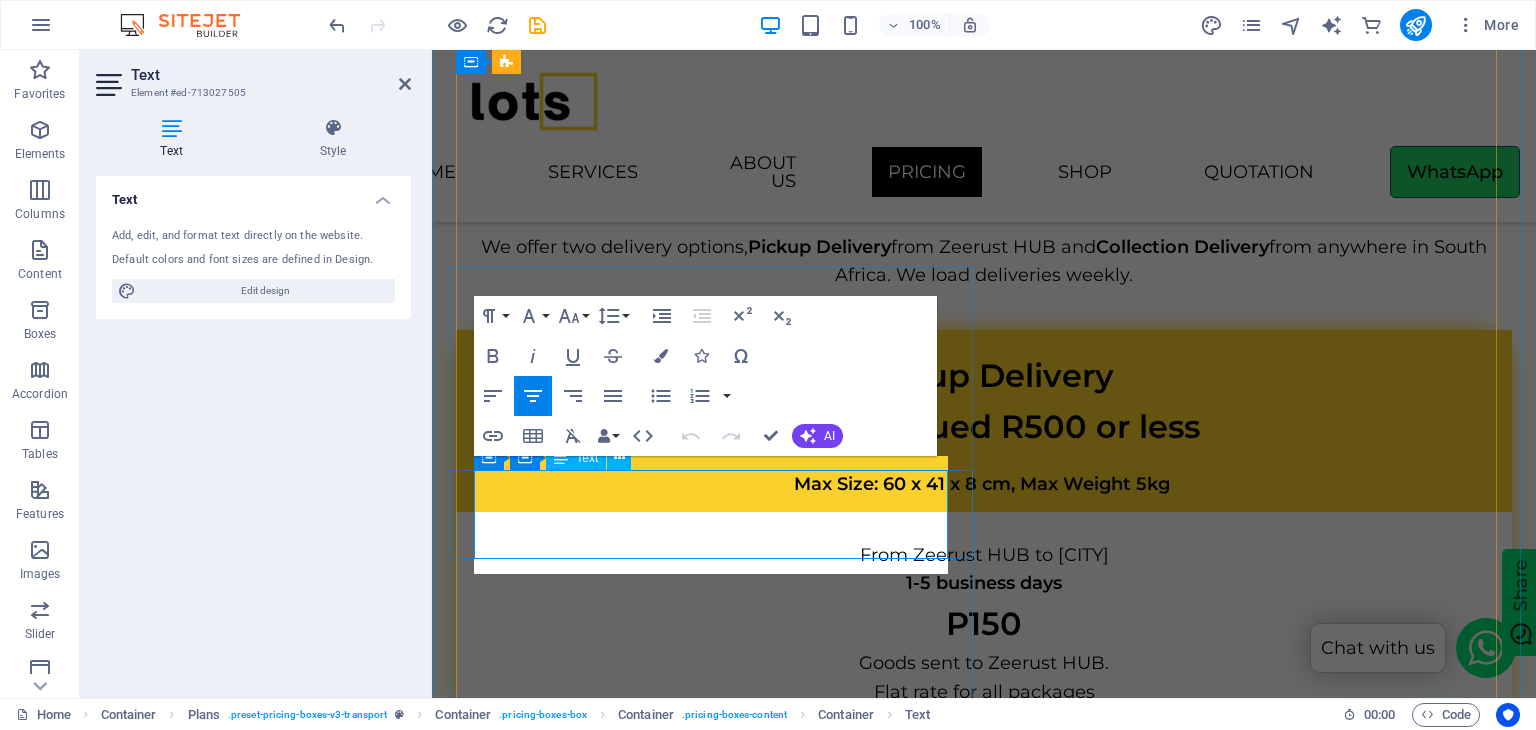 scroll, scrollTop: 4685, scrollLeft: 0, axis: vertical 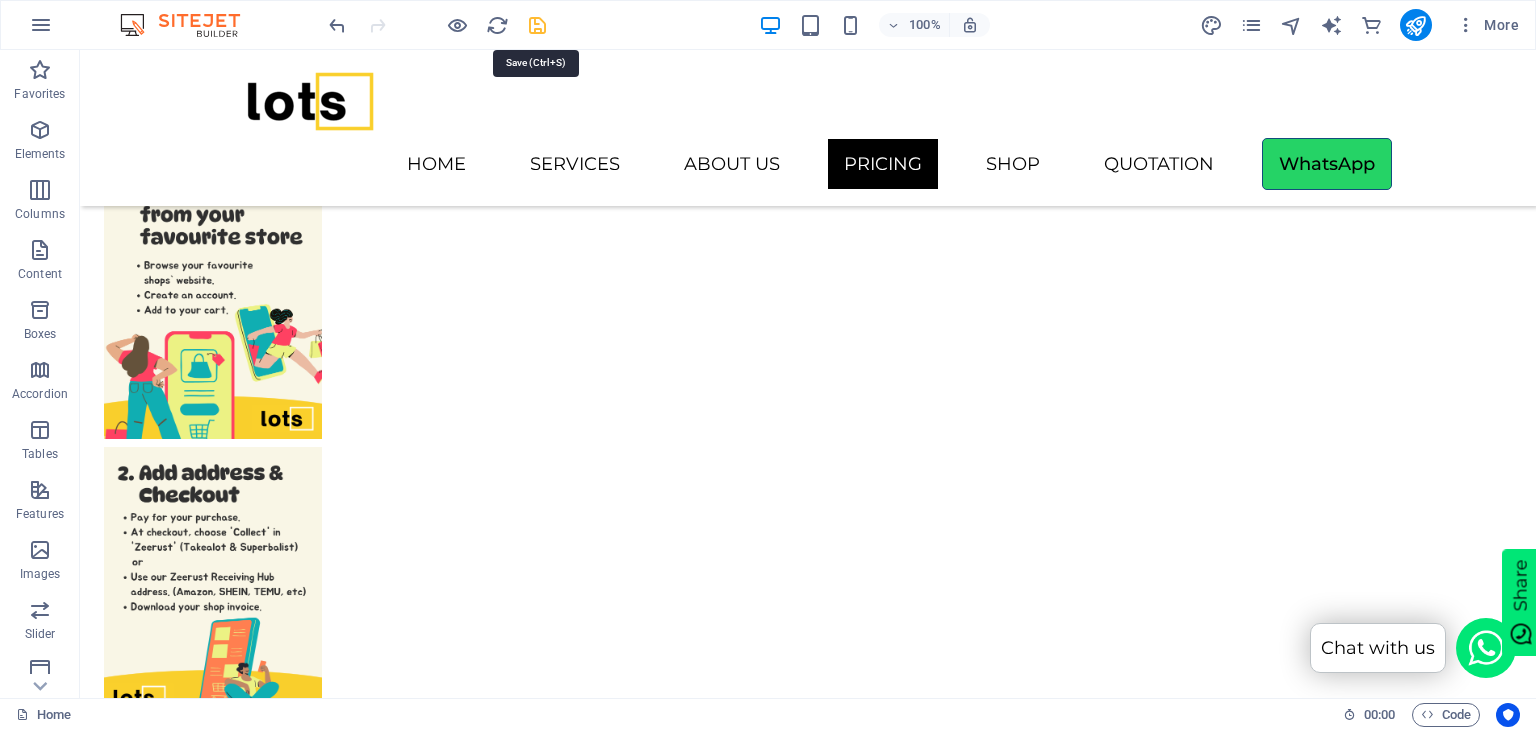 click at bounding box center [537, 25] 